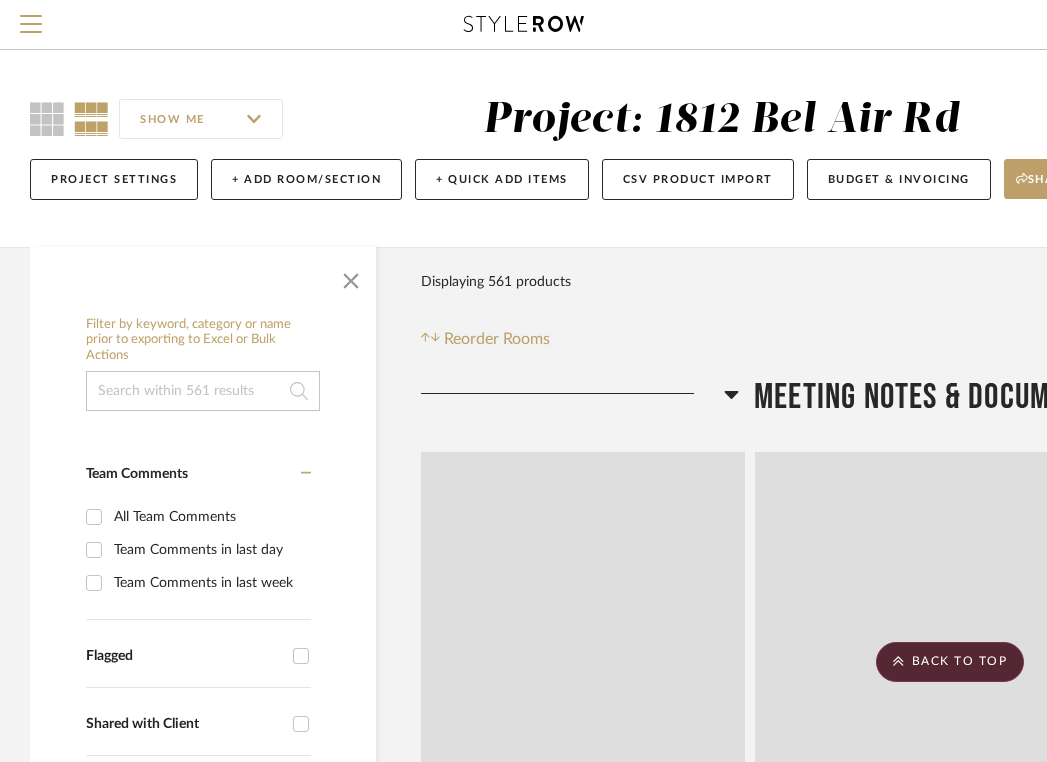 scroll, scrollTop: 49326, scrollLeft: 0, axis: vertical 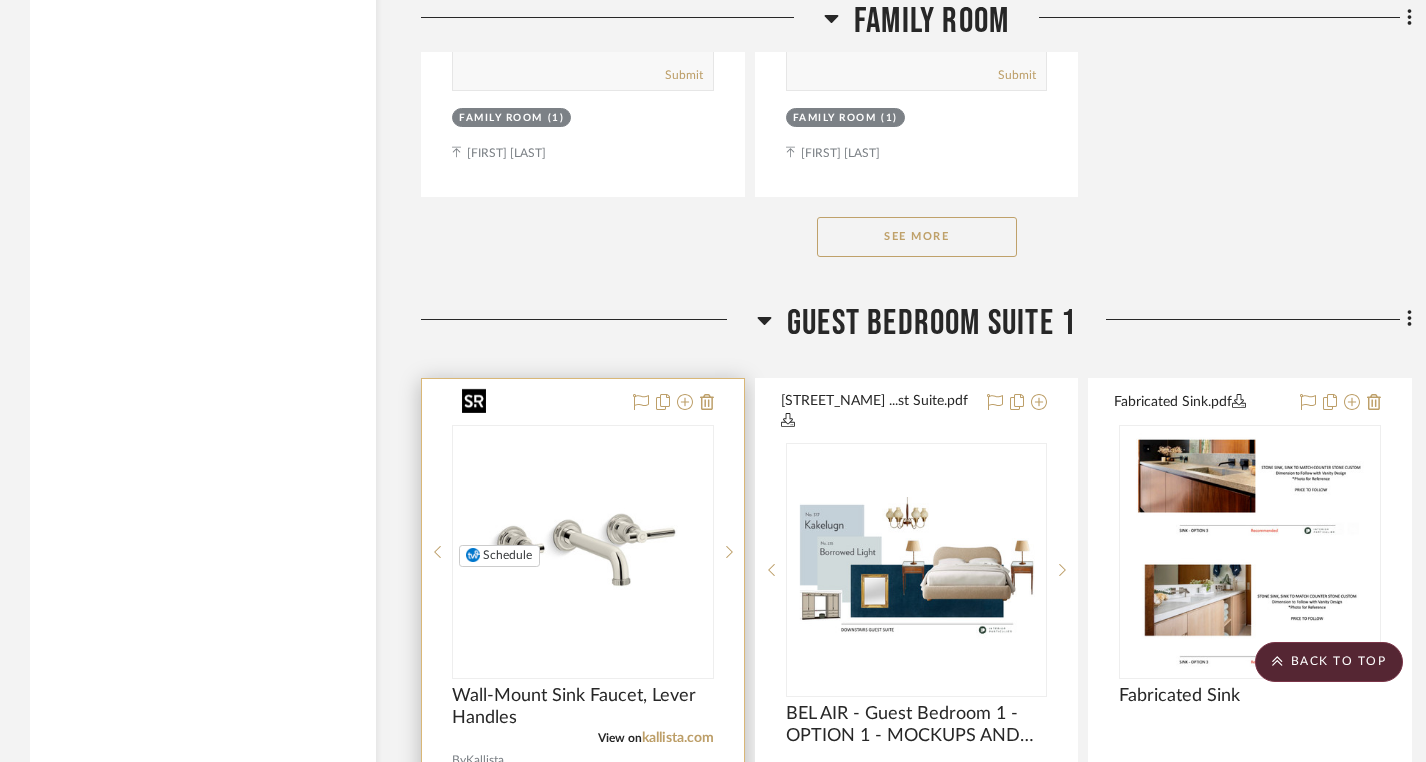 click at bounding box center [583, 552] 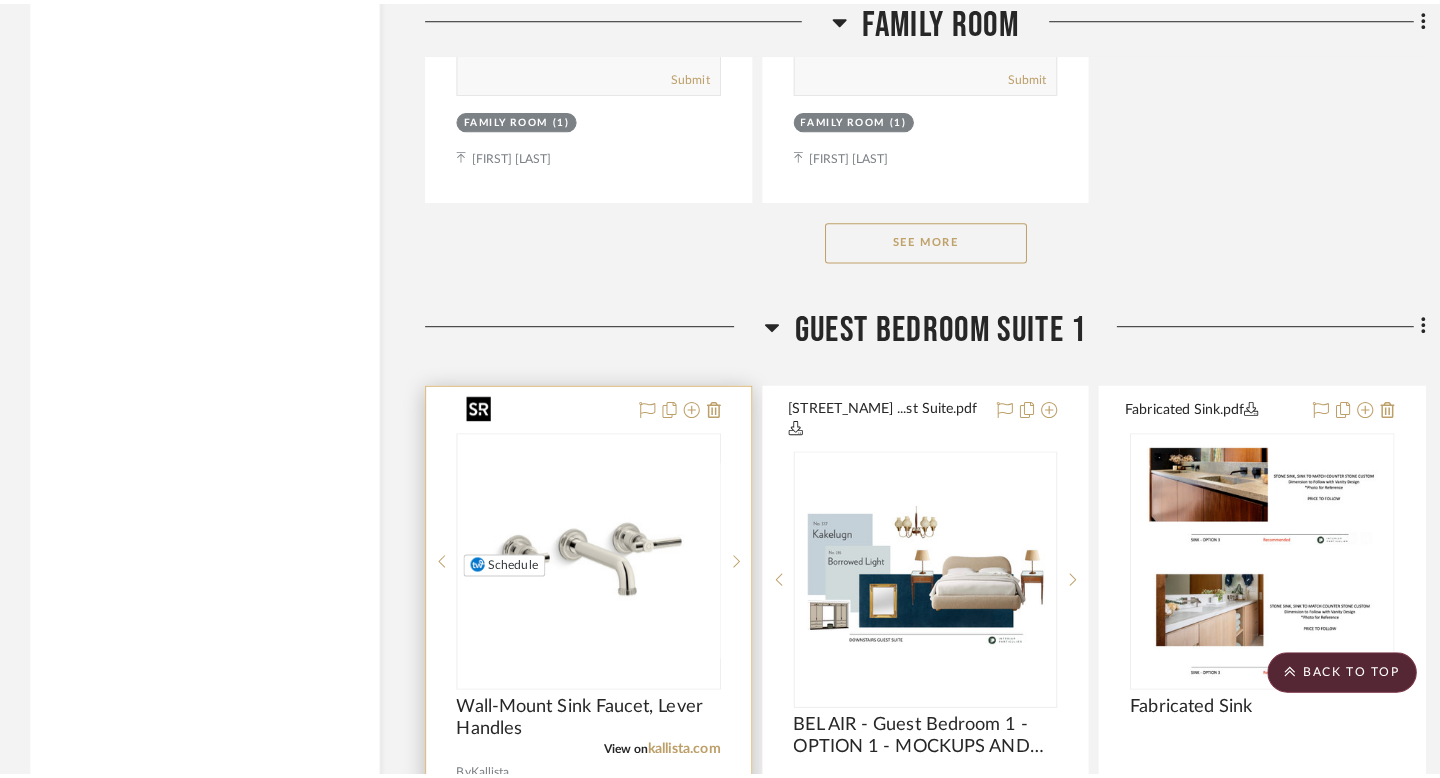 scroll, scrollTop: 0, scrollLeft: 0, axis: both 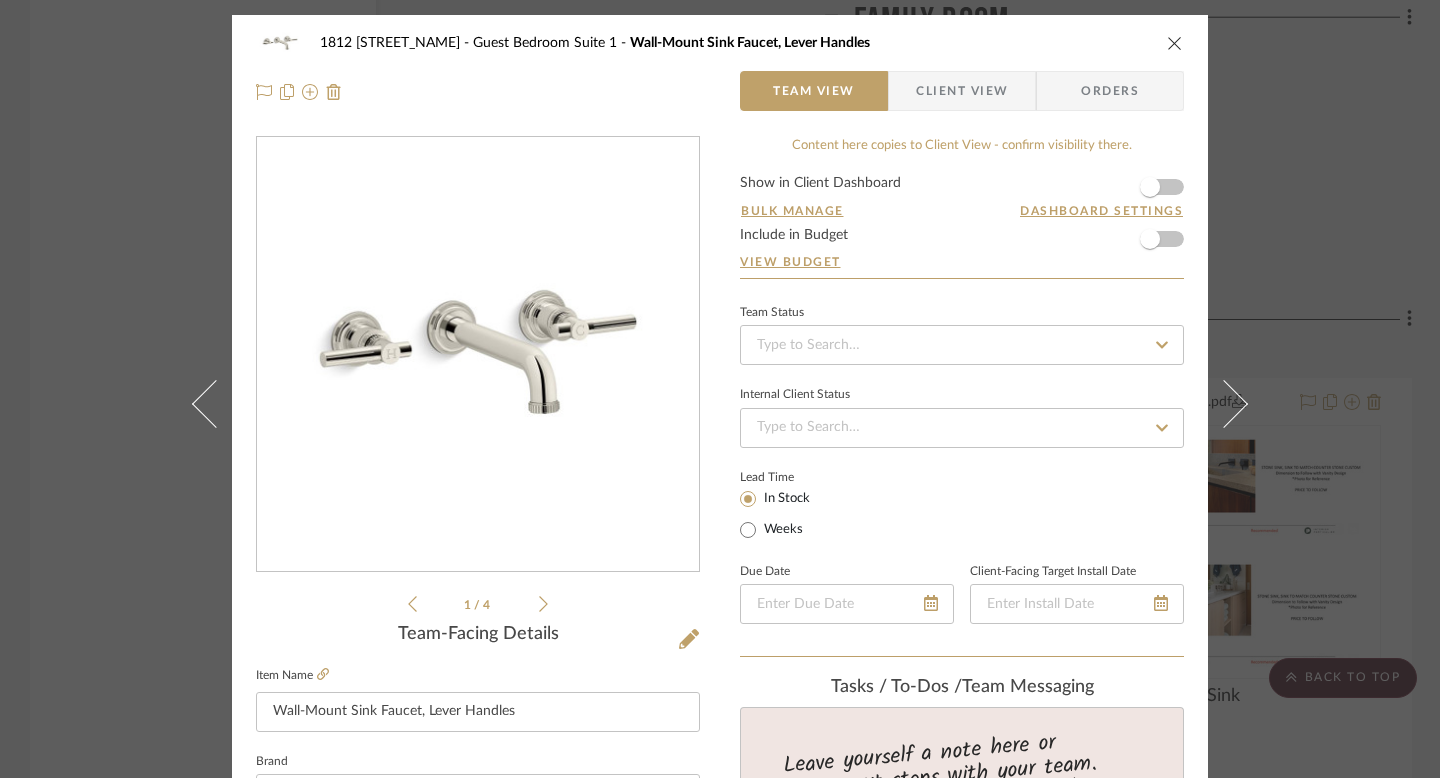 click at bounding box center (478, 355) 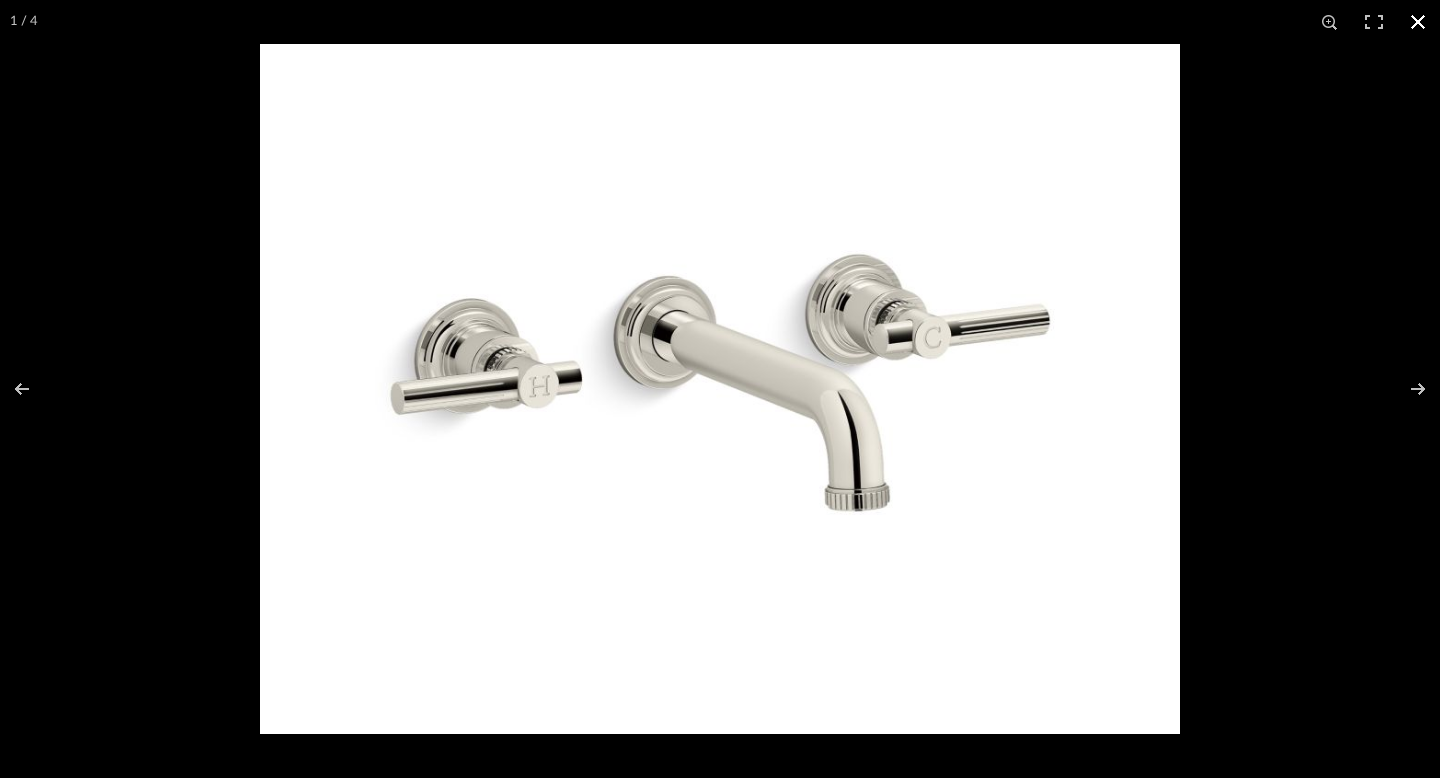 click at bounding box center (1418, 22) 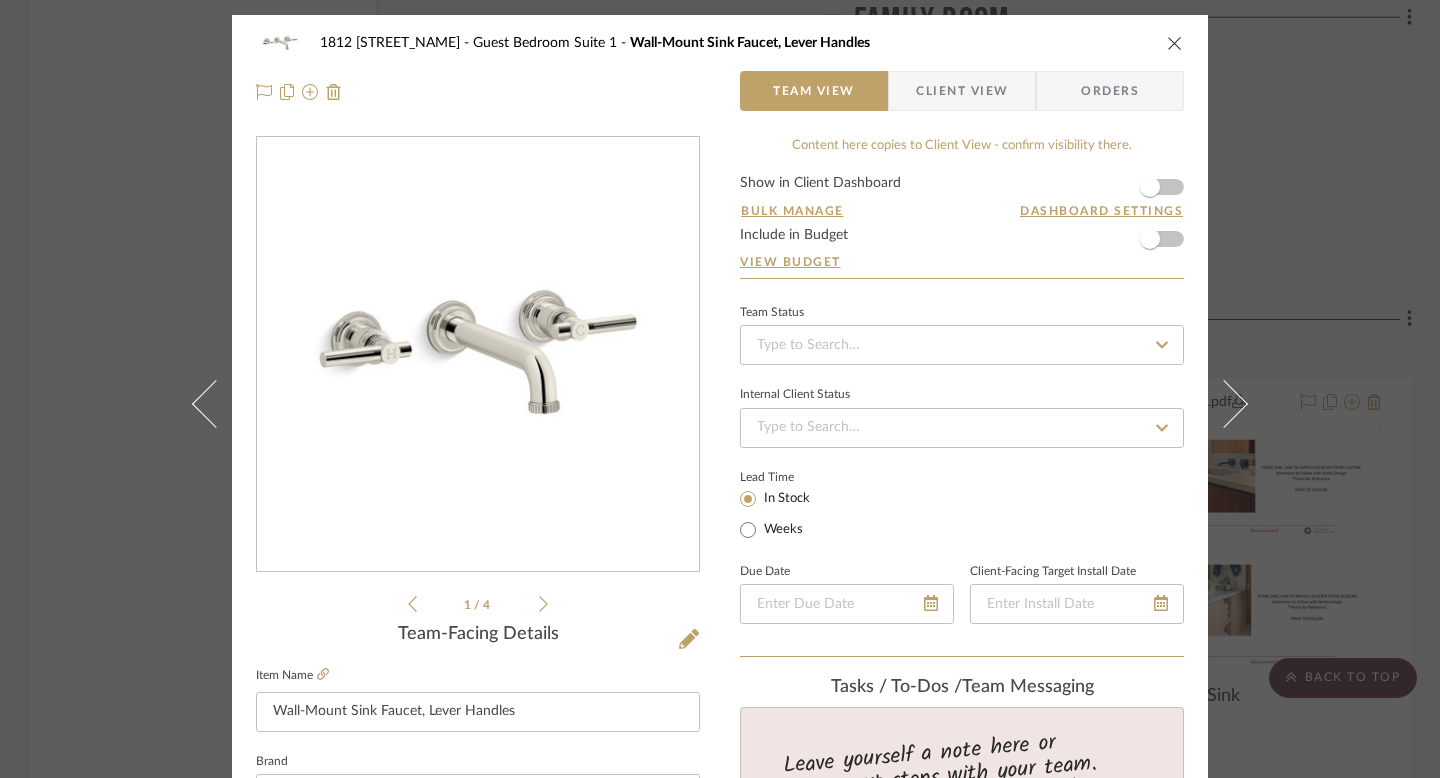 click on "1812 Bel Air Rd Guest Bedroom Suite 1 Wall-Mount Sink Faucet, Lever Handles Team View Client View Orders 1 / 4 Team-Facing Details Item Name Wall-Mount Sink Faucet, Lever Handles Brand Kallista Internal Description Explore intricate detailing and captivating handcraft that harkens back to the elegance and glamour of the twentieth century. The Central Park West by Robert A.M. Stern Architects wall-mount bathroom sink faucet showcases fluted lever handles and knurled spout edging, delivering standout style within the traditional or transitional bathroom setting. Dimensions Product Specifications -High-quality solid-brass construction for durability and reliability
-Spout reach is 7" (178 mm)
-Laminar flow
-Includes soft-touch drain
-1.2 gpm (4.5 lpm) maximum flow rate
-Three-hole installation
-Required rough-in sold separately Reference Price Reference Price Type DNET Item Costs View Budget Markup % (Use "-X%" to discount) 16% Unit Cost $2,465.00 Cost Type DNET Client Unit Price 1 0%" at bounding box center [720, 389] 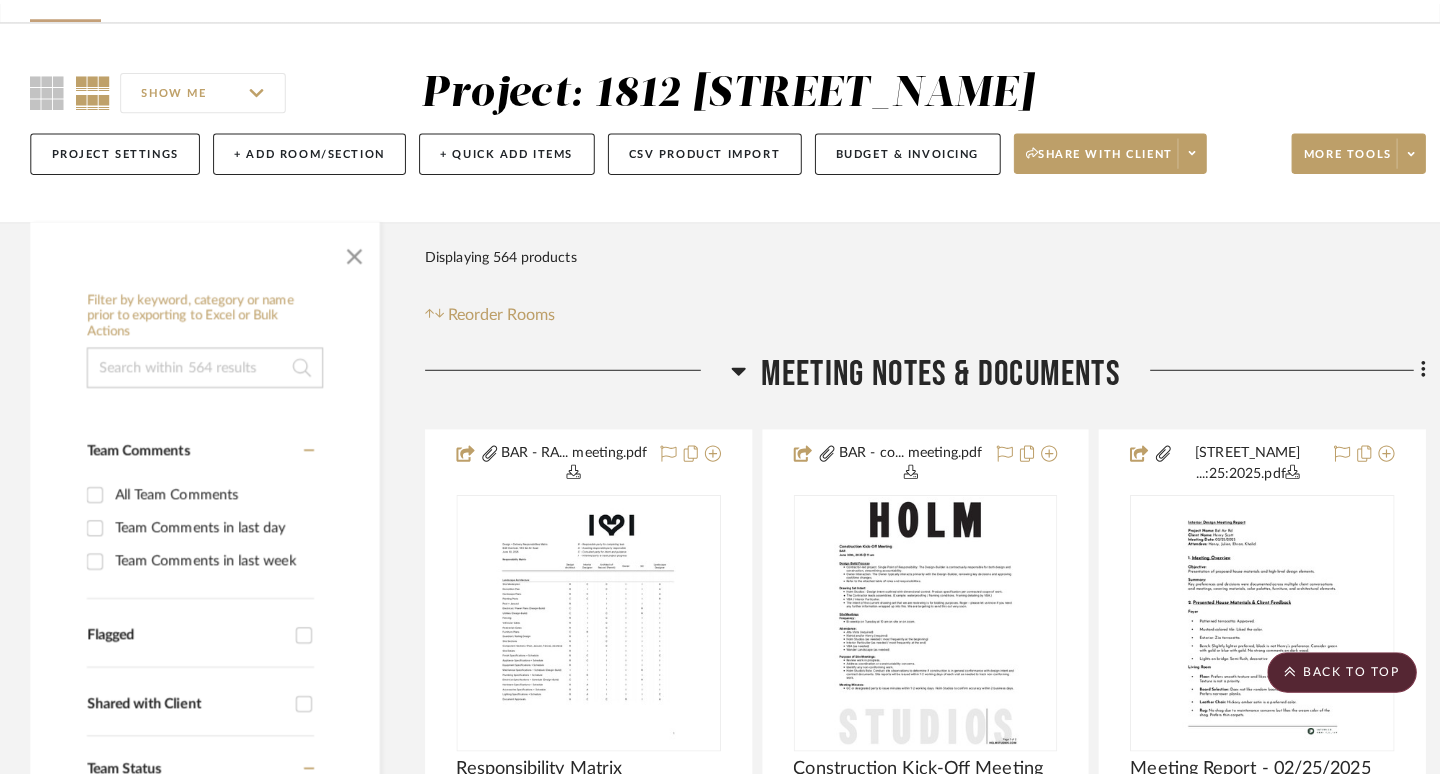 scroll, scrollTop: 0, scrollLeft: 0, axis: both 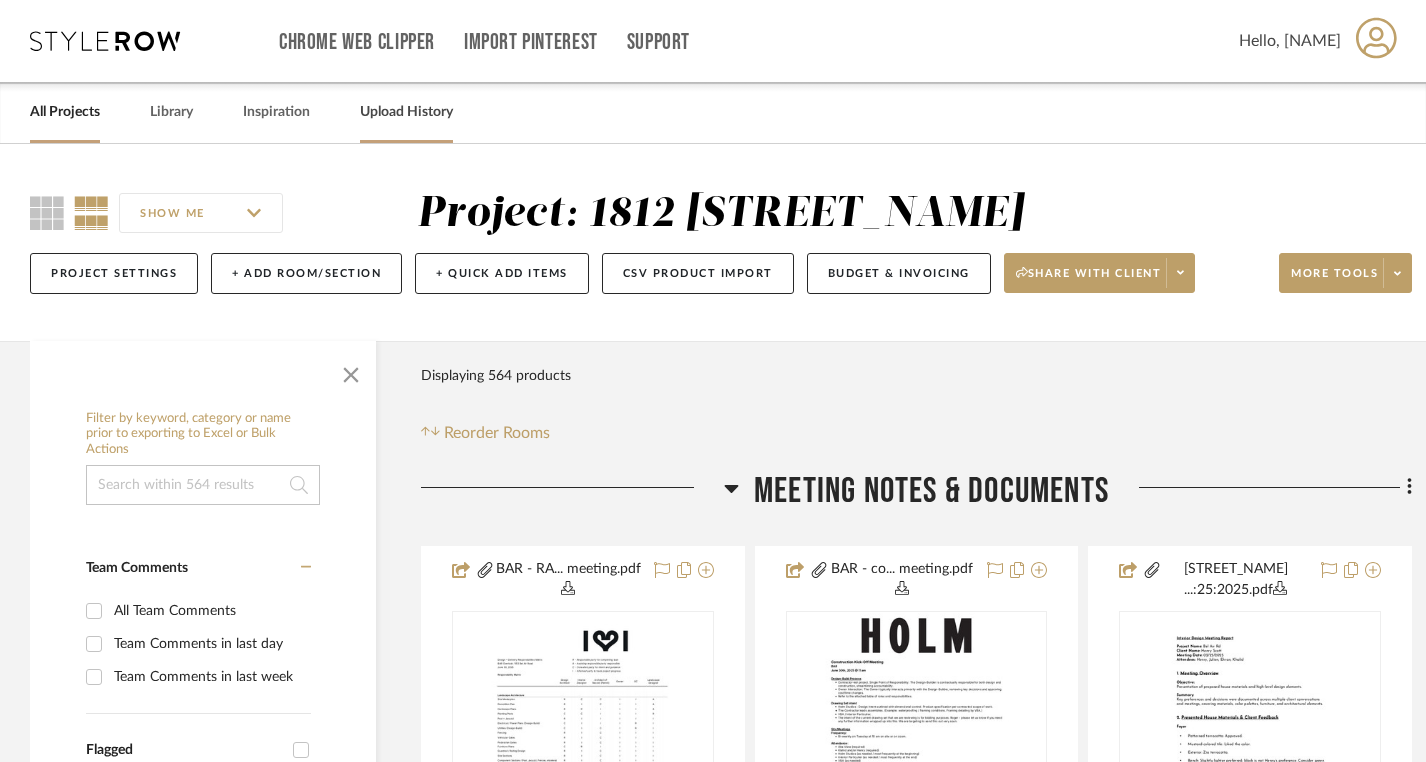 click on "Upload History" at bounding box center [406, 112] 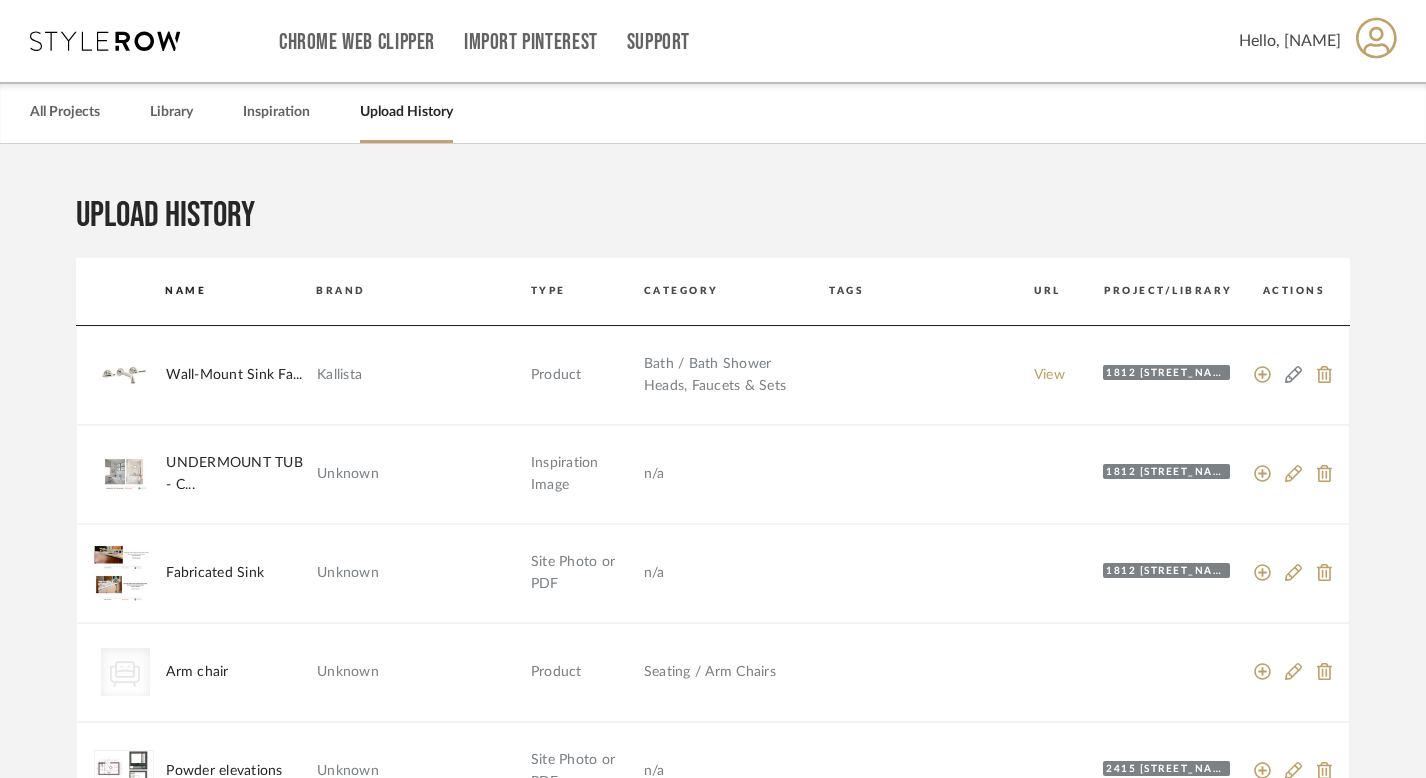click 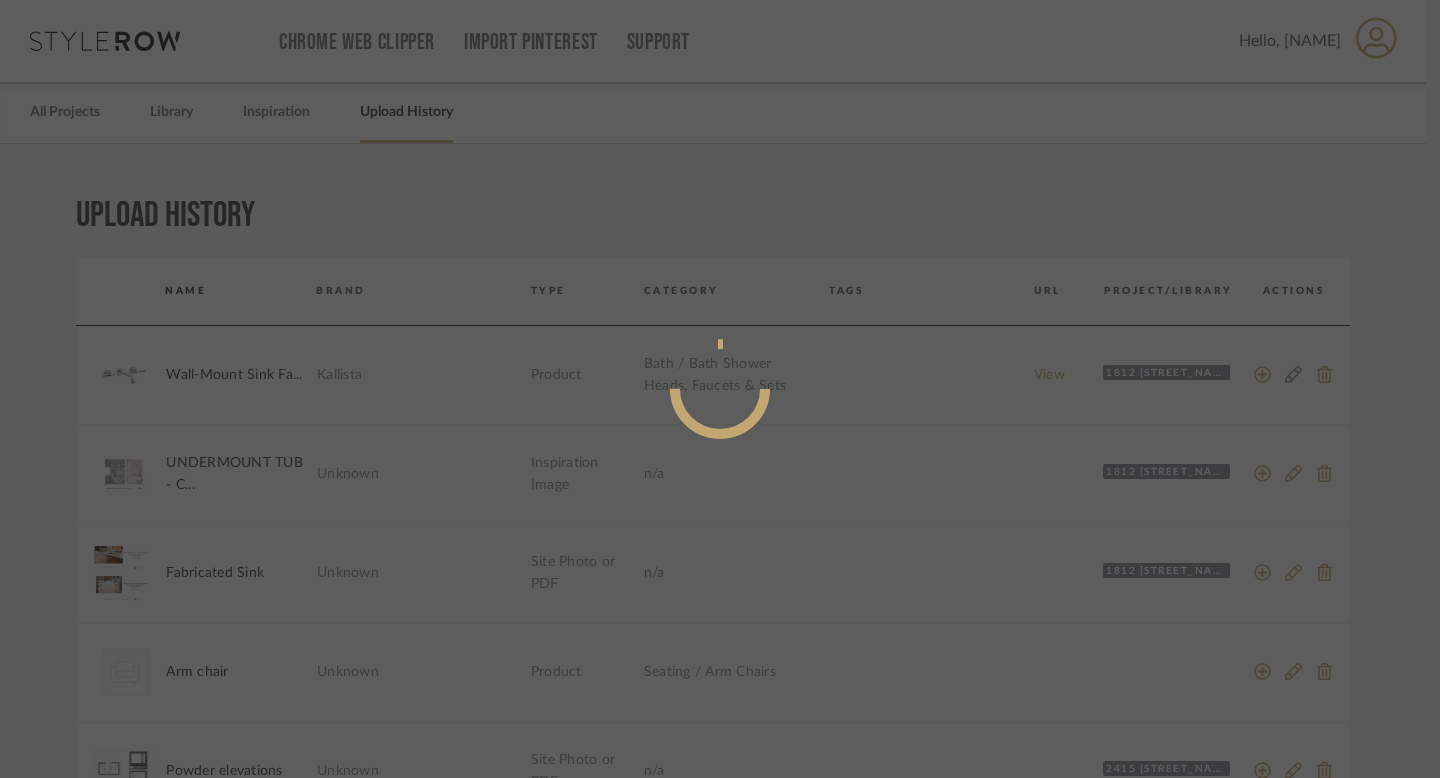 radio on "true" 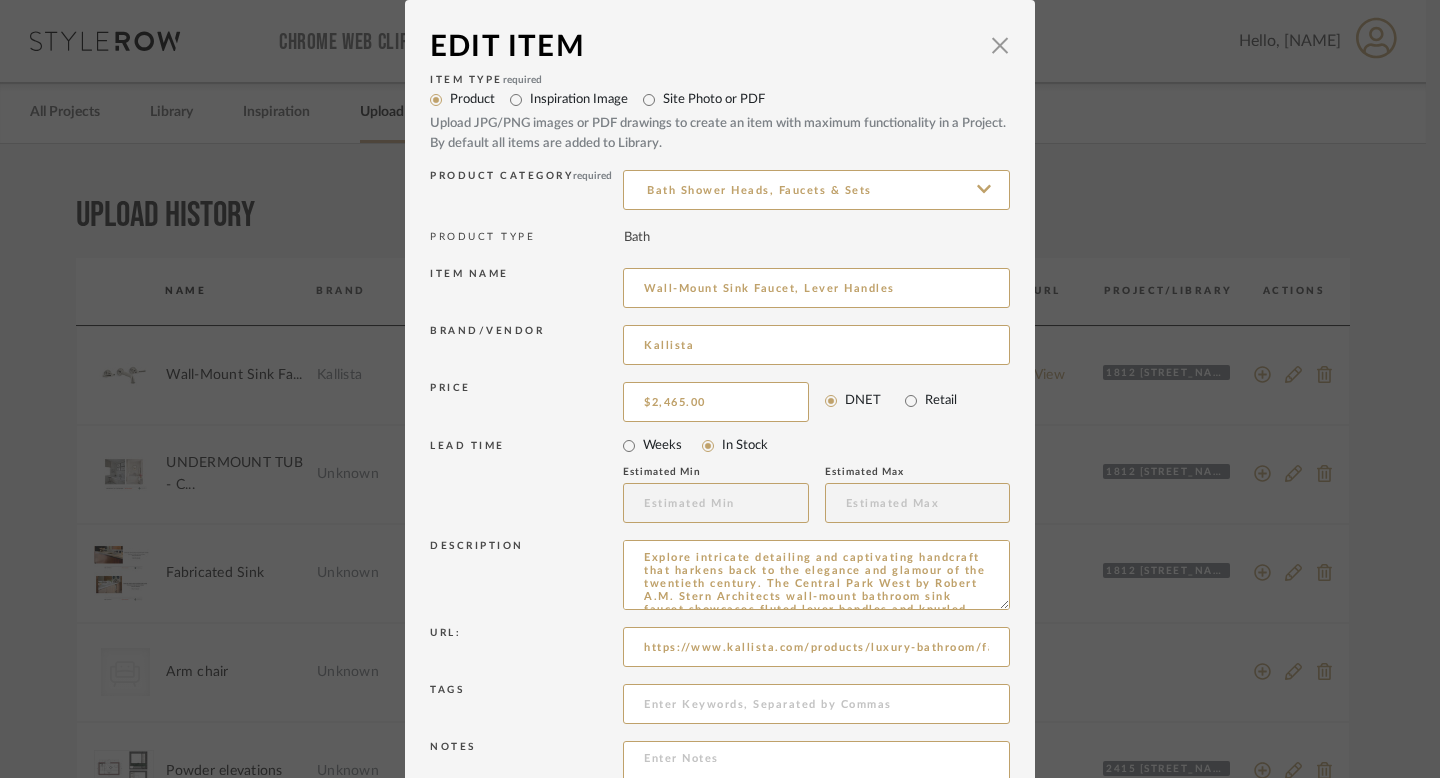 click on "Edit Item ×  Item Type  required Product Inspiration Image   Site Photo or PDF   Upload JPG/PNG images or PDF drawings to create an item with maximum functionality in a Project. By default all items are added to Library.   Product Category  required Bath Shower Heads, Faucets & Sets  PRODUCT TYPE  Bath  Item name  Wall-Mount Sink Faucet, Lever Handles  Brand/Vendor  Kallista  Price  $2,465.00 DNET  Retail   LEAD TIME  Weeks In Stock  Estimated Min   Estimated Max   Description  Explore intricate detailing and captivating handcraft that harkens back to the elegance and glamour of the twentieth century. The Central Park West by Robert A.M. Stern Architects wall-mount bathroom sink faucet showcases fluted lever handles and knurled spout edging, delivering standout style within the traditional or transitional bathroom setting.  Url:  https://www.kallista.com/products/luxury-bathroom/faucets/sink-faucets/central-park-west-wall-mount-sink-faucet-lever-handles-p21223-lv  Tags   Notes   Update  Cancel" at bounding box center (720, 389) 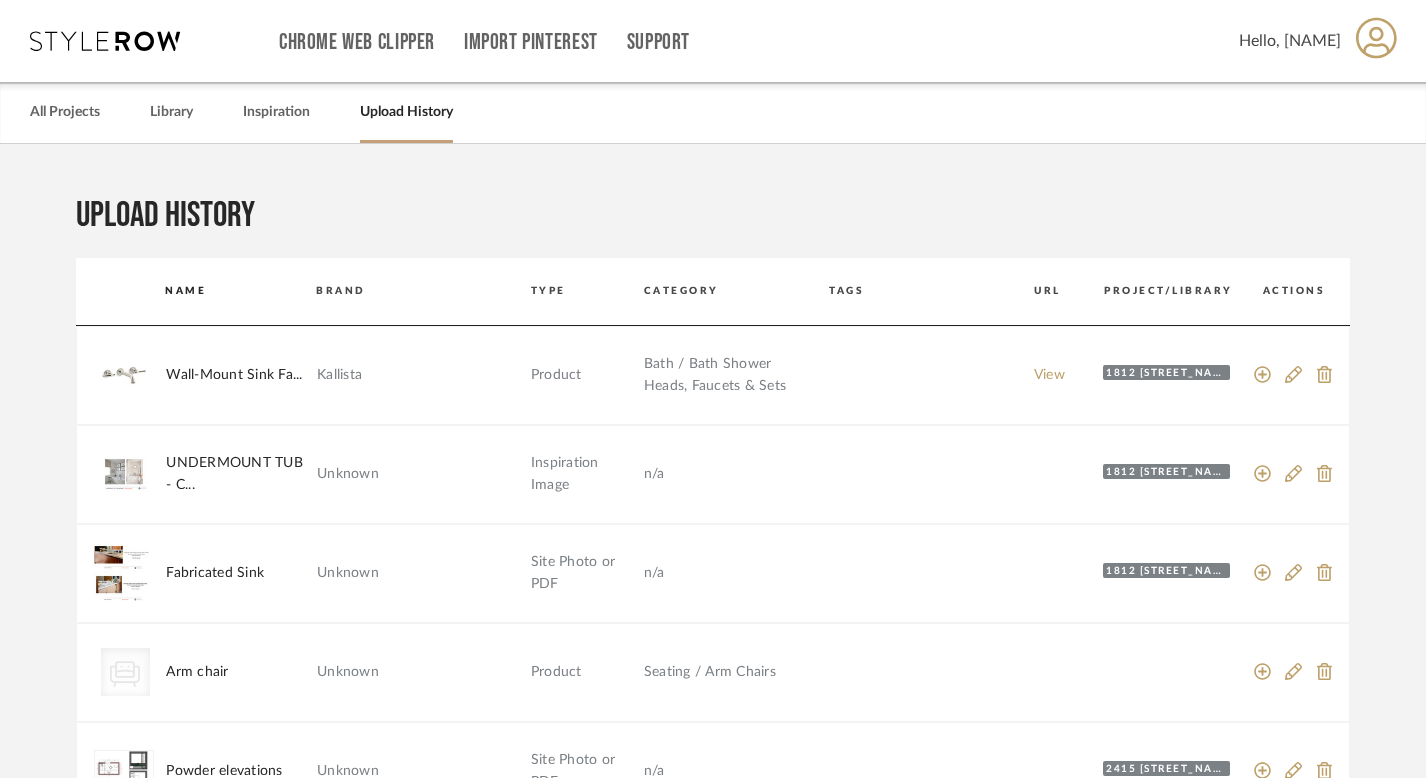 click 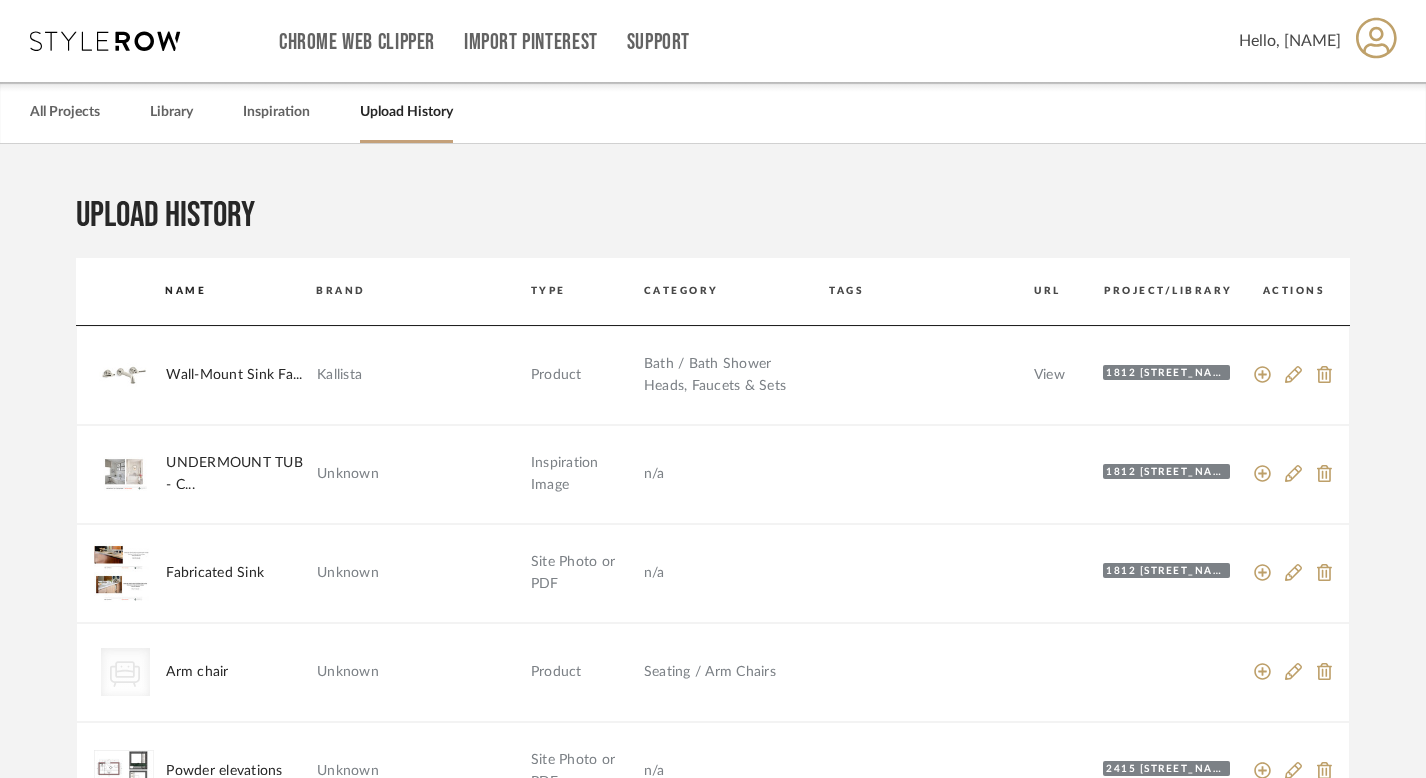 click on "View" 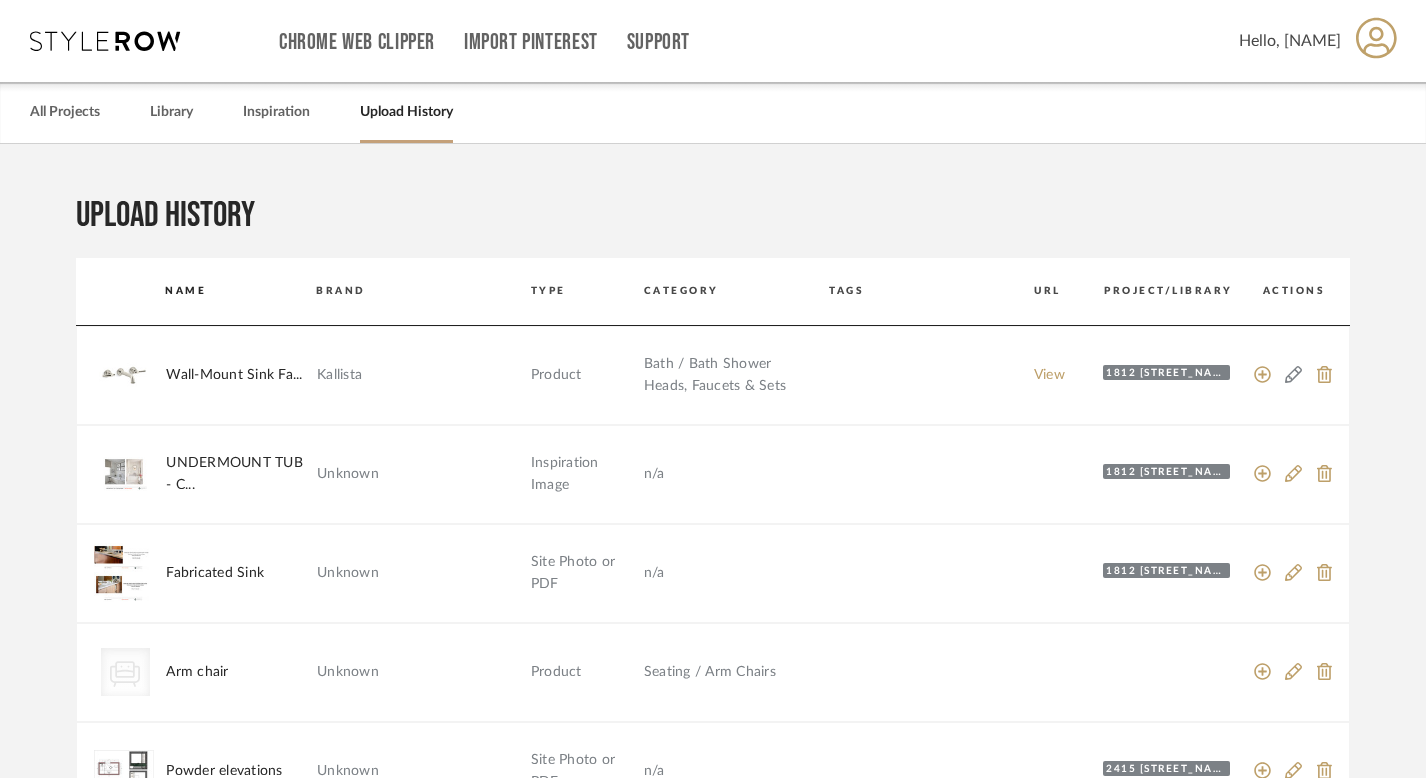 click 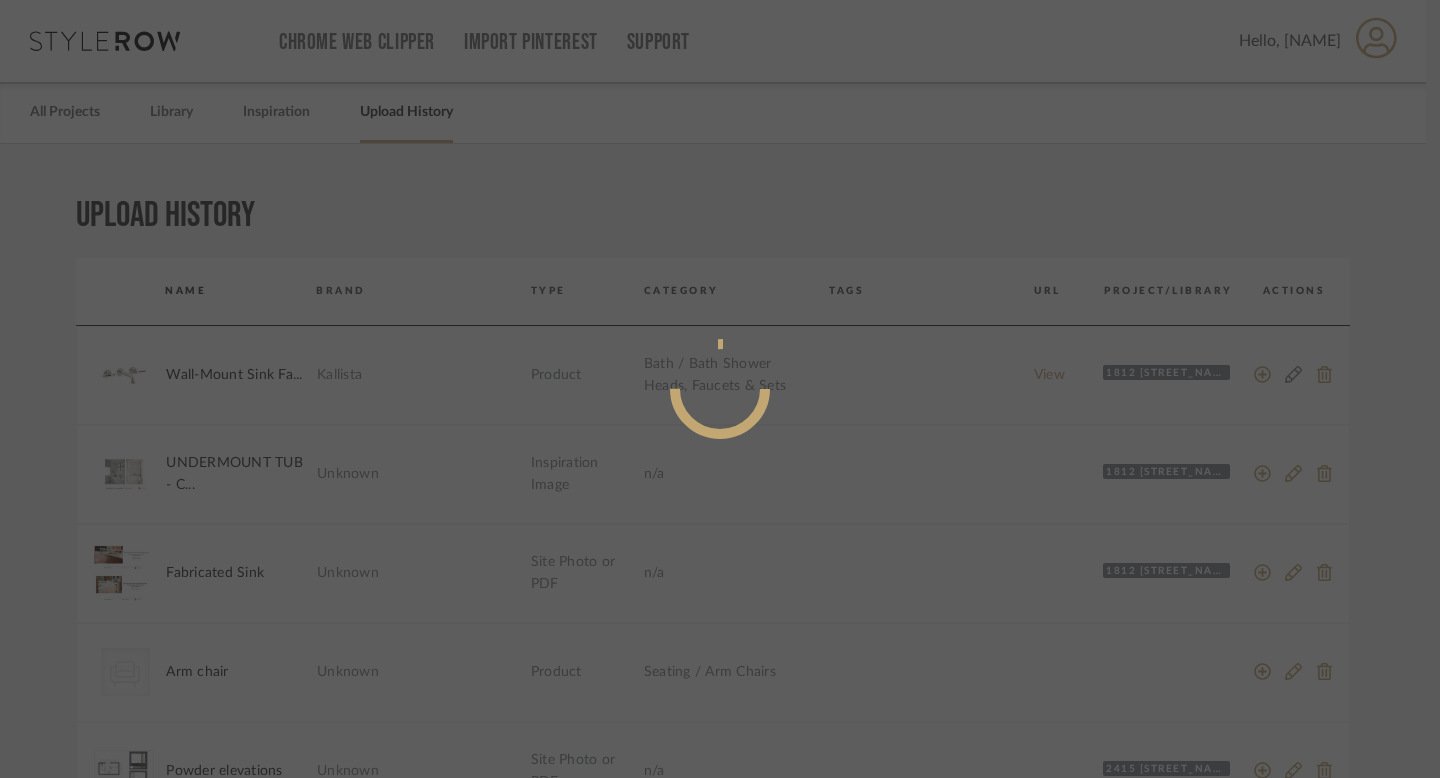 radio on "true" 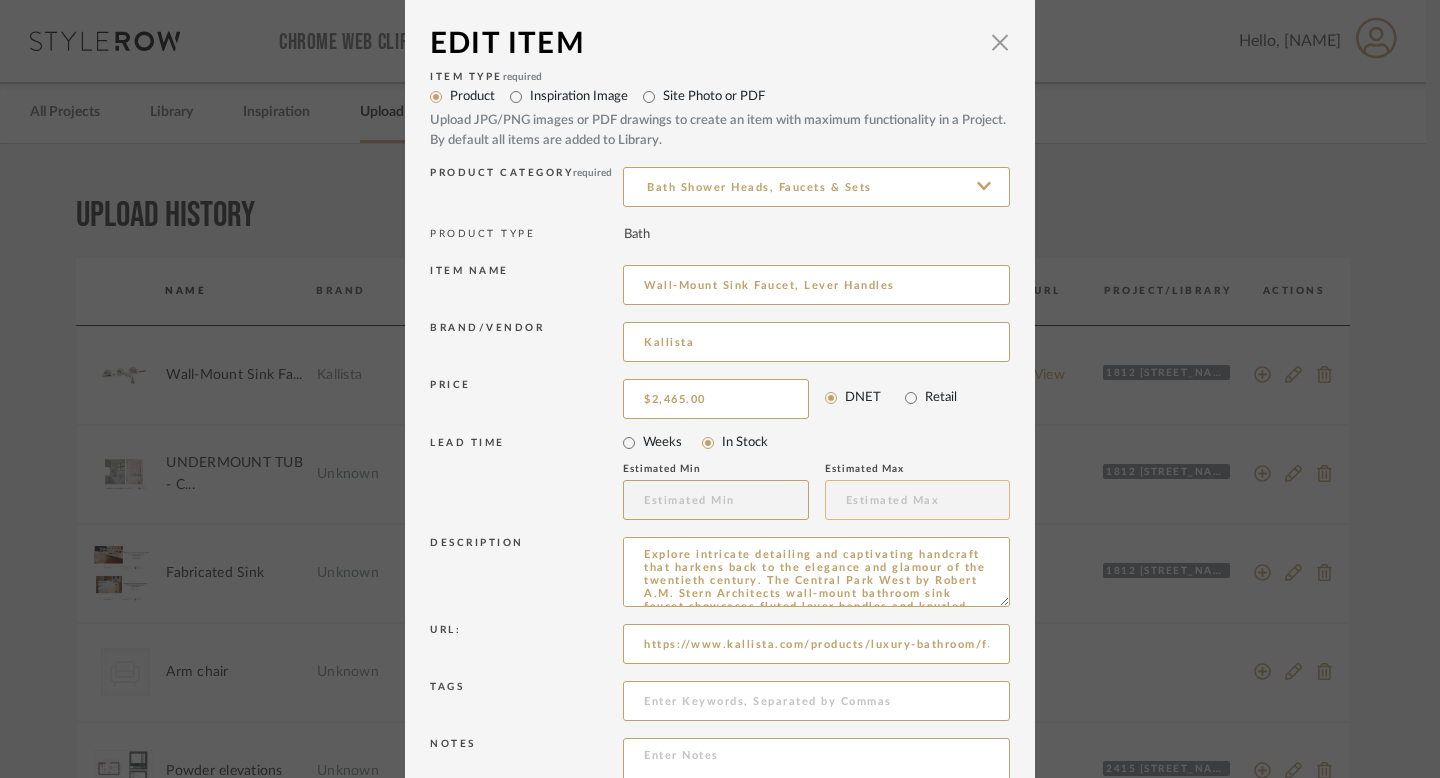 scroll, scrollTop: 0, scrollLeft: 0, axis: both 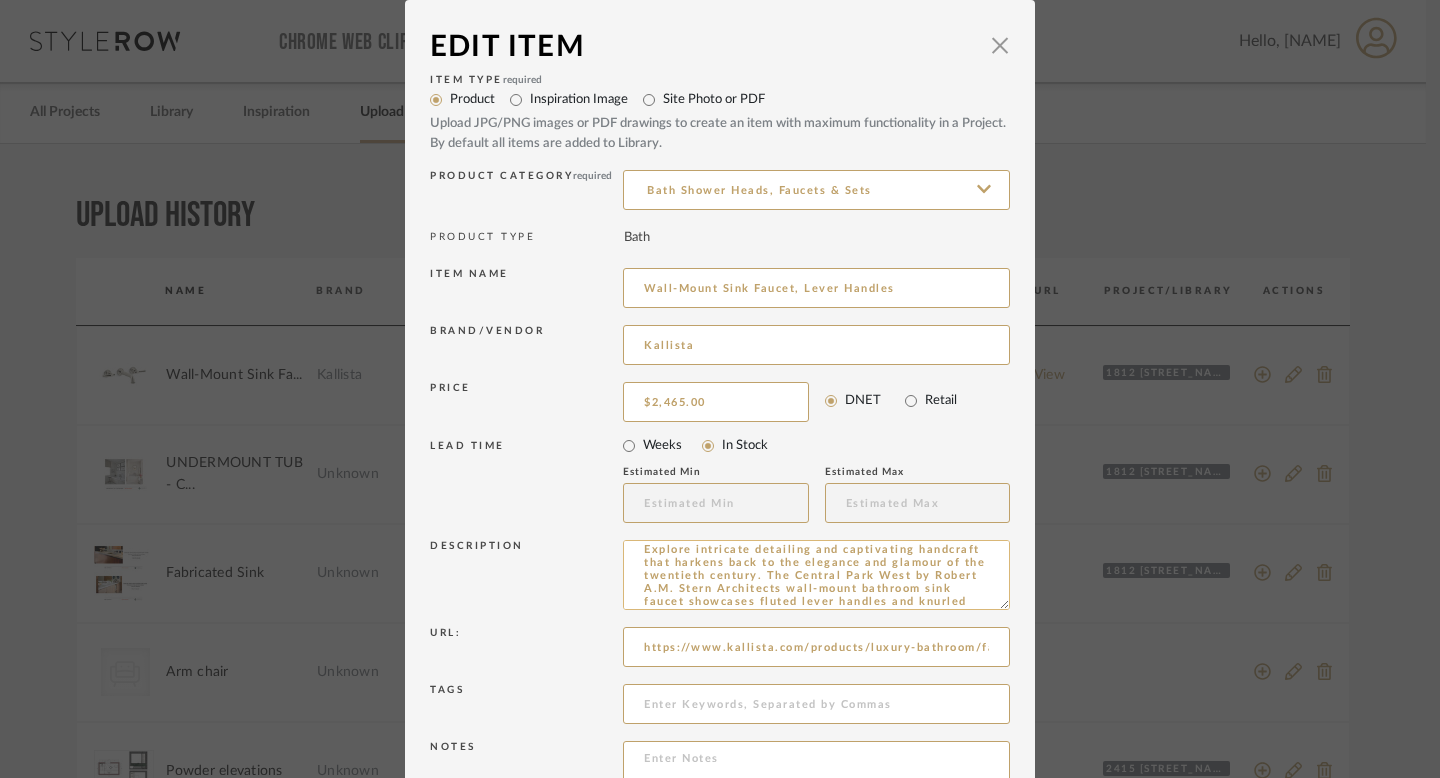 click on "Explore intricate detailing and captivating handcraft that harkens back to the elegance and glamour of the twentieth century. The Central Park West by Robert A.M. Stern Architects wall-mount bathroom sink faucet showcases fluted lever handles and knurled spout edging, delivering standout style within the traditional or transitional bathroom setting." at bounding box center [816, 575] 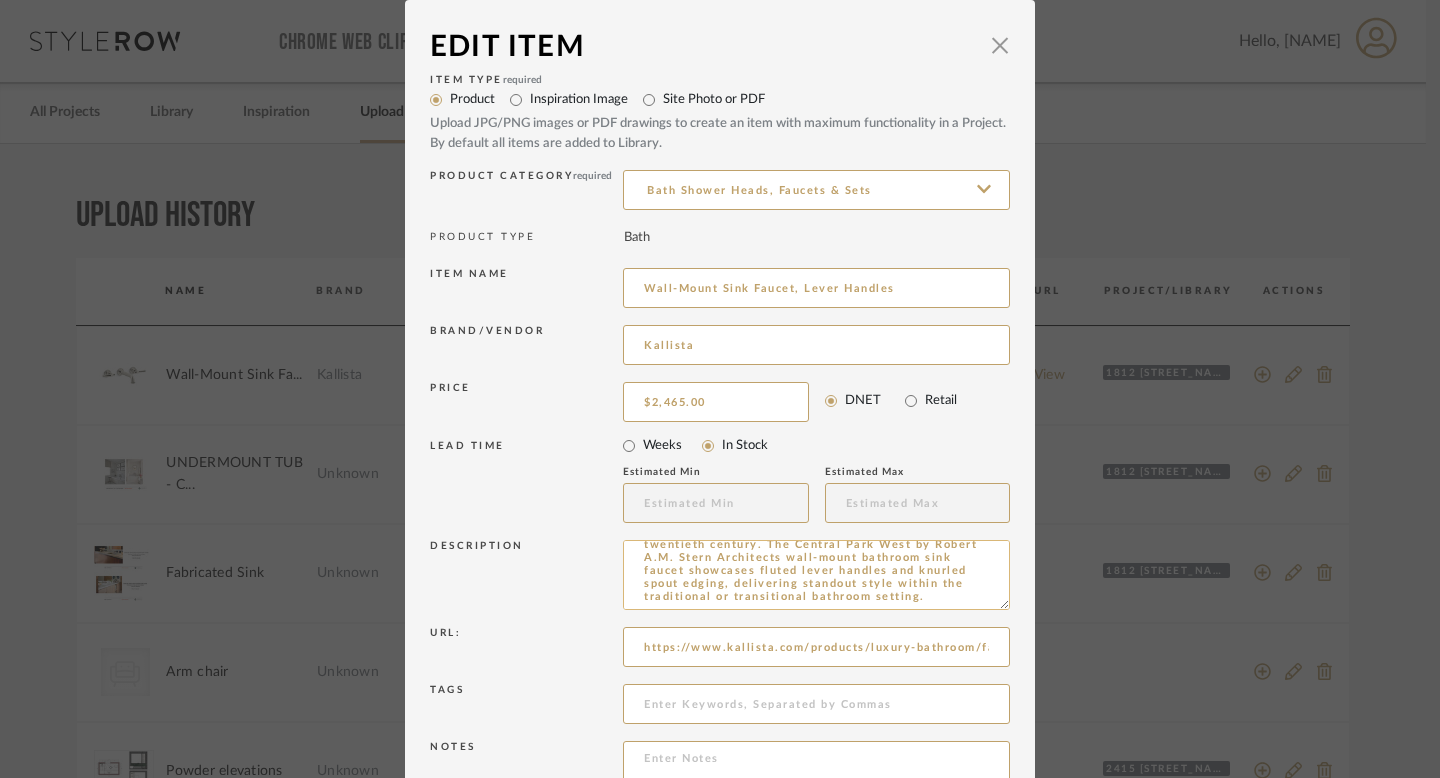 scroll, scrollTop: 0, scrollLeft: 0, axis: both 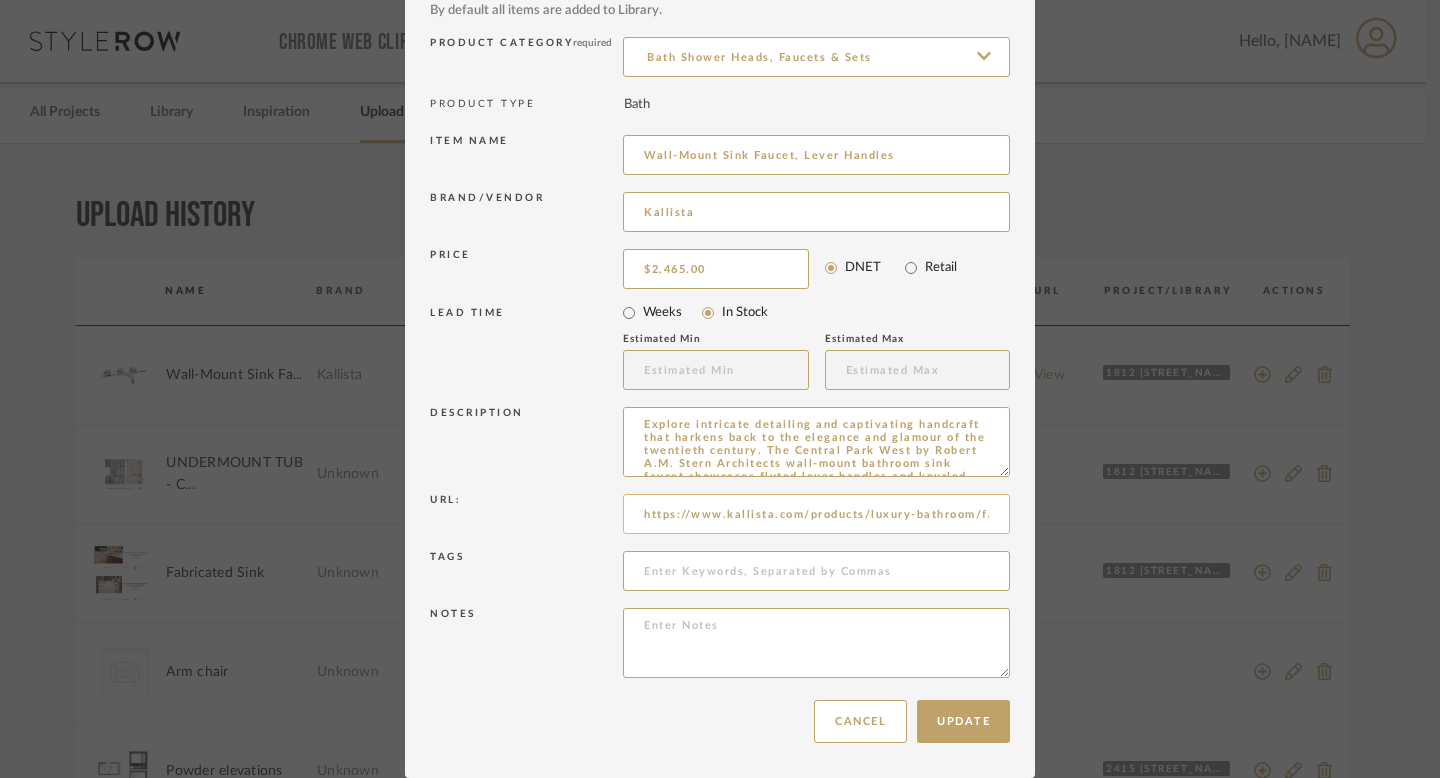 click on "https://www.kallista.com/products/luxury-bathroom/faucets/sink-faucets/central-park-west-wall-mount-sink-faucet-lever-handles-p21223-lv" at bounding box center [816, 514] 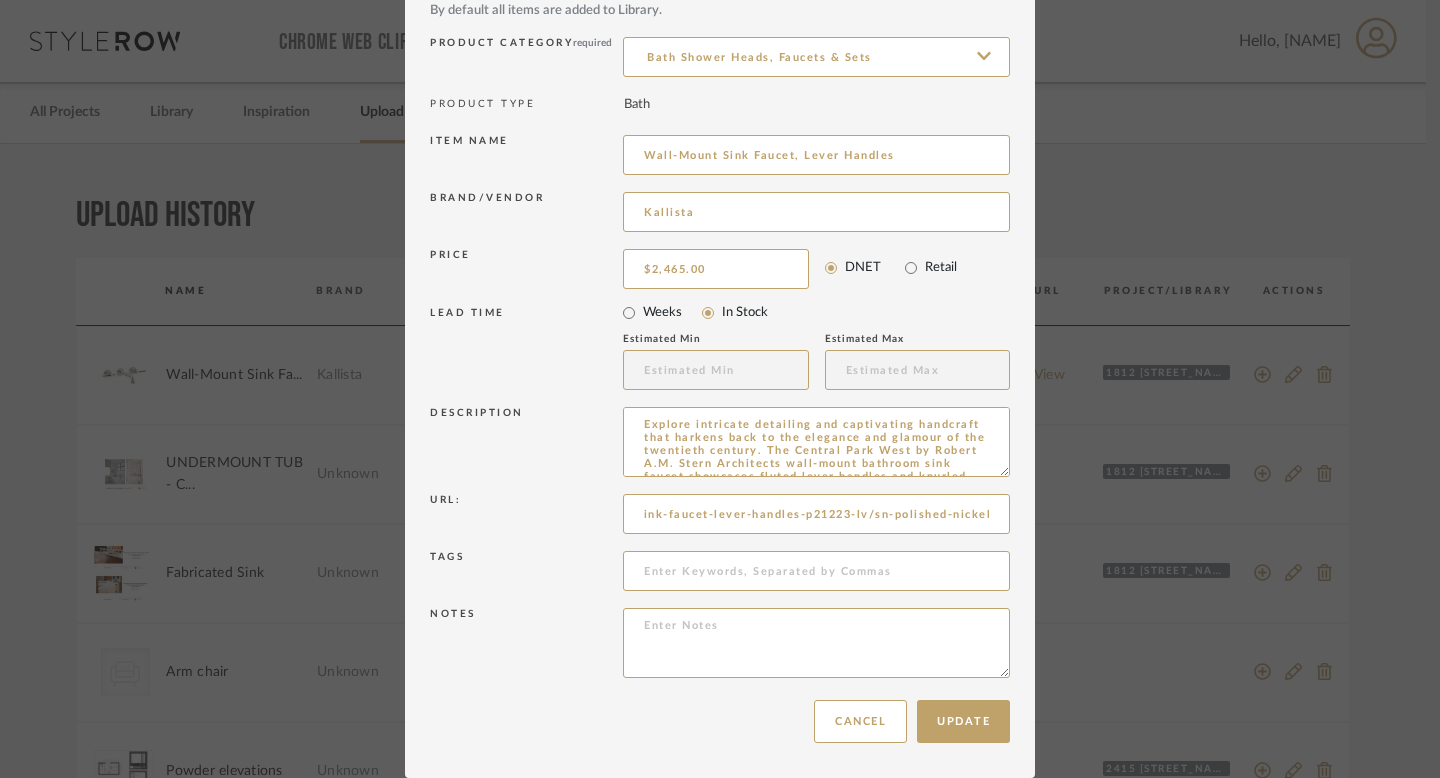 type on "https://www.kallista.com/products/luxury-bathroom/faucets/sink-faucets/central-park-west-wall-mount-sink-faucet-lever-handles-p21223-lv/sn-polished-nickel" 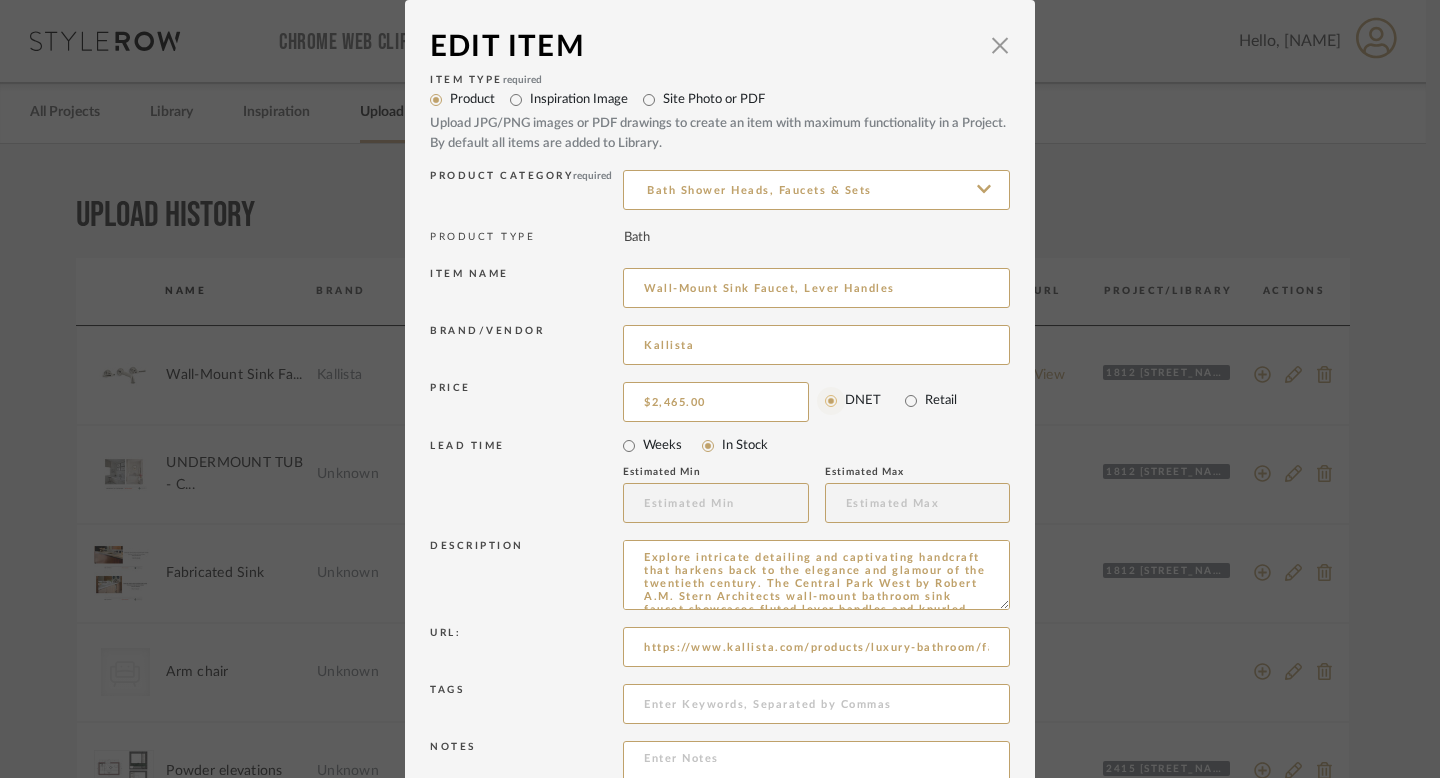 scroll, scrollTop: 133, scrollLeft: 0, axis: vertical 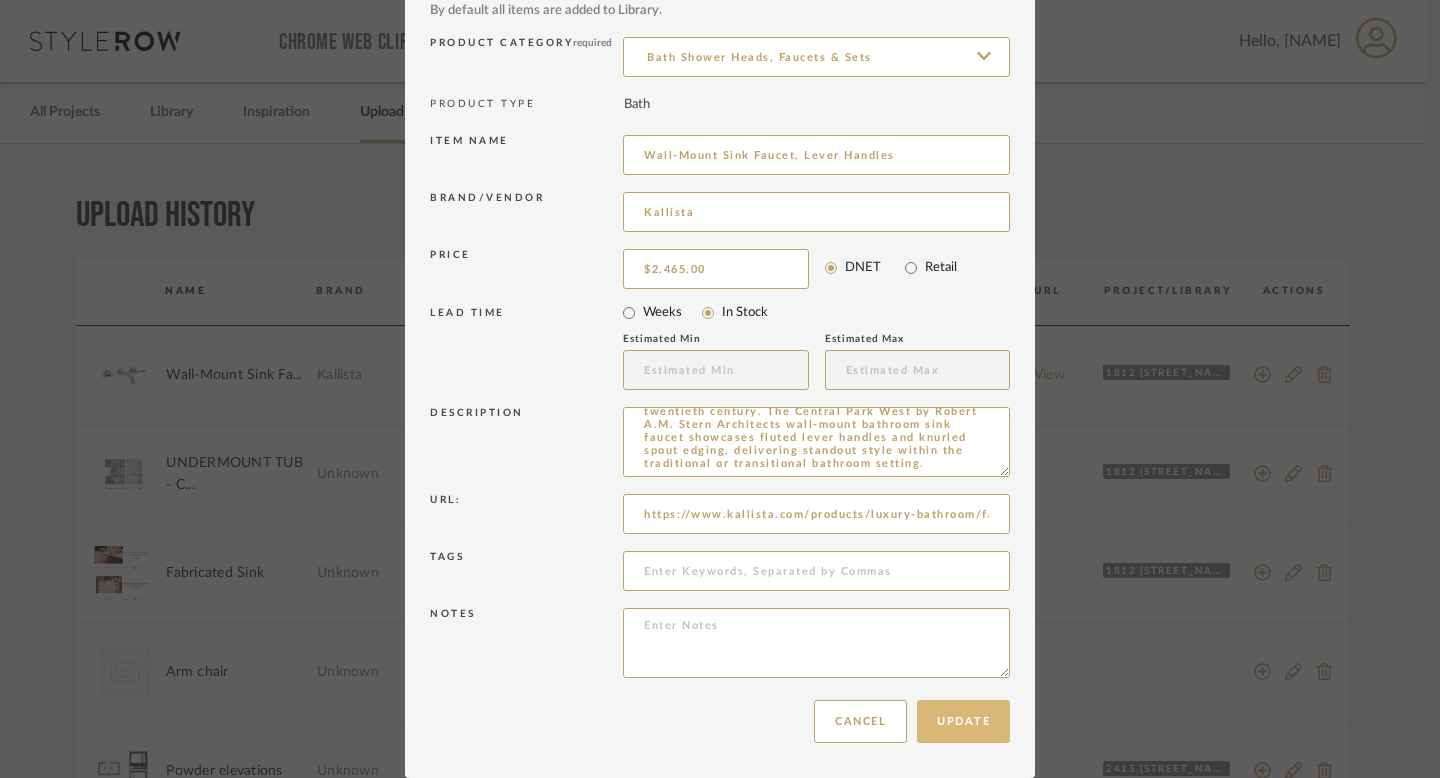click on "Update" at bounding box center [963, 721] 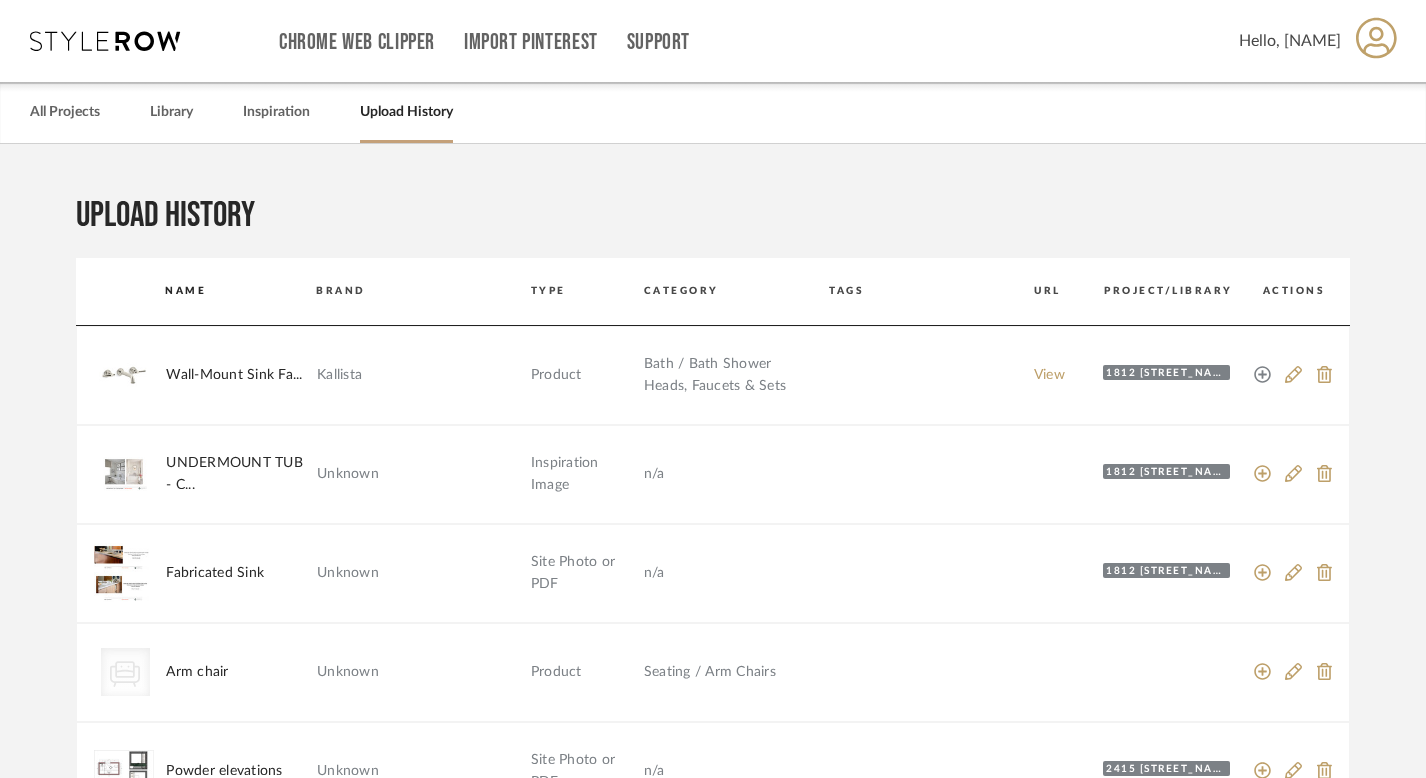click 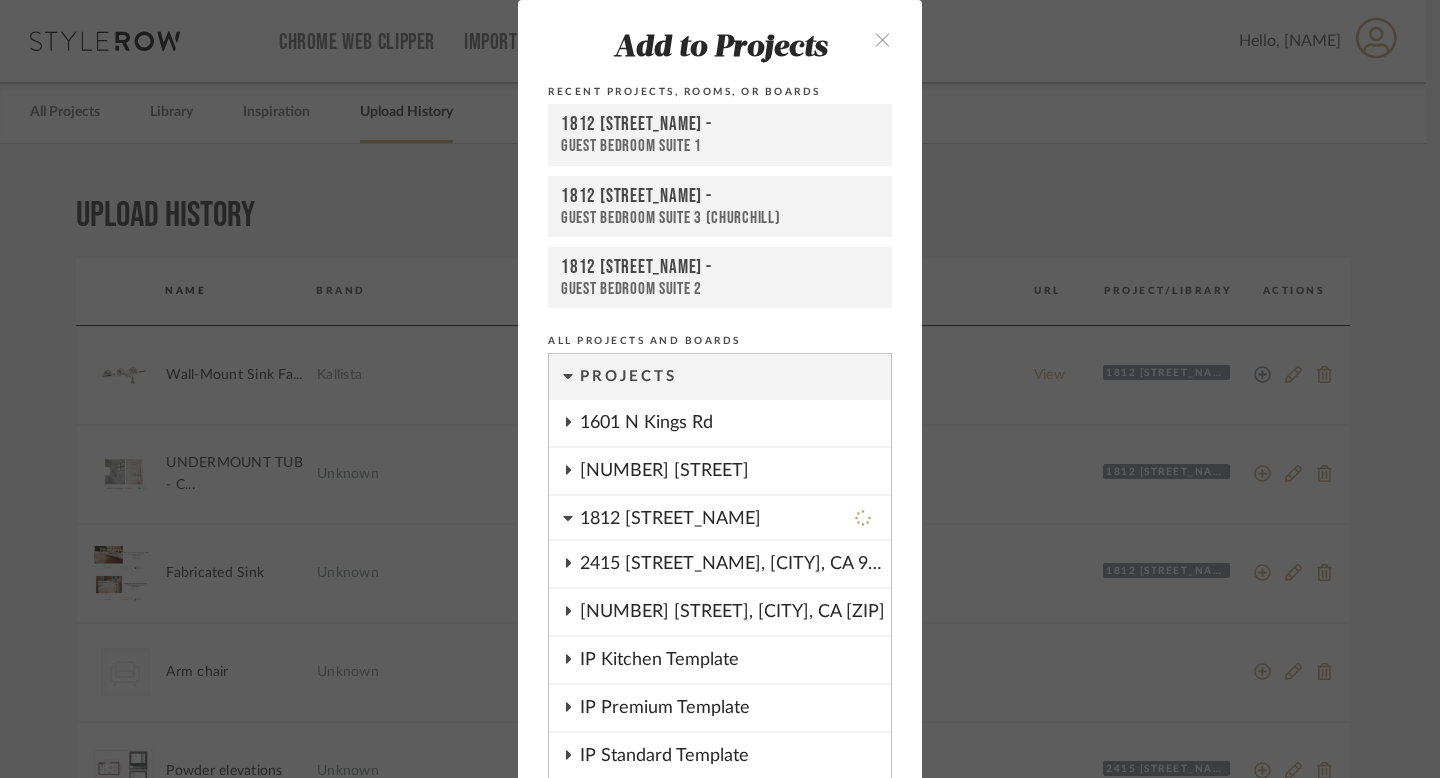 scroll, scrollTop: 50, scrollLeft: 0, axis: vertical 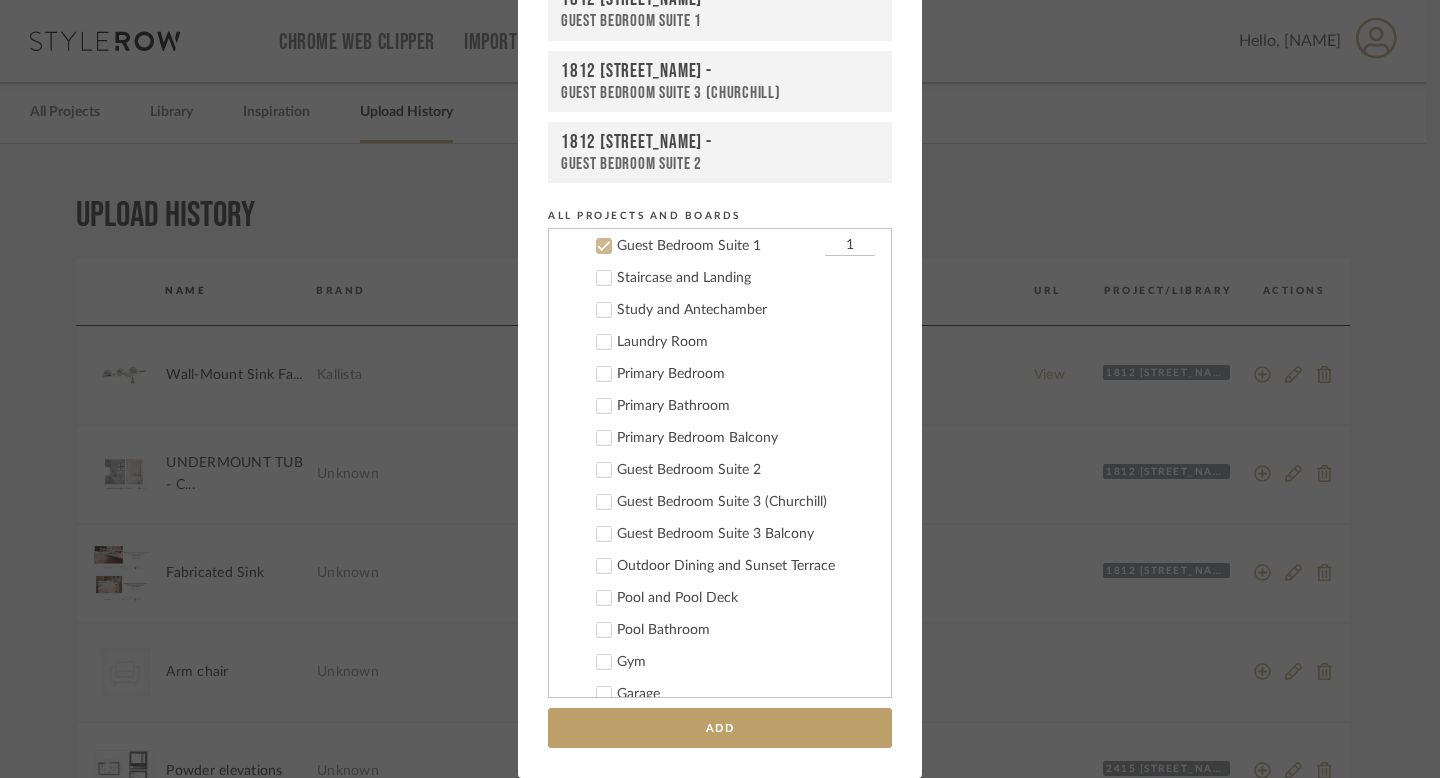 click on "Add to Projects Recent Projects, Rooms, or Boards 1812 Bel Air Rd - Guest Bedroom Suite 1 1812 Bel Air Rd - Guest Bedroom Suite 3 (Churchill) 1812 Bel Air Rd - Guest Bedroom Suite 2 All Projects and Boards  Projects   1601 N Kings Rd   17140 Oak View Dr   1812 Bel Air Rd  QTY  Meeting notes & Documents   Plans   BONNIE HILL - Inventory   Whole House   Frontyard and Driveway   Foyer / Entry   Living Room   Living room Patio   Dining Room   Powder Room   Breakfast Room   Kitchen   Kitchen Wet Bar   Kitchen Patio   Pantry   Family Room   Guest Bedroom Suite 1  1  Staircase and Landing   Study and Antechamber   Laundry Room   Primary Bedroom   Primary Bathroom   Primary Bedroom Balcony   Guest Bedroom Suite 2   Guest Bedroom Suite 3 (Churchill)   Guest Bedroom Suite 3 Balcony   Outdoor Dining and Sunset Terrace   Pool and Pool Deck   Pool Bathroom   Gym   Garage   Products for Consideration  Total 1  2415 Manzanita Dr, Okland, CA 94611   56563 Hilltop Dr, Yucca Valley, CA 92284   IP Kitchen Template   Art" at bounding box center [720, 389] 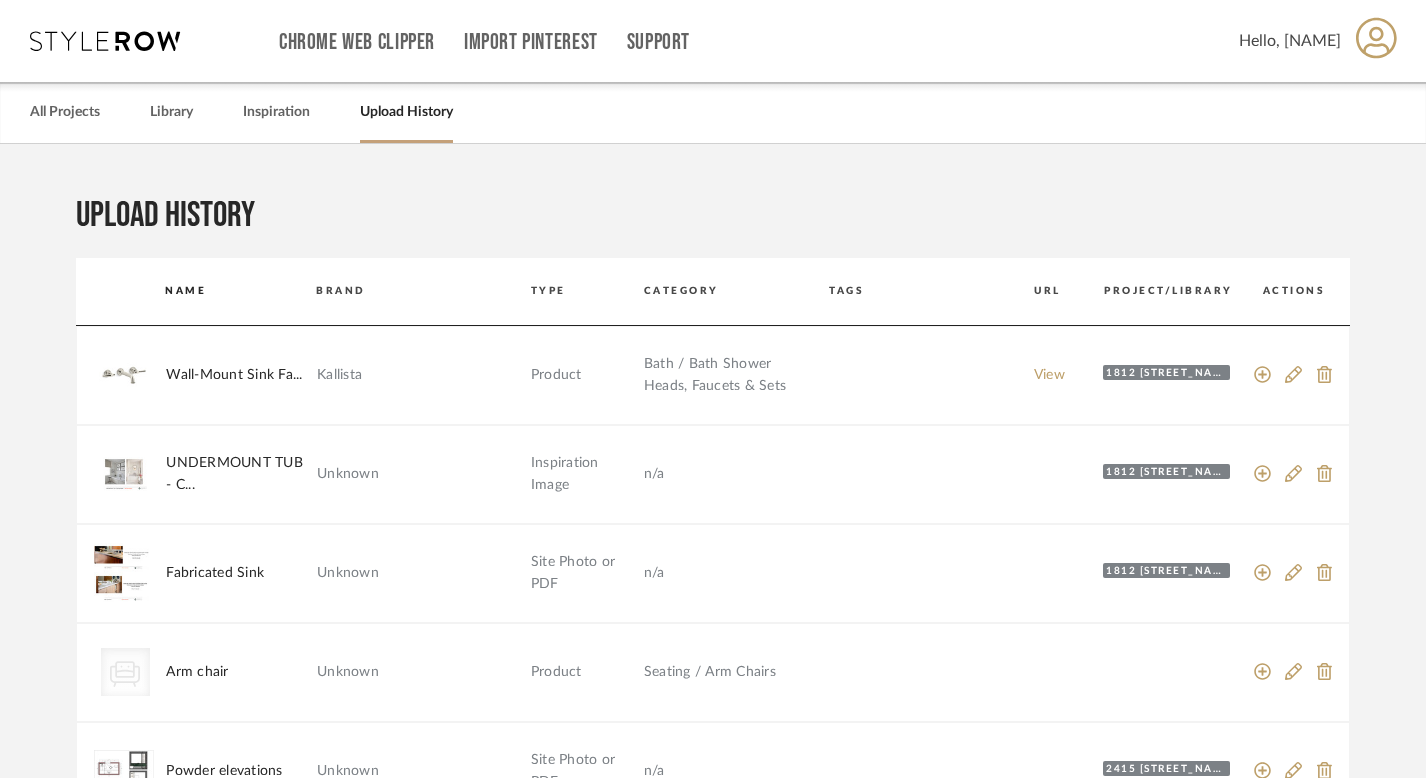 click on "Wall-Mount Sink Fa..." 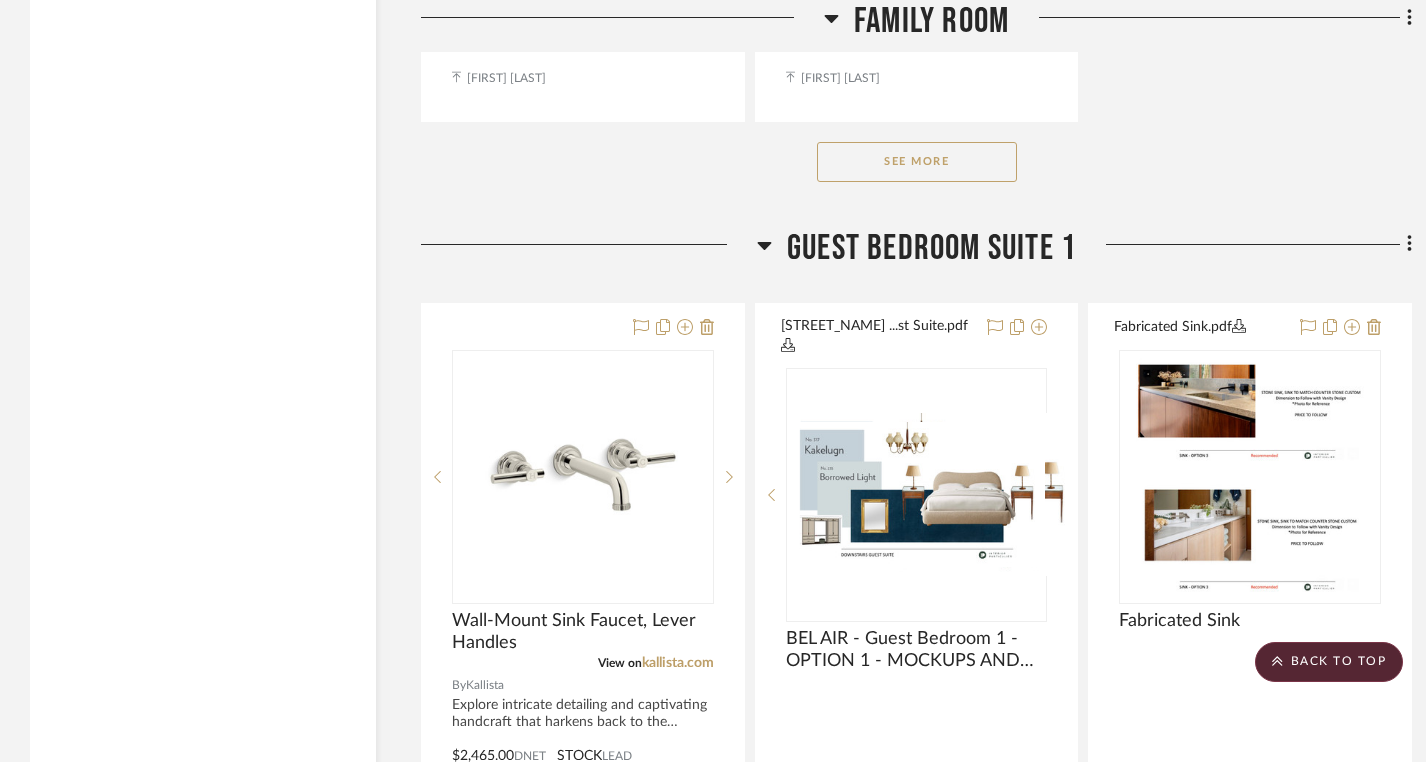 scroll, scrollTop: 34558, scrollLeft: 0, axis: vertical 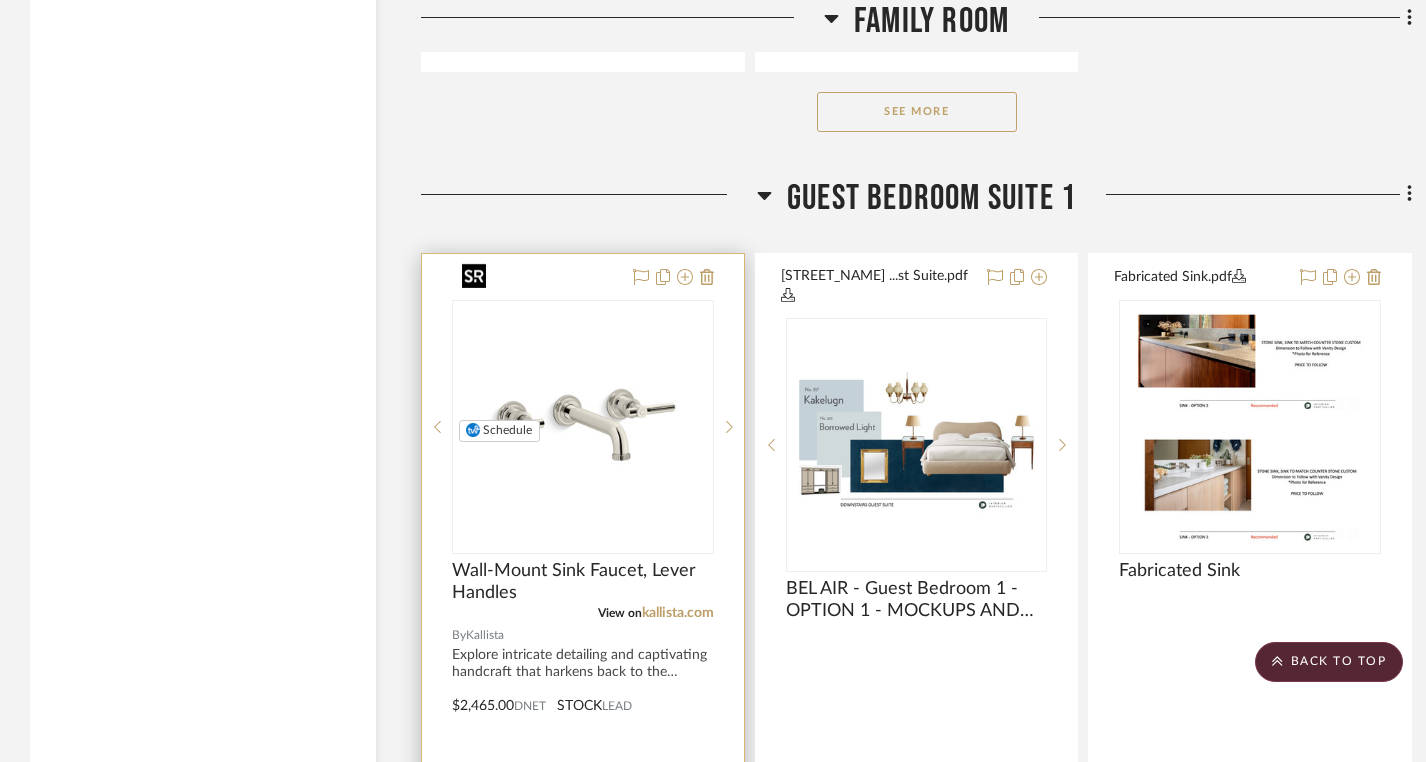 click at bounding box center [583, 427] 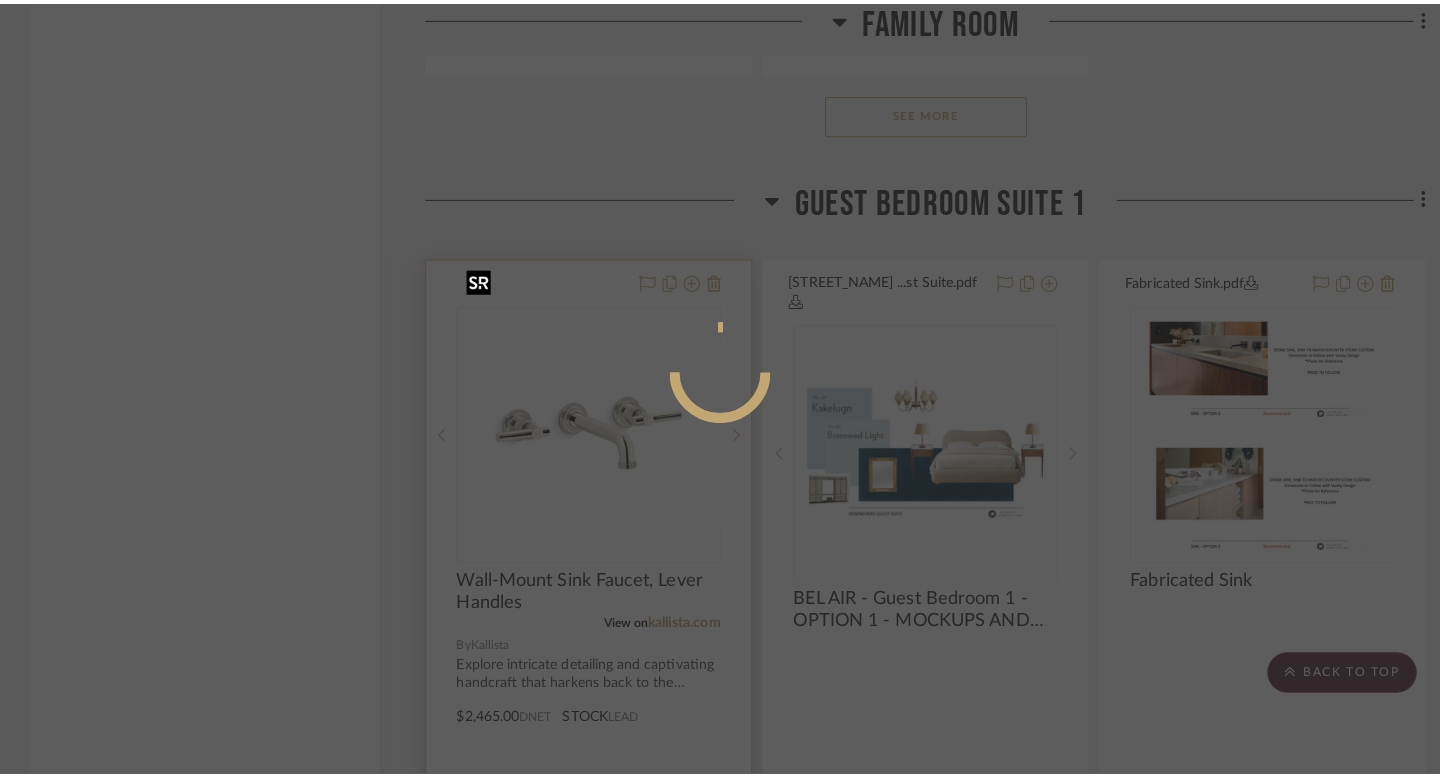 scroll, scrollTop: 0, scrollLeft: 0, axis: both 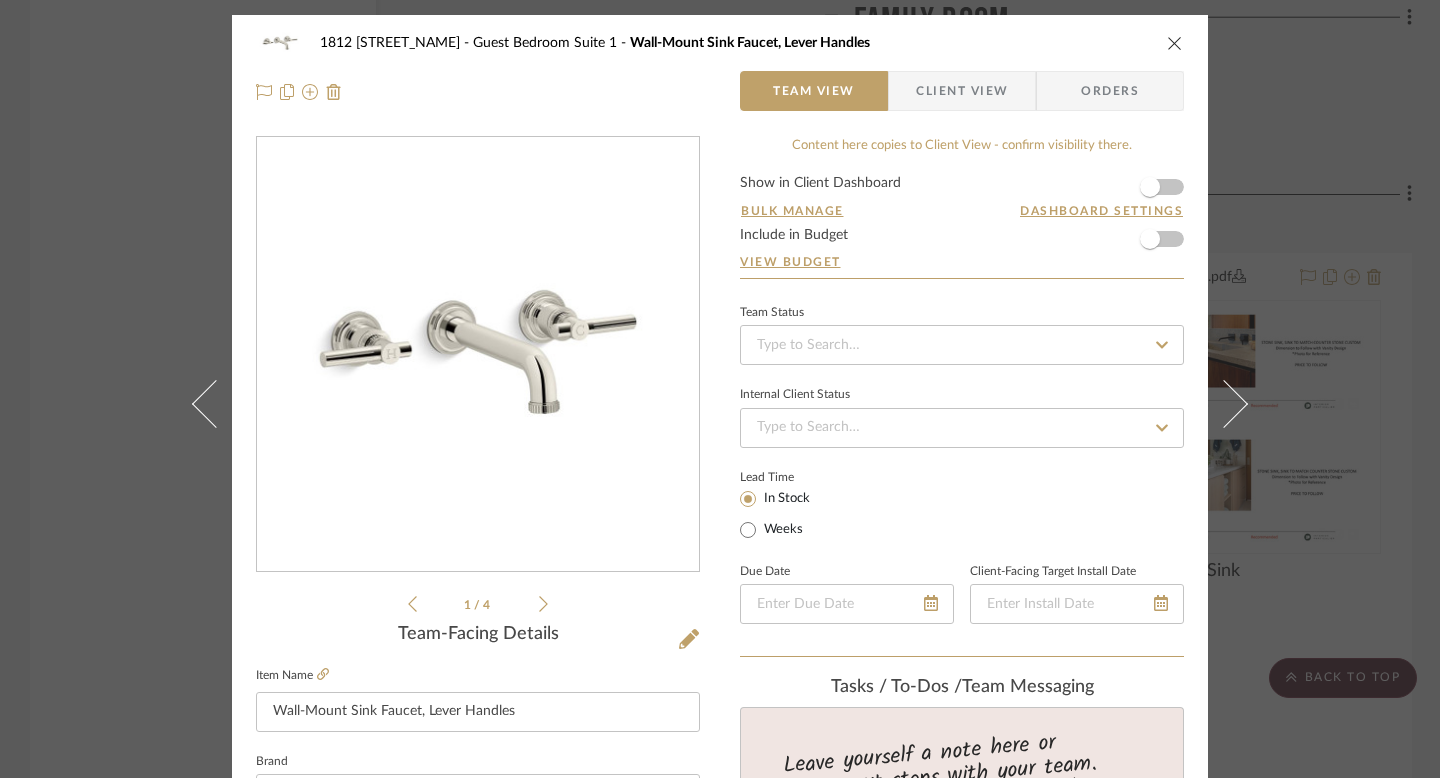 click at bounding box center [478, 355] 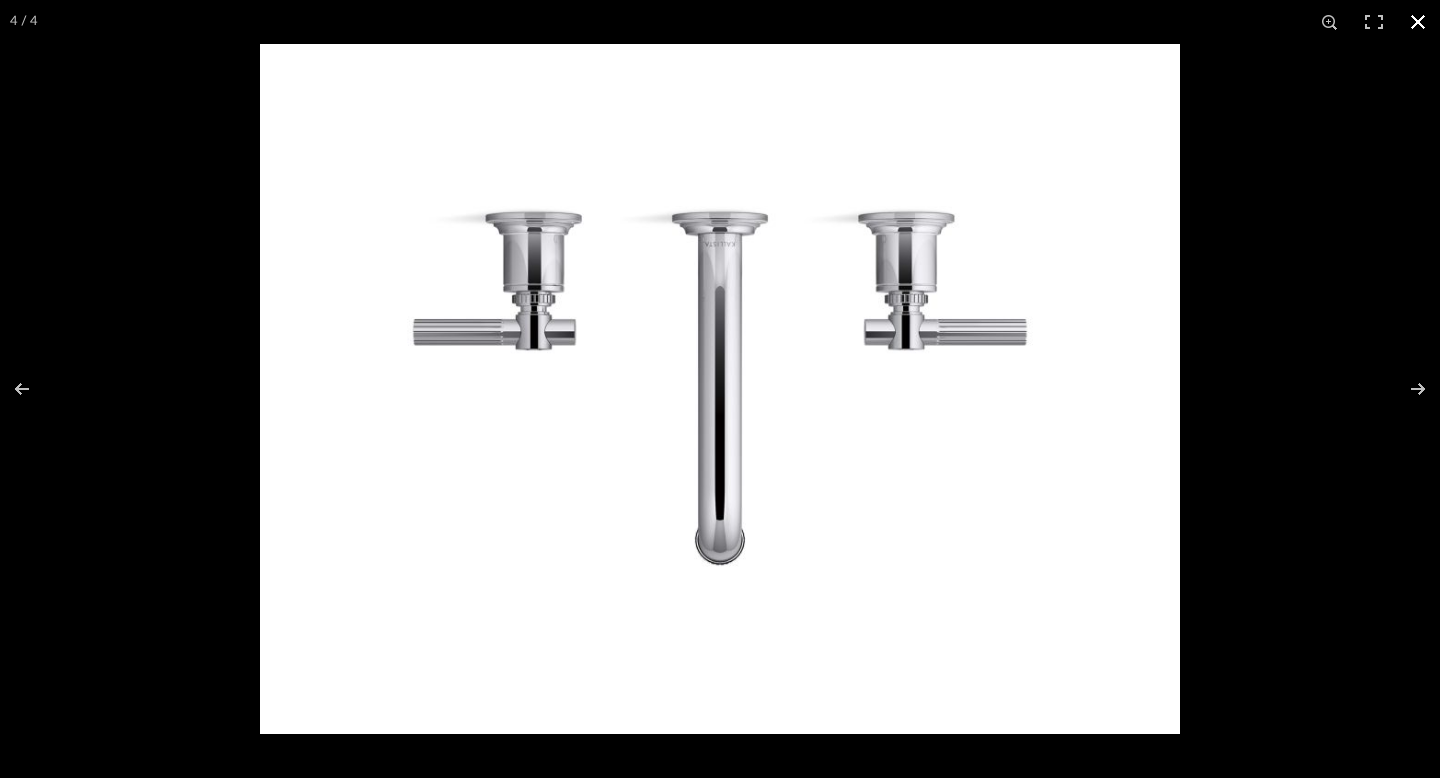 click at bounding box center (720, 389) 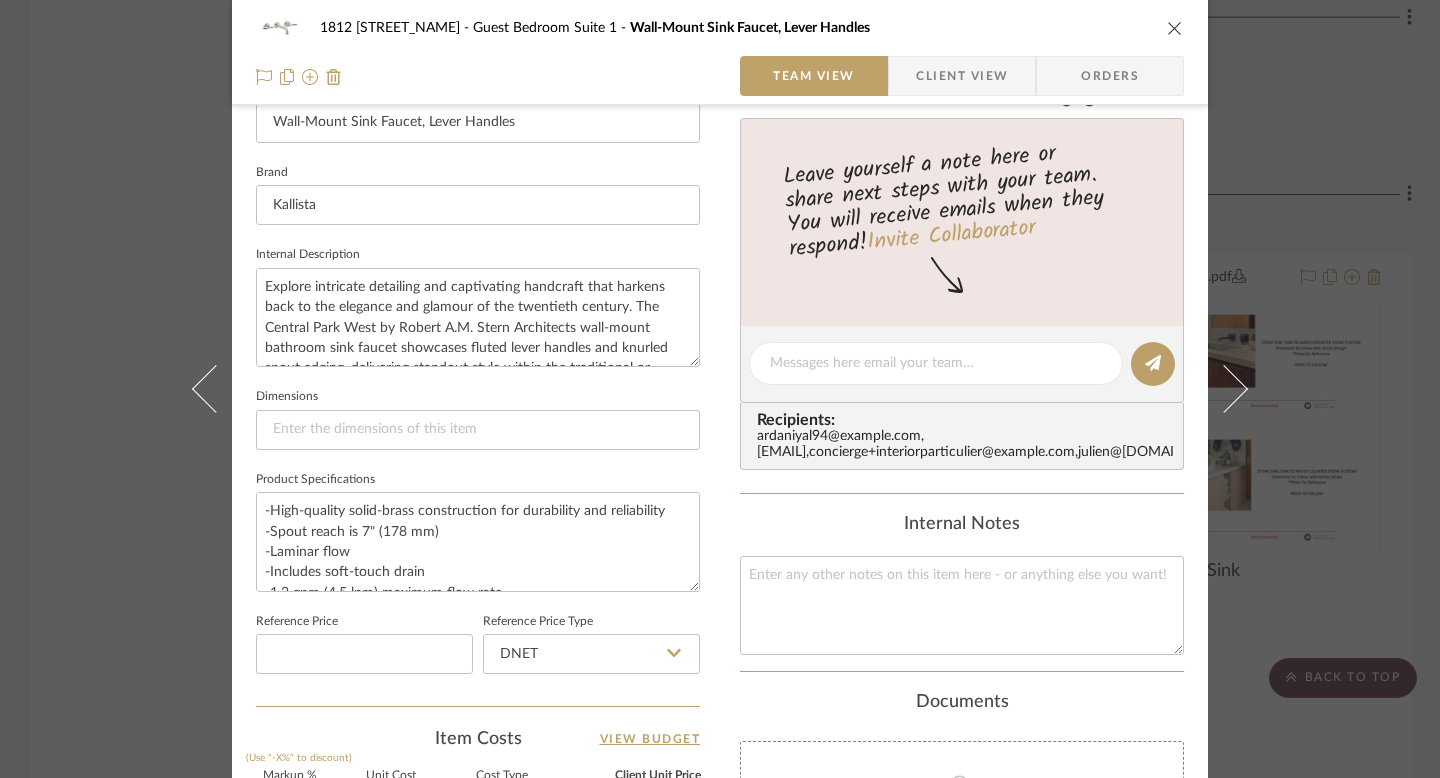scroll, scrollTop: 603, scrollLeft: 0, axis: vertical 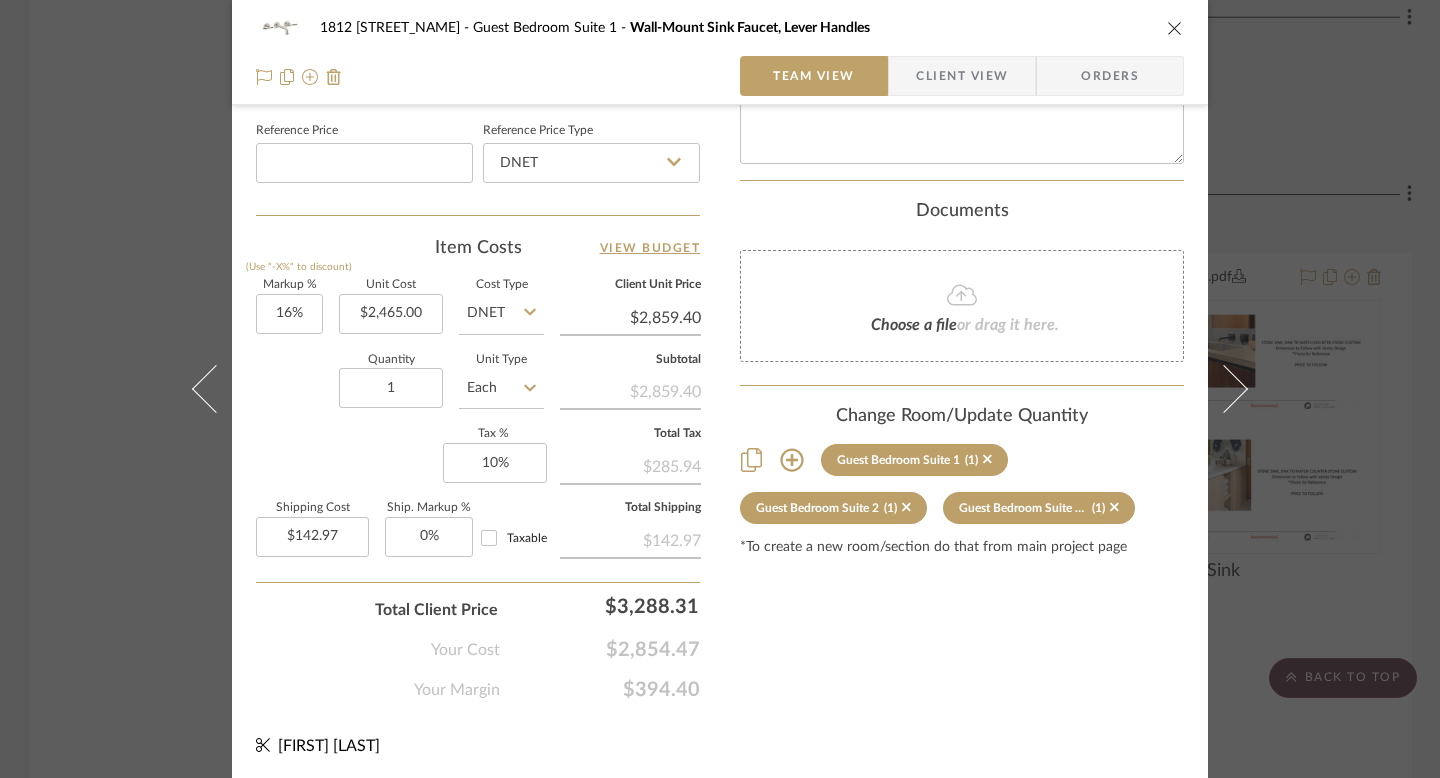 click on "1812 Bel Air Rd Guest Bedroom Suite 1 Wall-Mount Sink Faucet, Lever Handles Team View Client View Orders 1 / 4  Team-Facing Details   Item Name  Wall-Mount Sink Faucet, Lever Handles  Brand  Kallista  Internal Description  Explore intricate detailing and captivating handcraft that harkens back to the elegance and glamour of the twentieth century. The Central Park West by Robert A.M. Stern Architects wall-mount bathroom sink faucet showcases fluted lever handles and knurled spout edging, delivering standout style within the traditional or transitional bathroom setting.  Dimensions   Product Specifications  -High-quality solid-brass construction for durability and reliability
-Spout reach is 7" (178 mm)
-Laminar flow
-Includes soft-touch drain
-1.2 gpm (4.5 lpm) maximum flow rate
-Three-hole installation
-Required rough-in sold separately  Reference Price   Reference Price Type  DNET  Item Costs   View Budget   Markup %  (Use "-X%" to discount) 16%  Unit Cost  $2,465.00  Cost Type  DNET  Client Unit Price  1 0%" at bounding box center (720, 389) 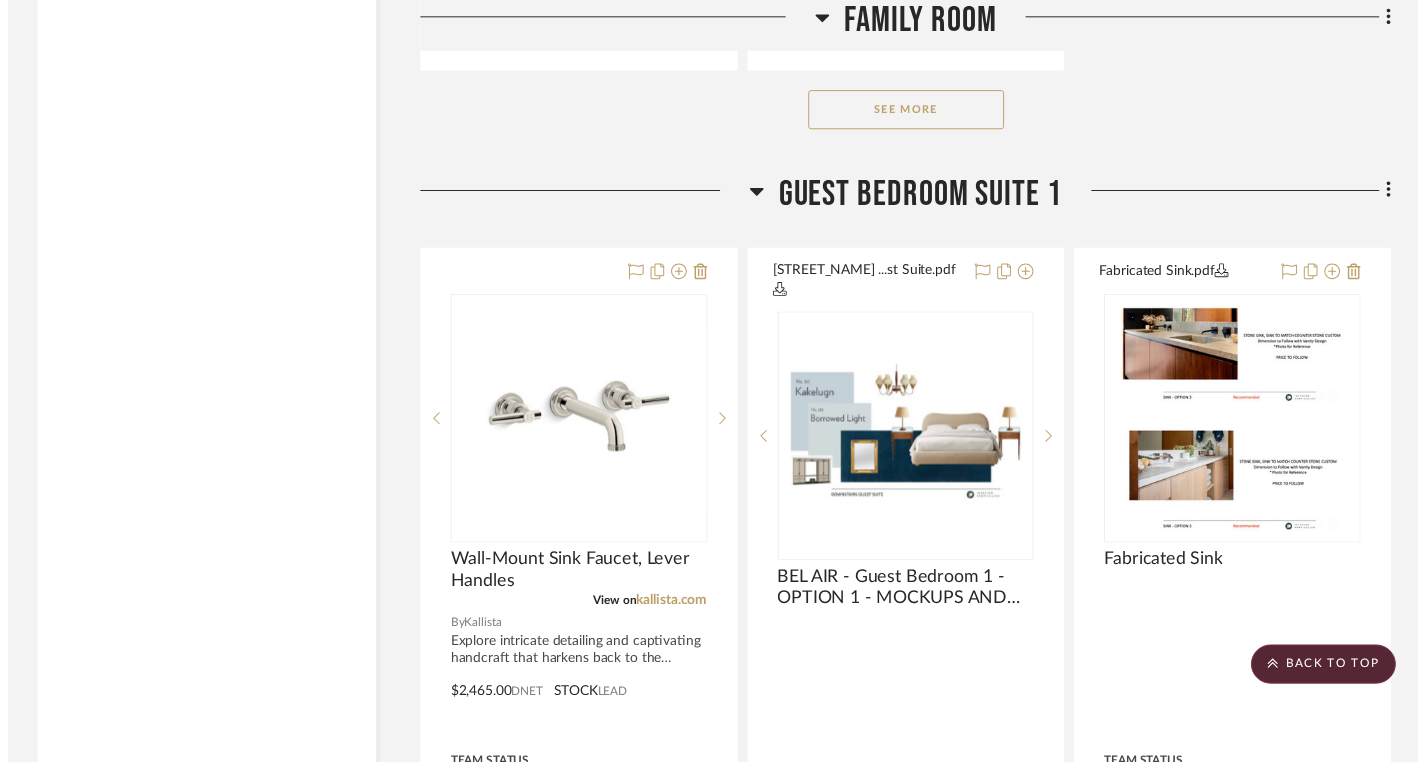 scroll, scrollTop: 34558, scrollLeft: 0, axis: vertical 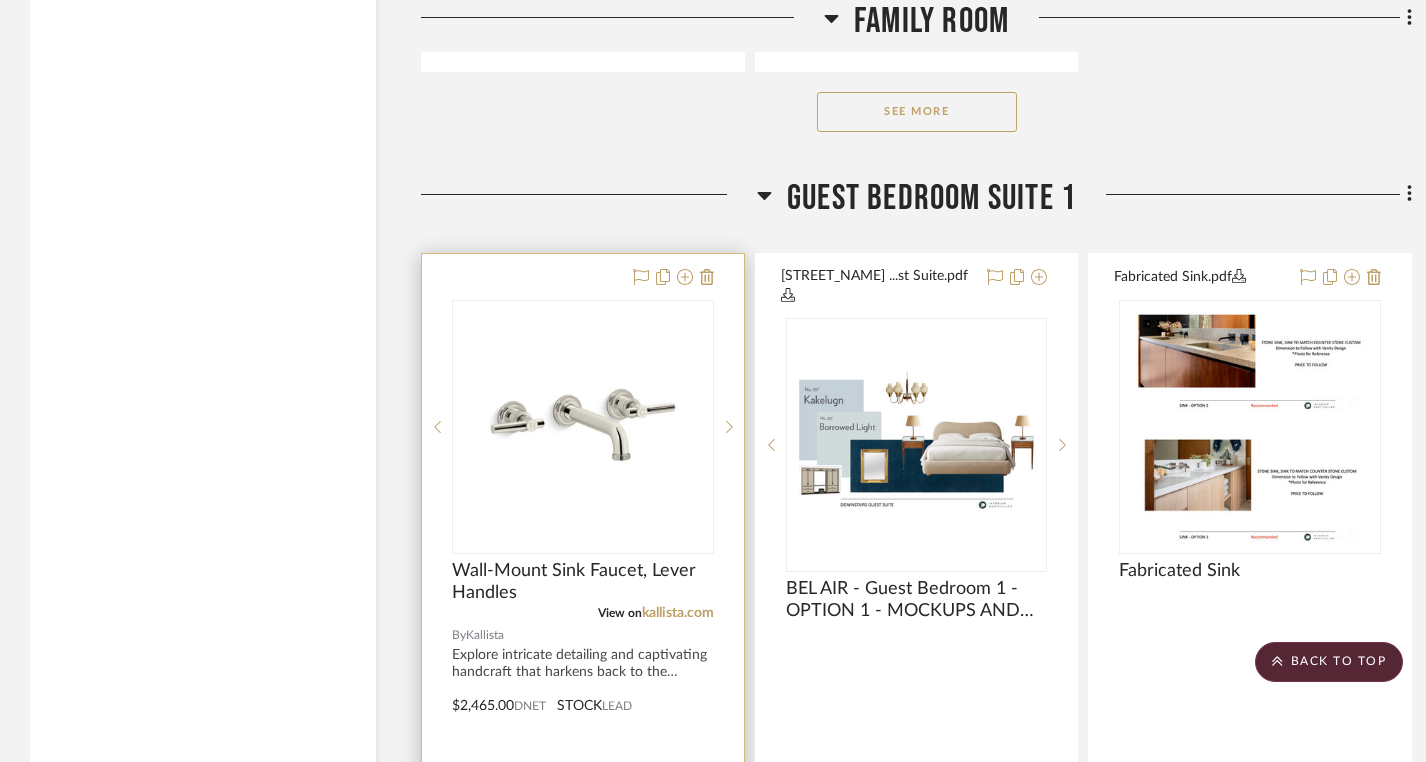 type 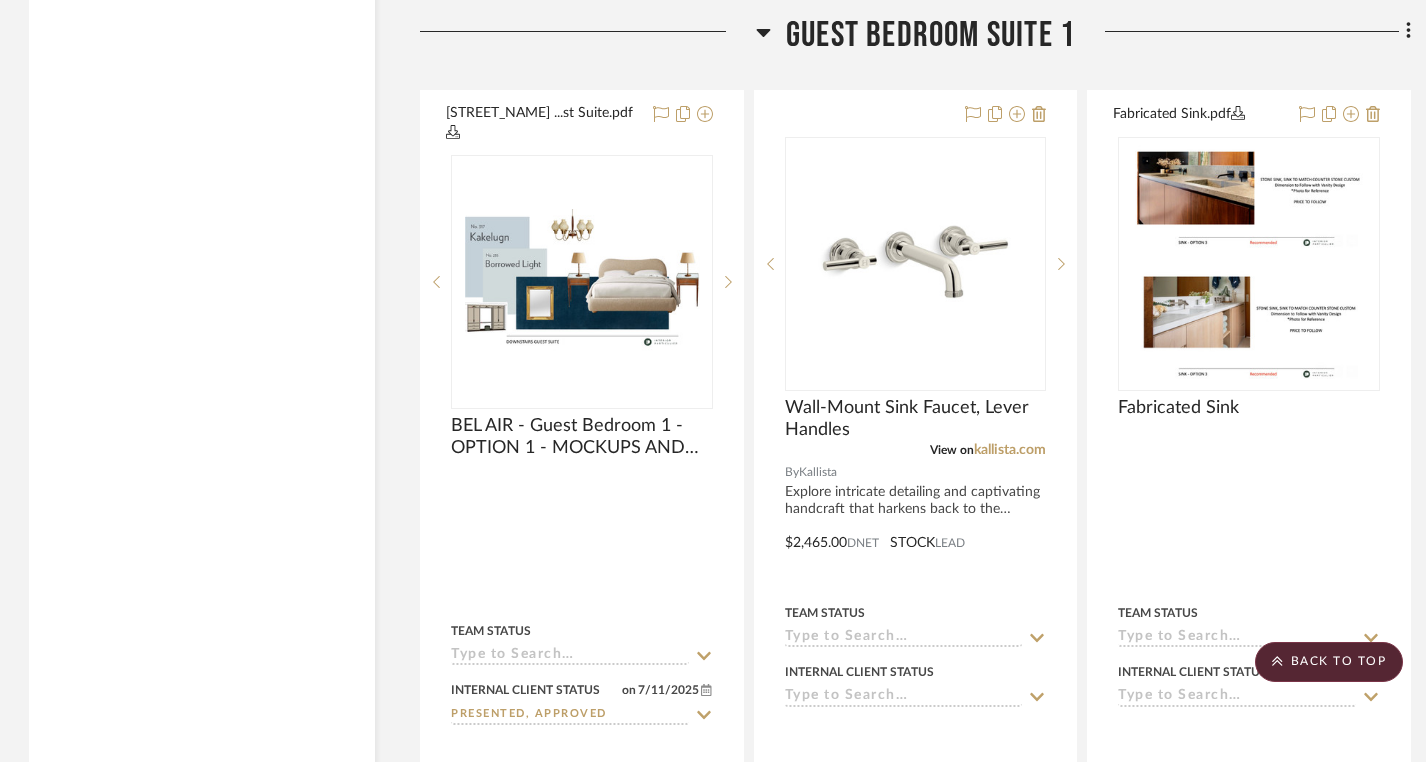 scroll, scrollTop: 34723, scrollLeft: 1, axis: both 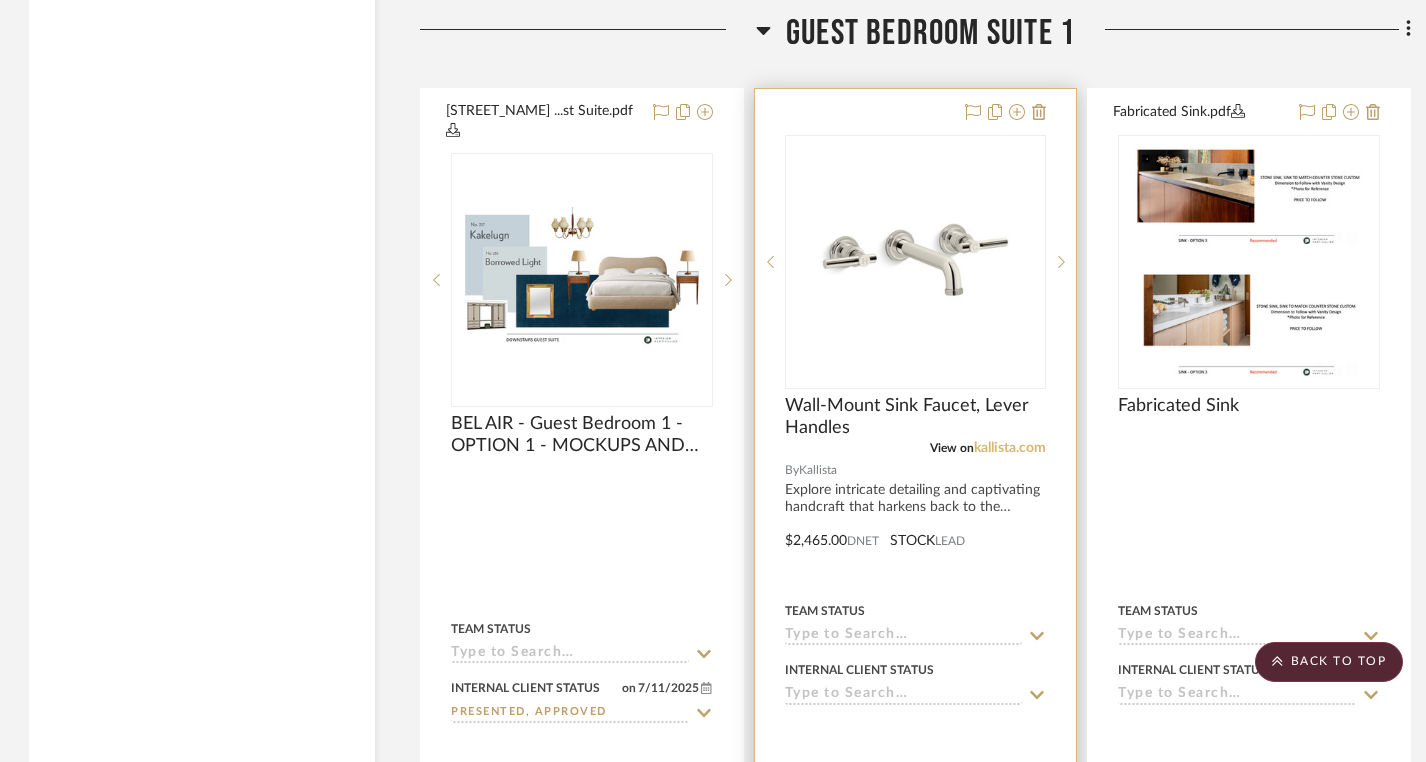 click on "kallista.com" at bounding box center [1010, 448] 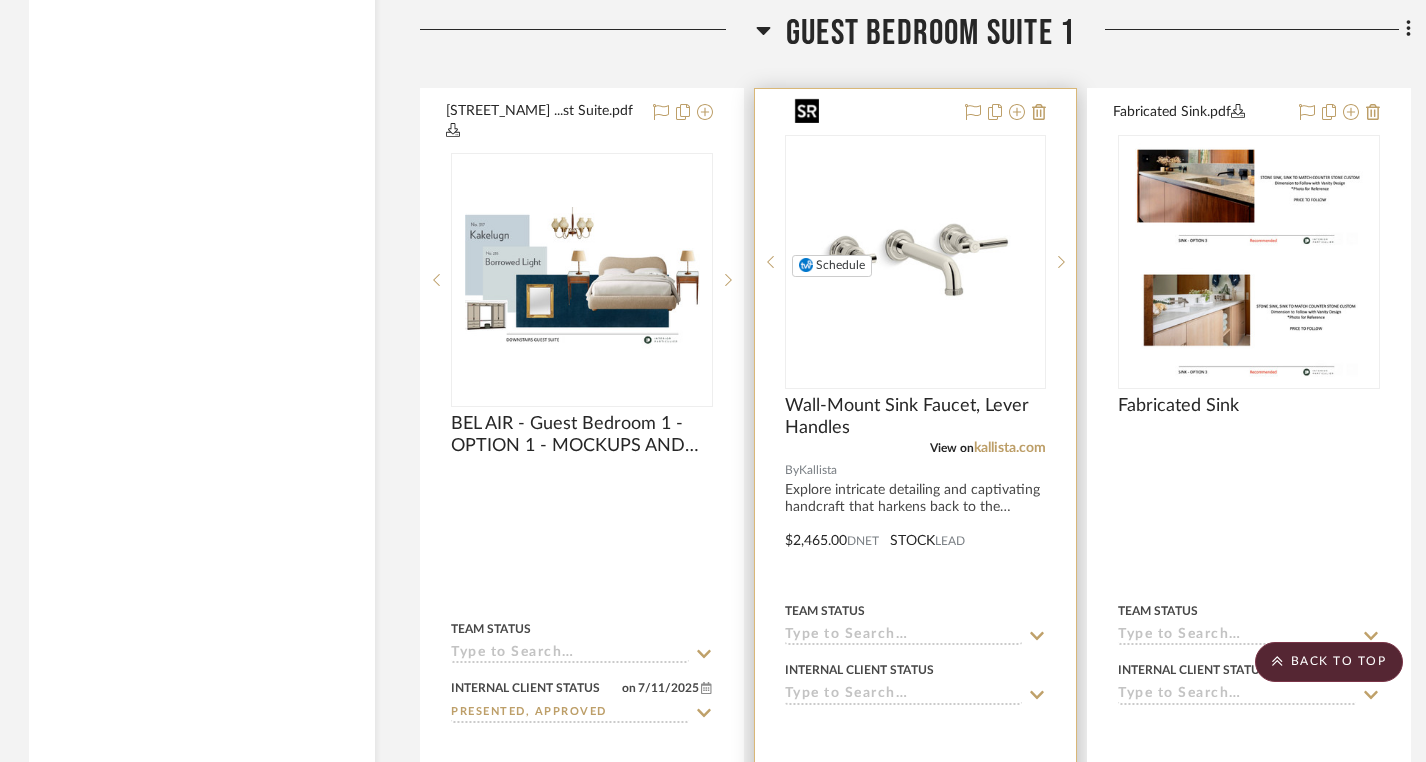 click at bounding box center (916, 262) 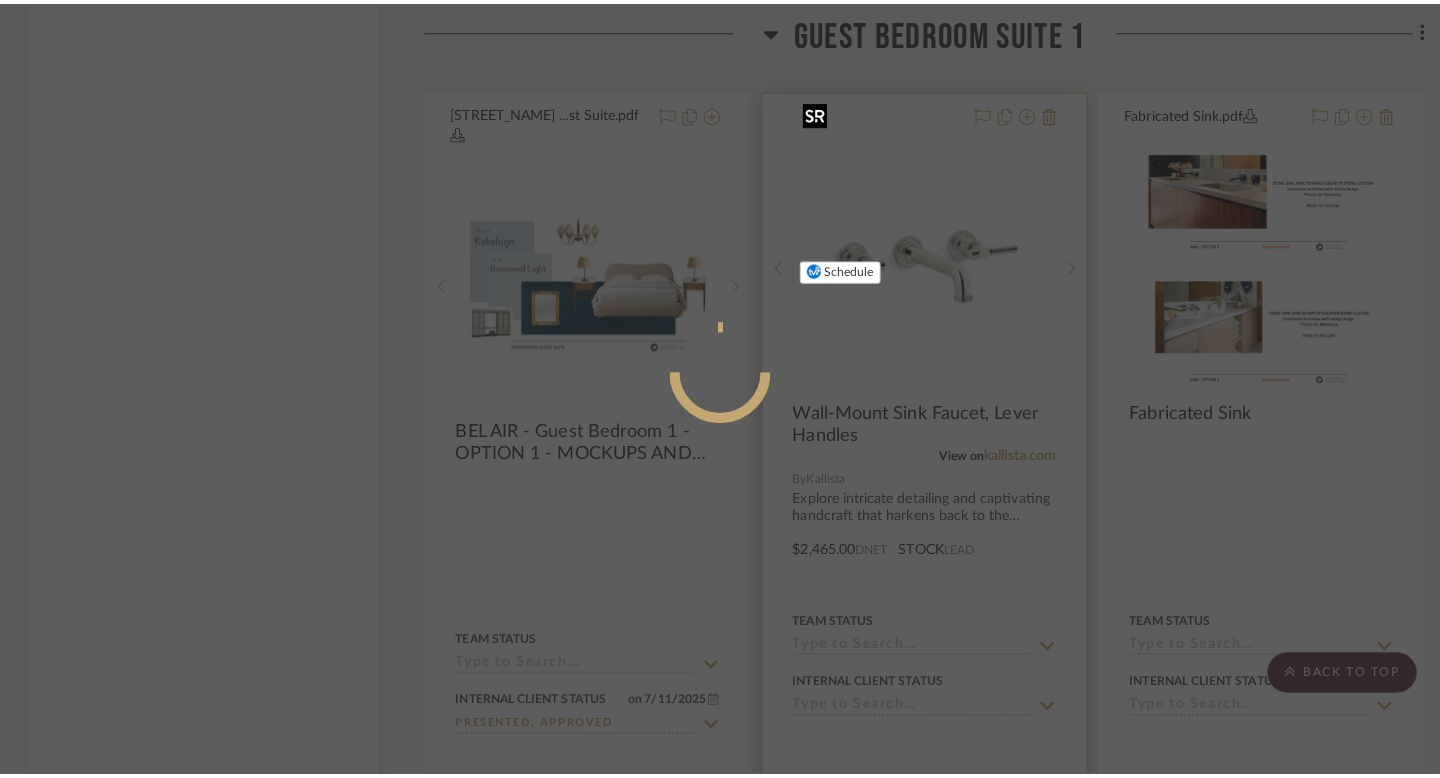scroll, scrollTop: 0, scrollLeft: 0, axis: both 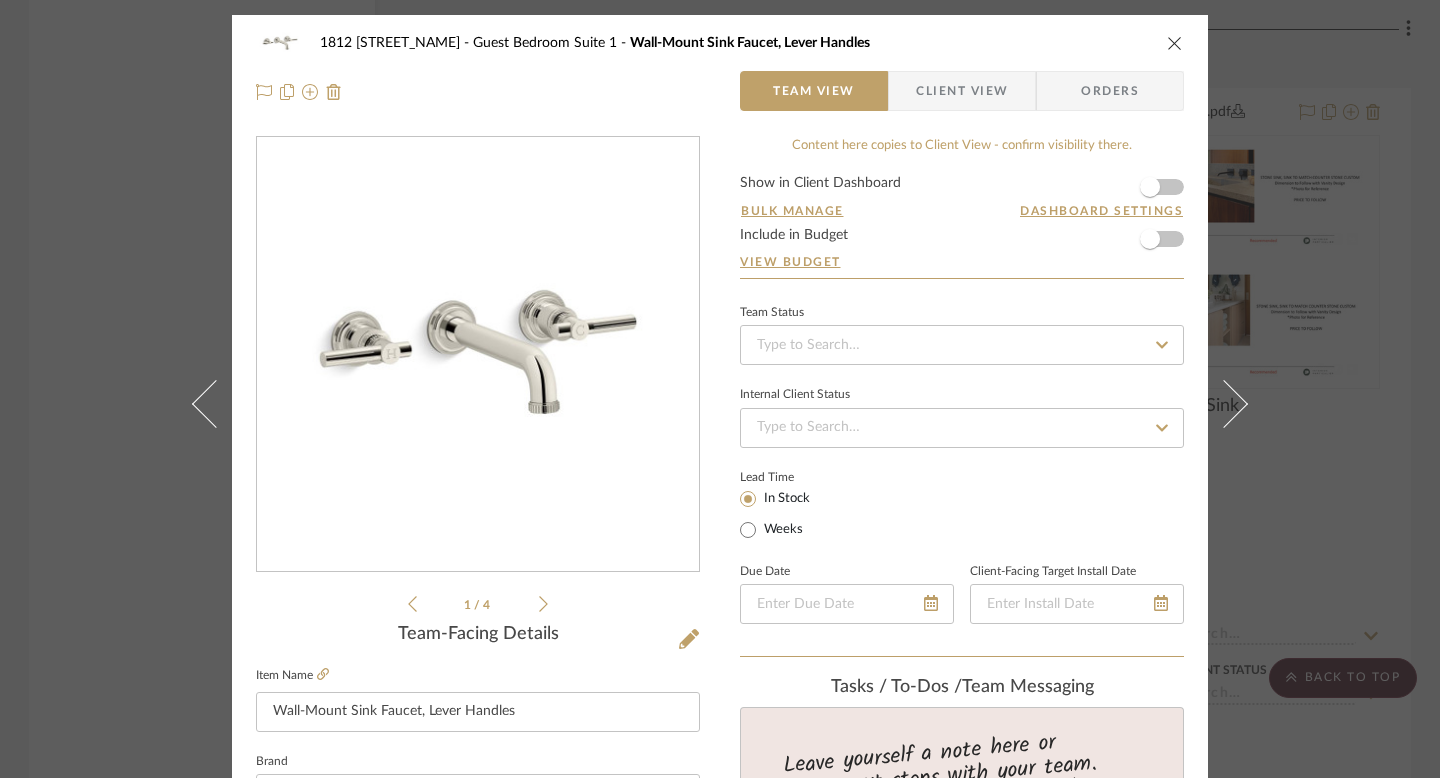 click at bounding box center (478, 355) 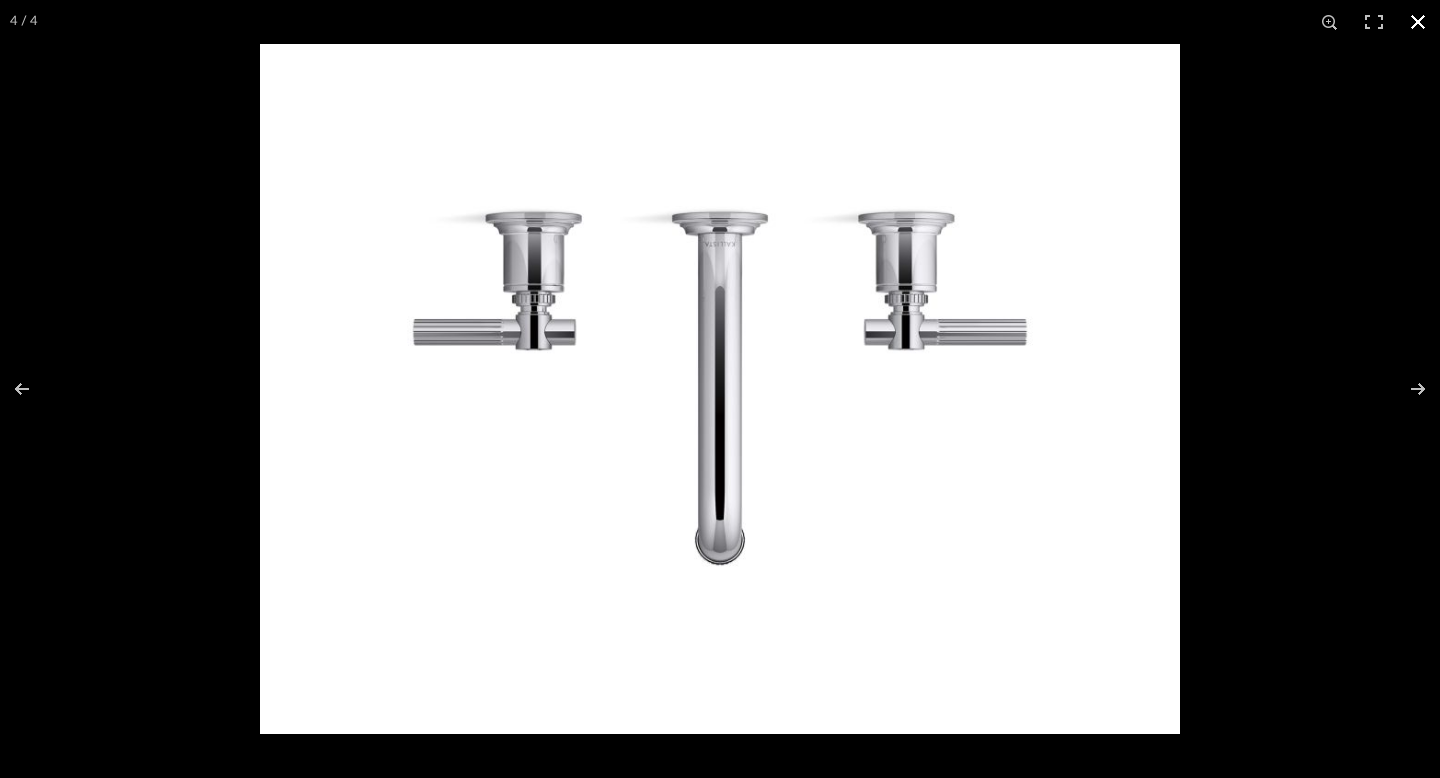 click at bounding box center (720, 389) 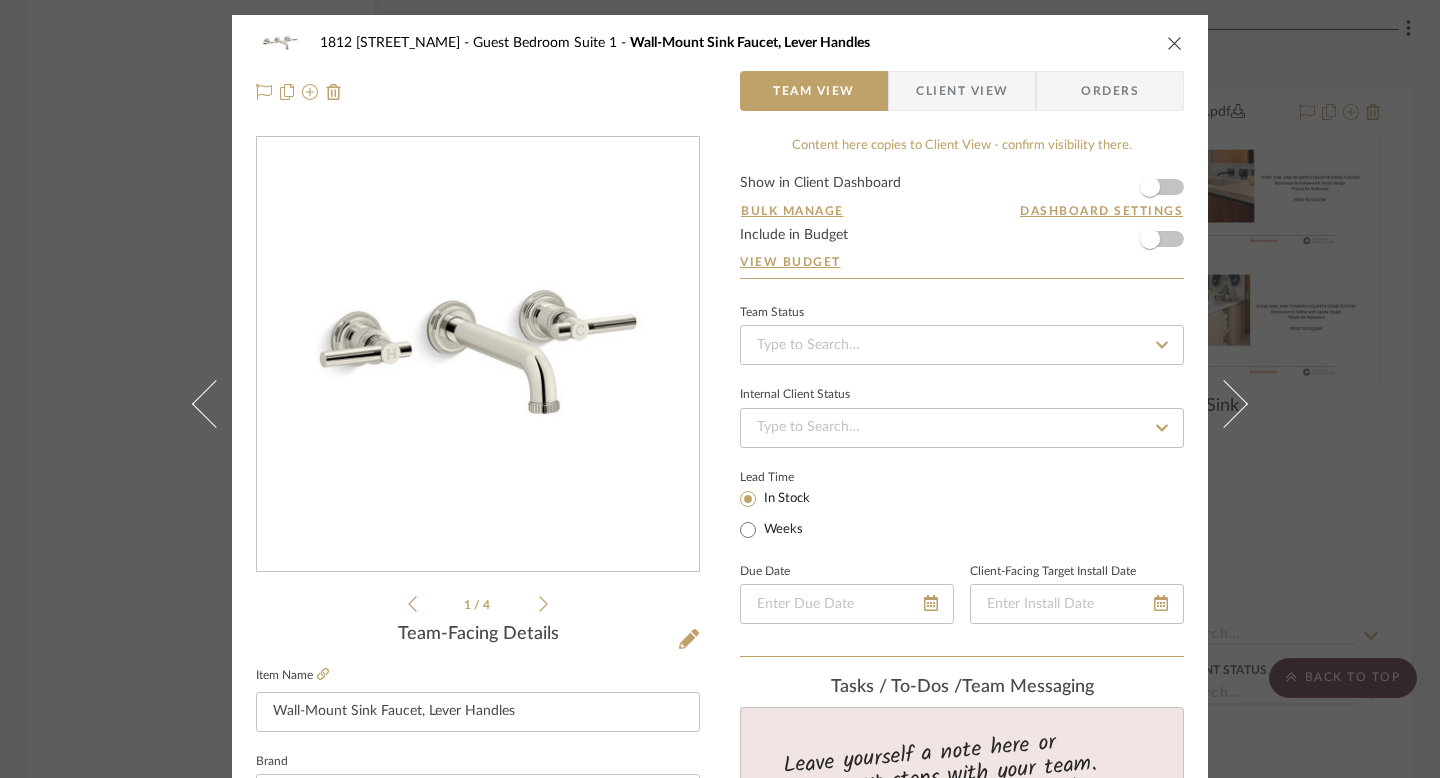 click on "1812 Bel Air Rd Guest Bedroom Suite 1 Wall-Mount Sink Faucet, Lever Handles Team View Client View Orders 1 / 4  Team-Facing Details   Item Name  Wall-Mount Sink Faucet, Lever Handles  Brand  Kallista  Internal Description  Explore intricate detailing and captivating handcraft that harkens back to the elegance and glamour of the twentieth century. The Central Park West by Robert A.M. Stern Architects wall-mount bathroom sink faucet showcases fluted lever handles and knurled spout edging, delivering standout style within the traditional or transitional bathroom setting.  Dimensions   Product Specifications  -High-quality solid-brass construction for durability and reliability
-Spout reach is 7" (178 mm)
-Laminar flow
-Includes soft-touch drain
-1.2 gpm (4.5 lpm) maximum flow rate
-Three-hole installation
-Required rough-in sold separately  Reference Price   Reference Price Type  DNET  Item Costs   View Budget   Markup %  (Use "-X%" to discount) 16%  Unit Cost  $2,465.00  Cost Type  DNET  Client Unit Price  1 0%" at bounding box center [720, 389] 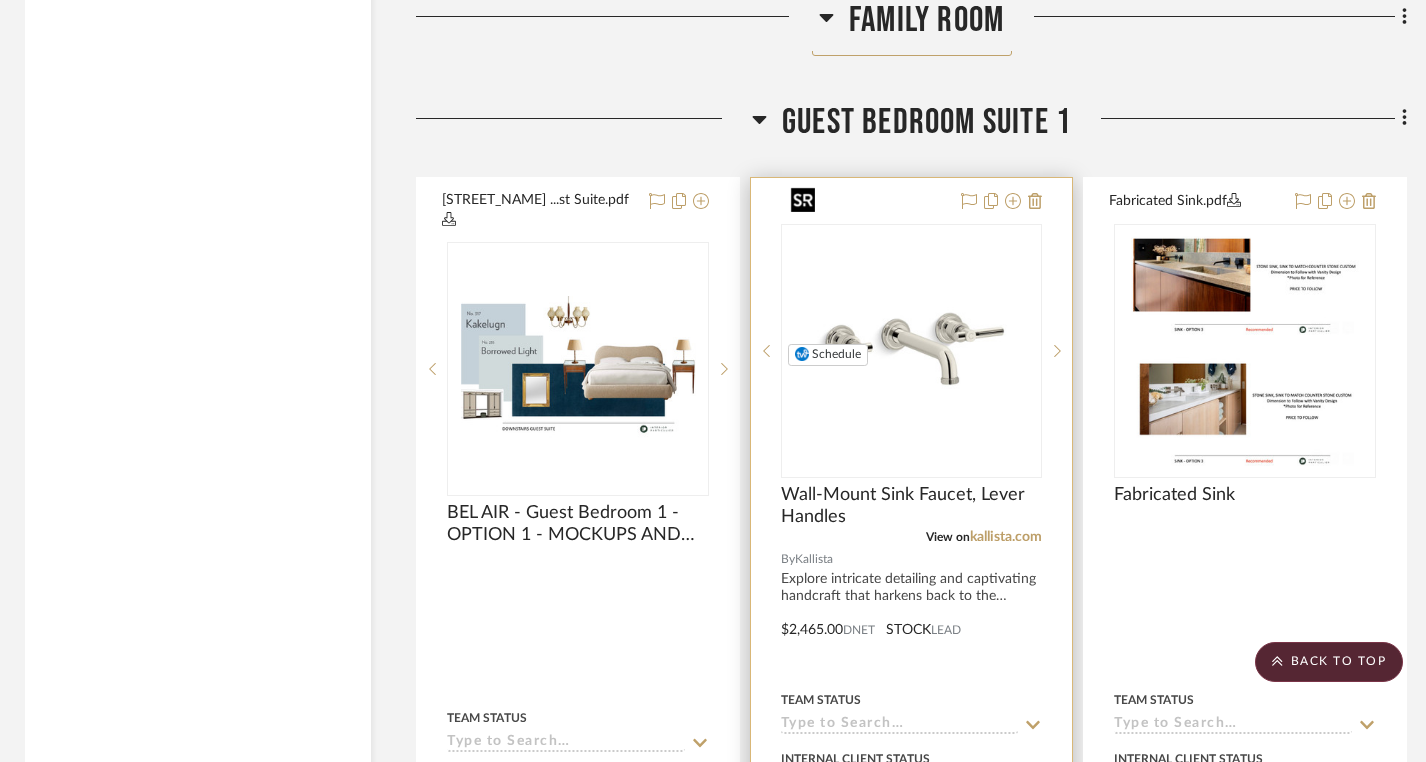 scroll, scrollTop: 34643, scrollLeft: 5, axis: both 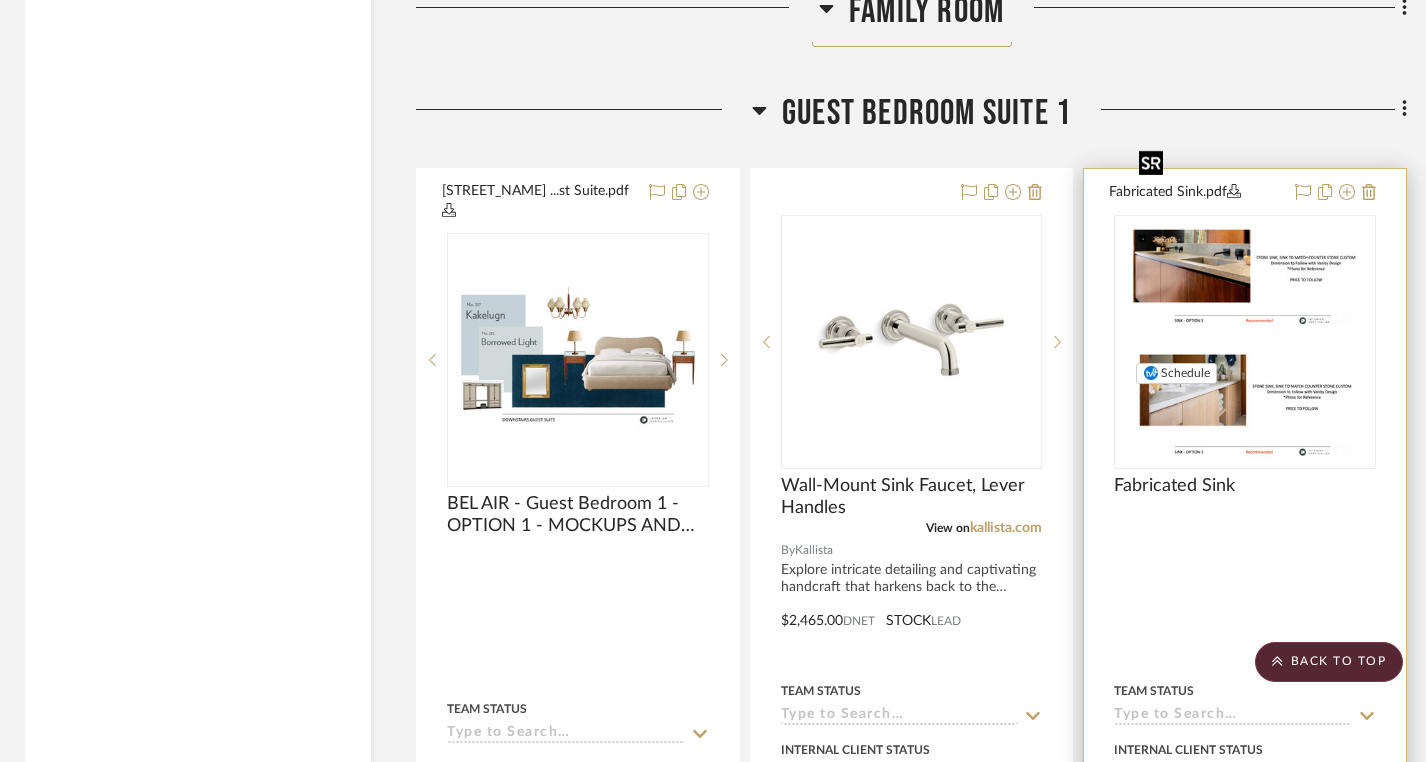 click at bounding box center (1245, 342) 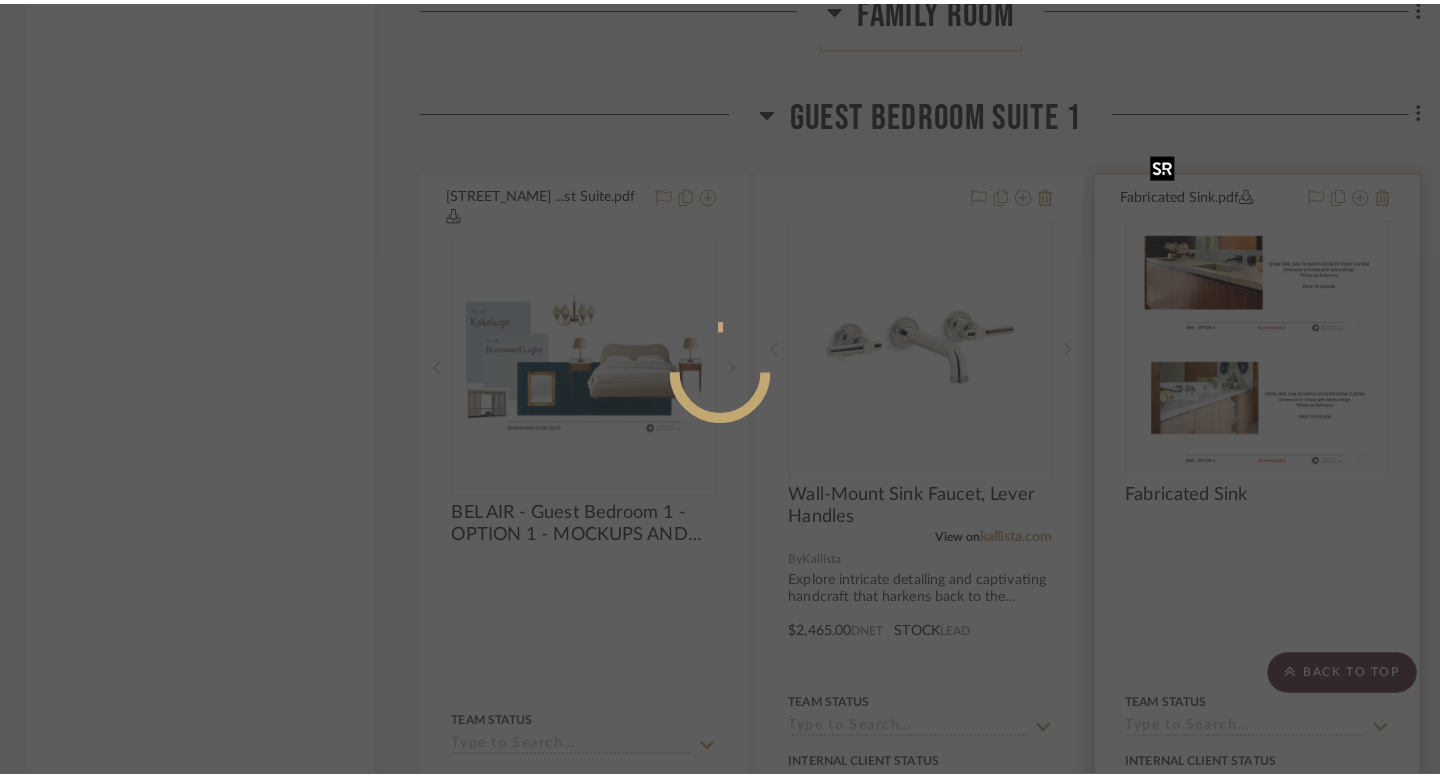 scroll, scrollTop: 0, scrollLeft: 0, axis: both 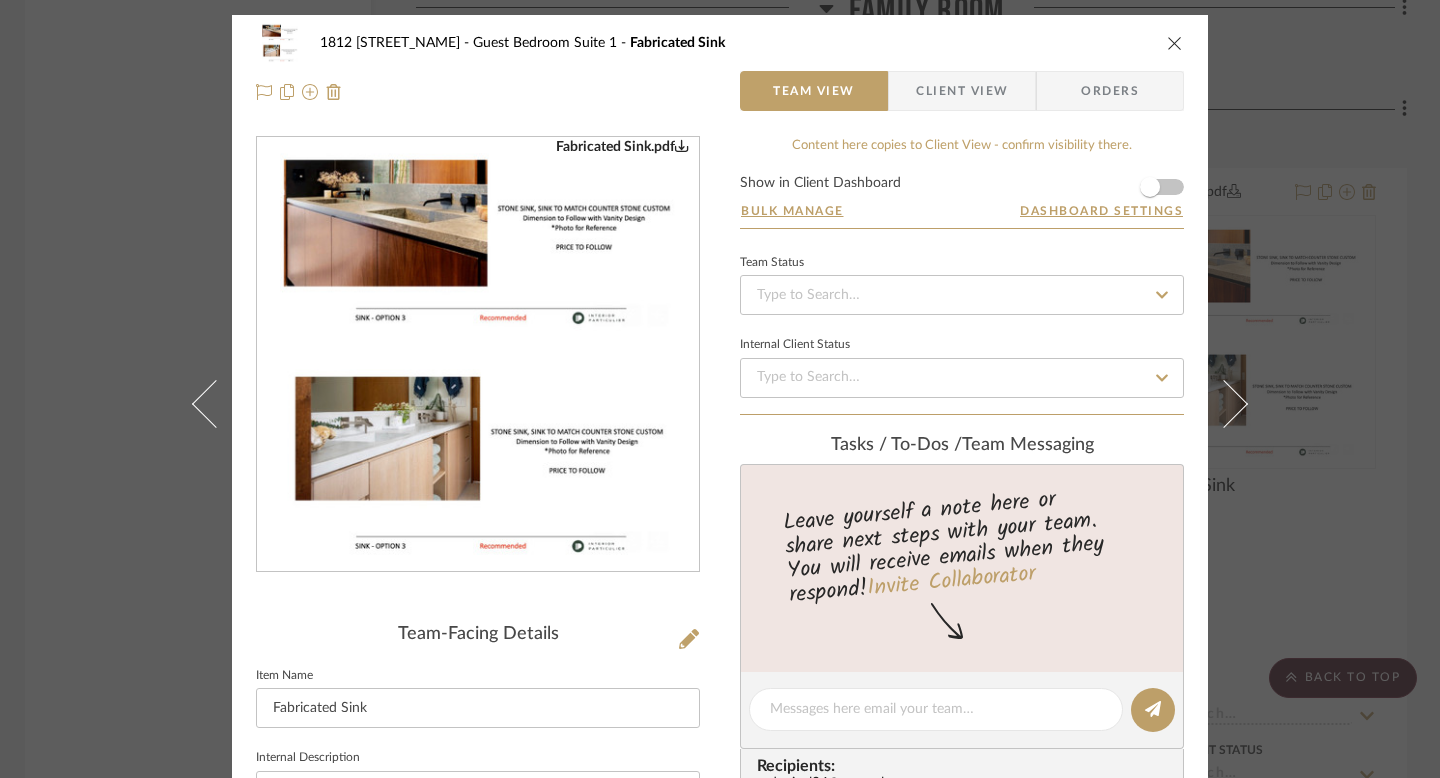 click at bounding box center [477, 355] 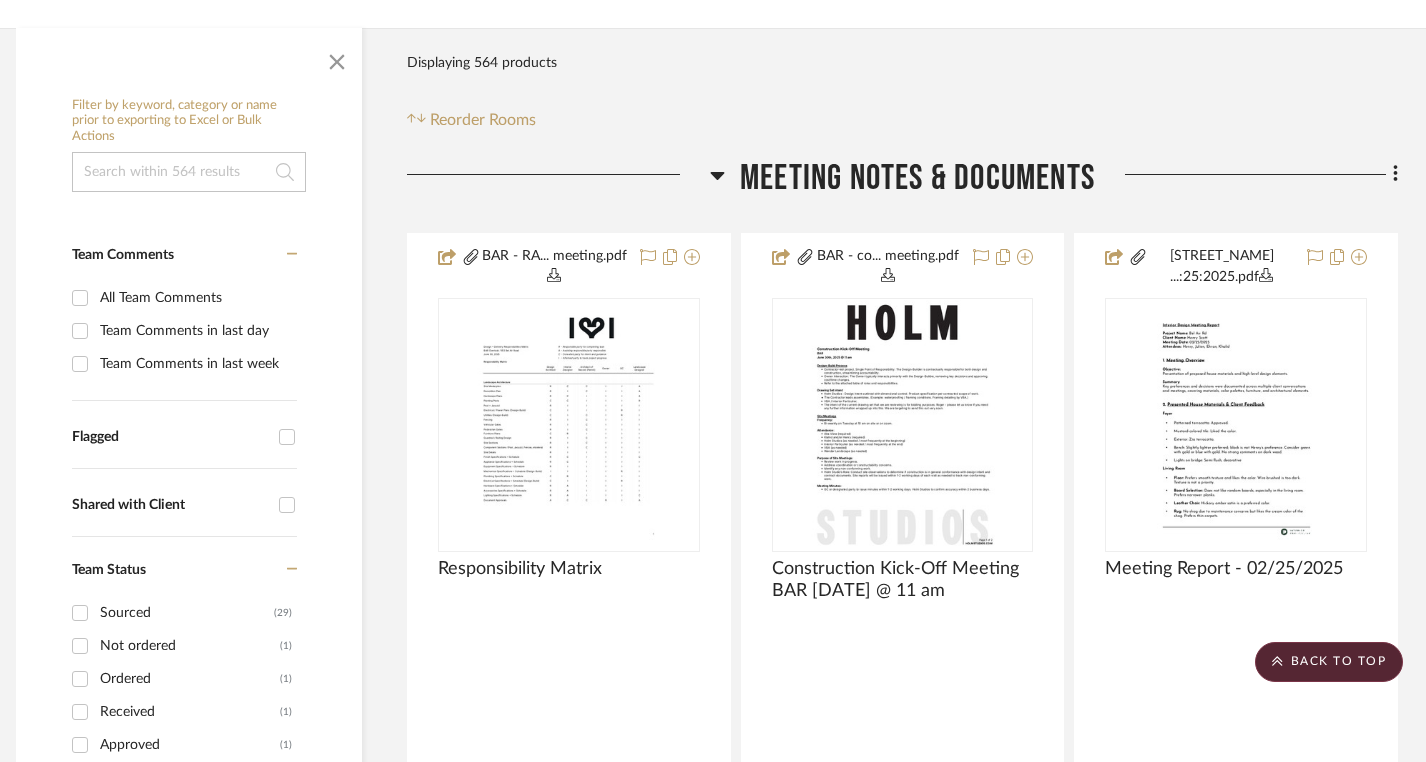 scroll, scrollTop: 0, scrollLeft: 14, axis: horizontal 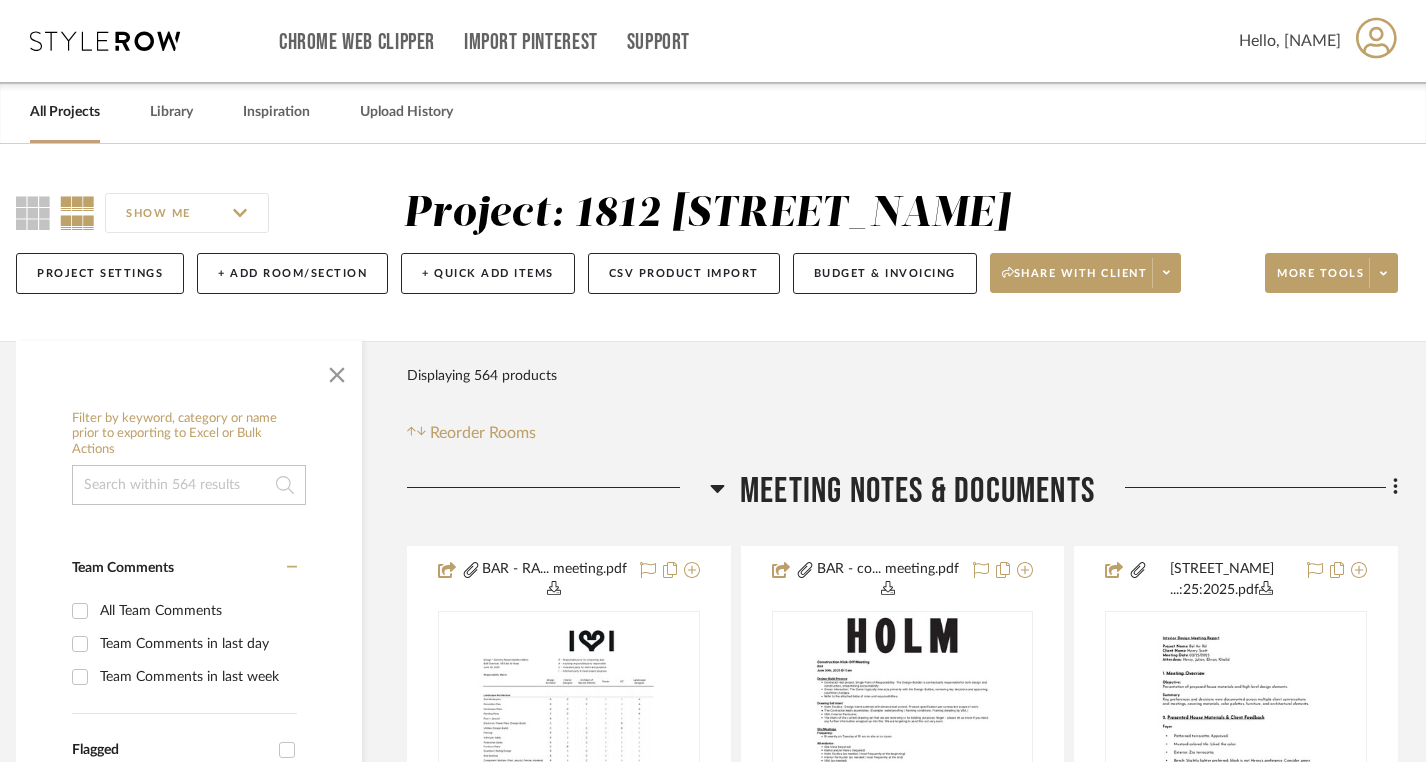 click 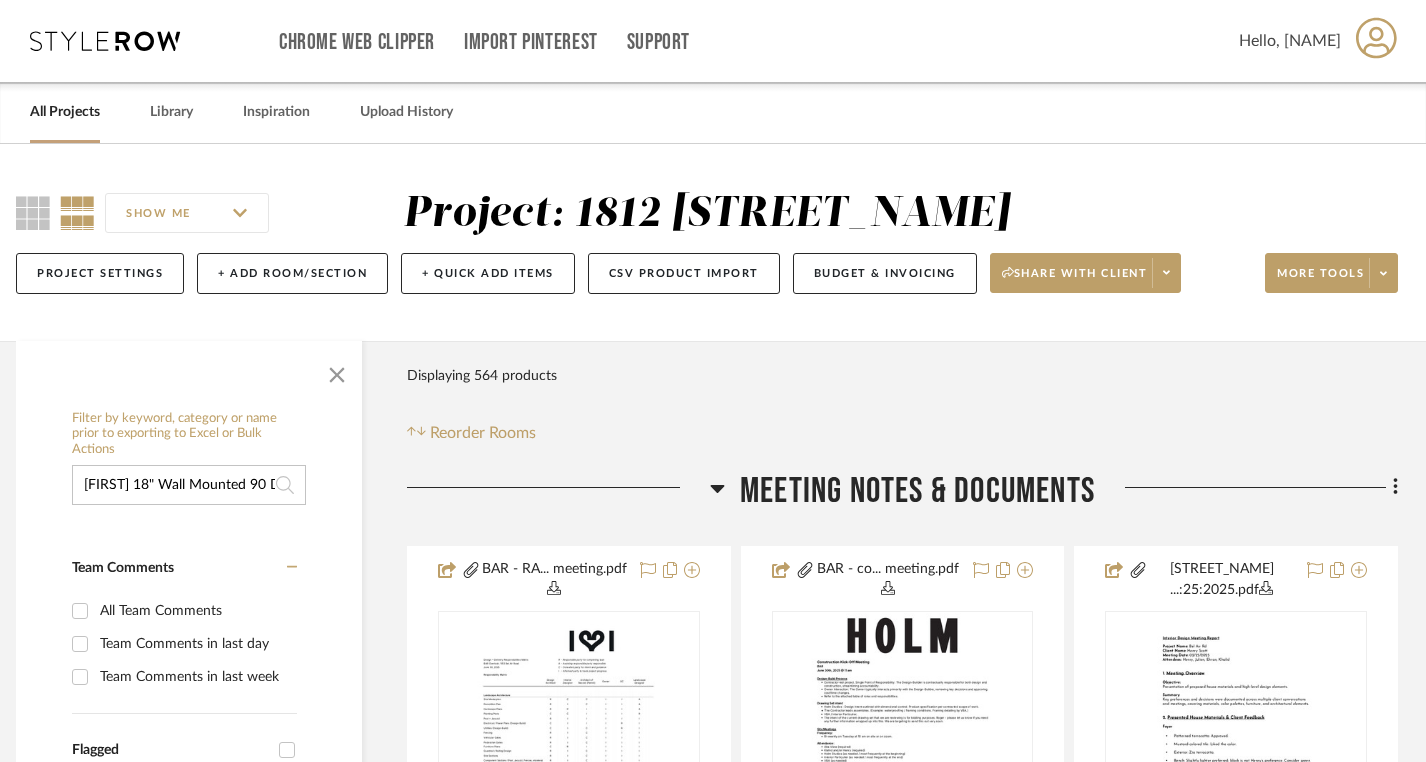 scroll, scrollTop: 0, scrollLeft: 184, axis: horizontal 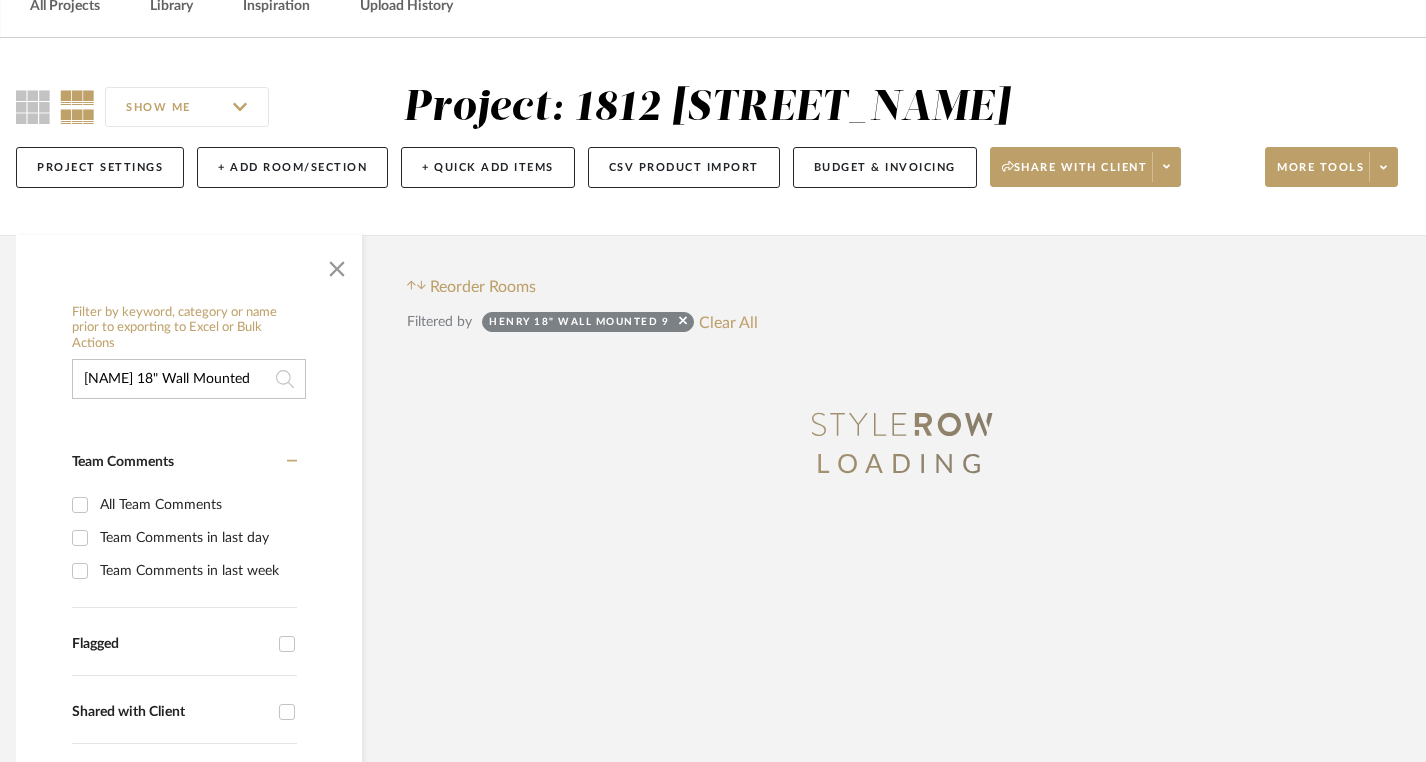 type on "Henry 18" Wall Mounted" 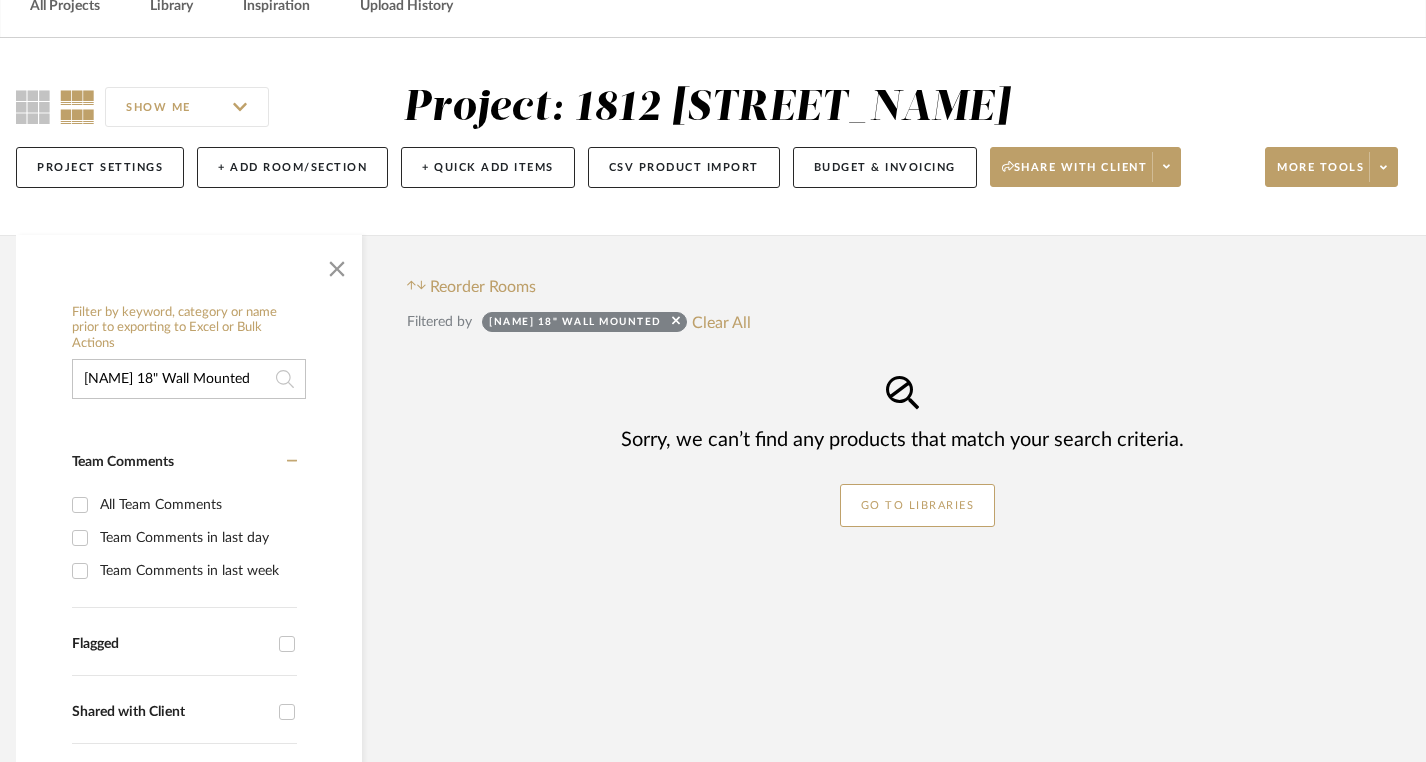 click on "Henry 18" Wall Mounted" 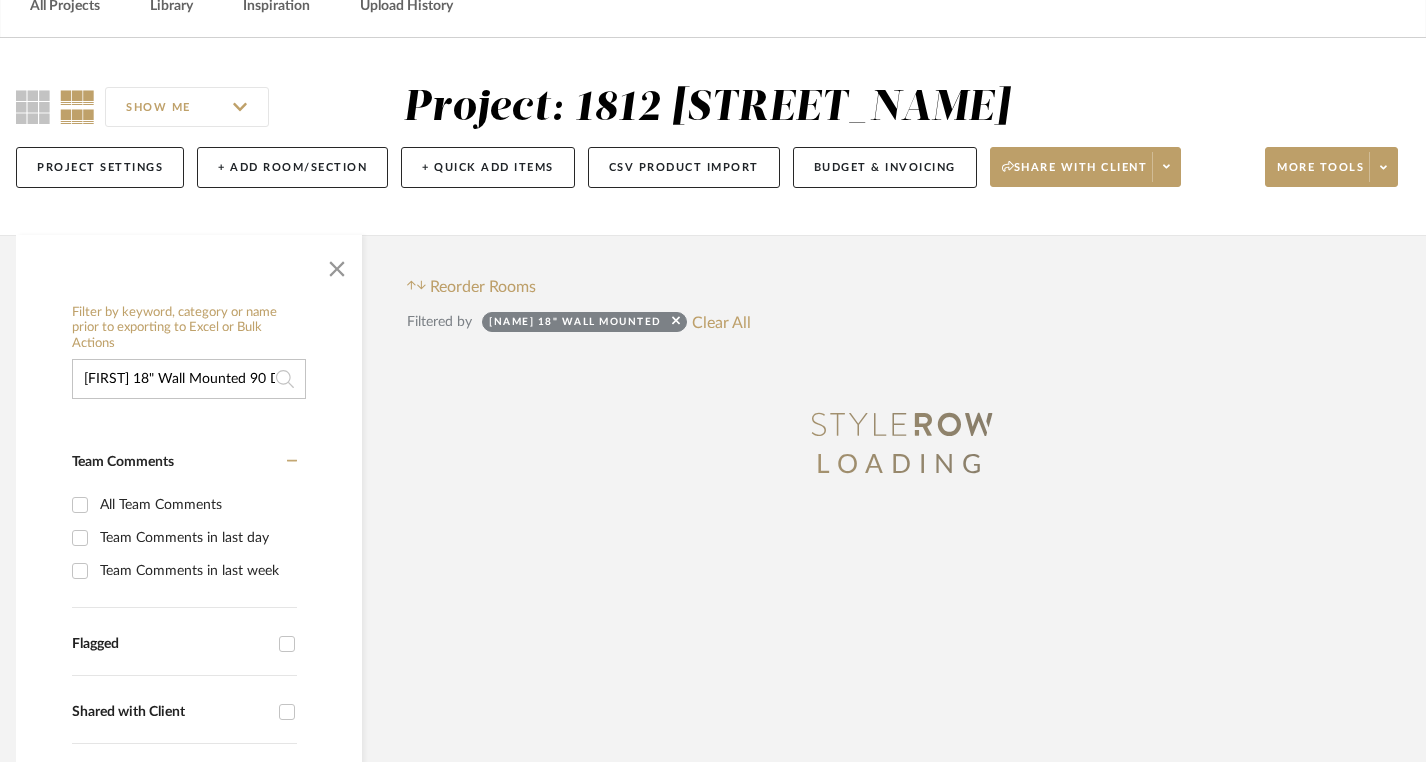 scroll, scrollTop: 0, scrollLeft: 184, axis: horizontal 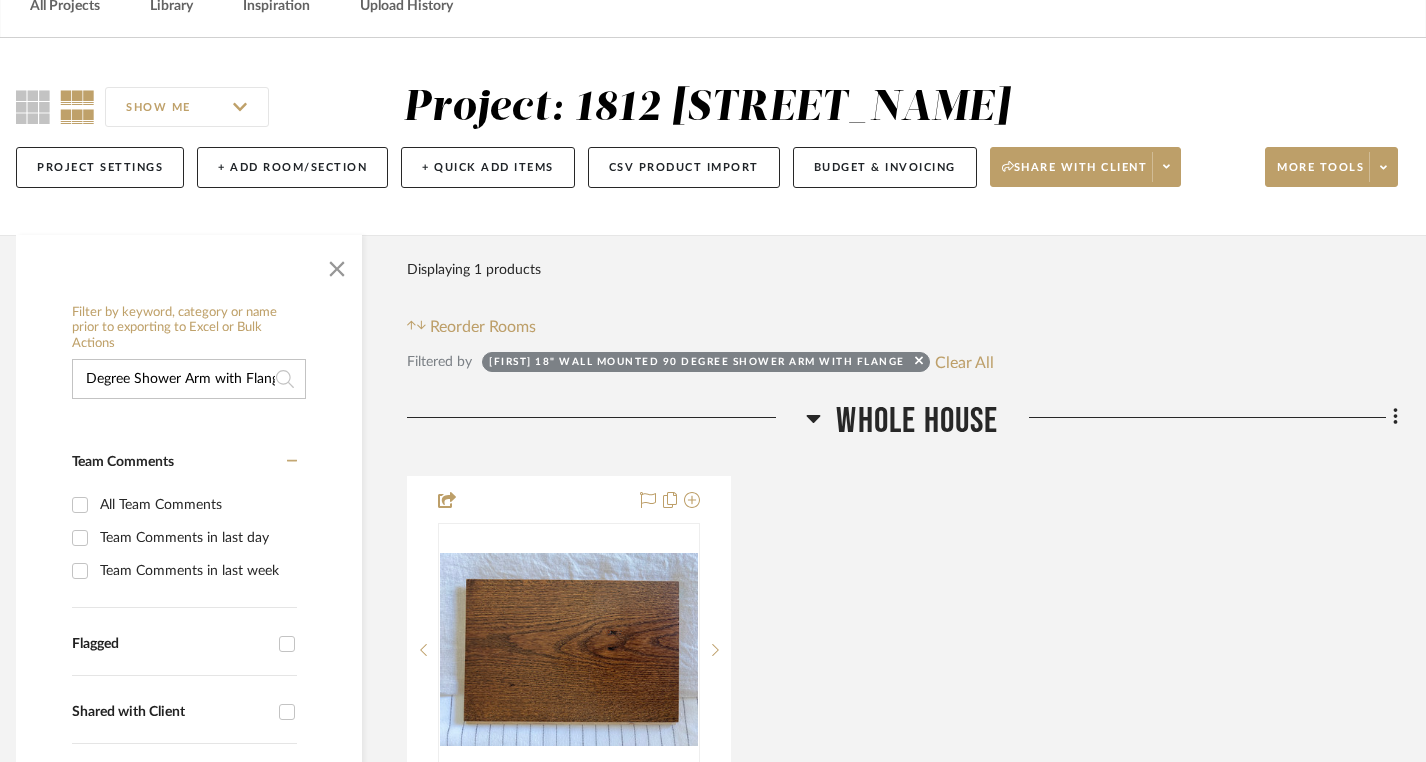click on "Henry 18" Wall Mounted 90 Degree Shower Arm with Flange" 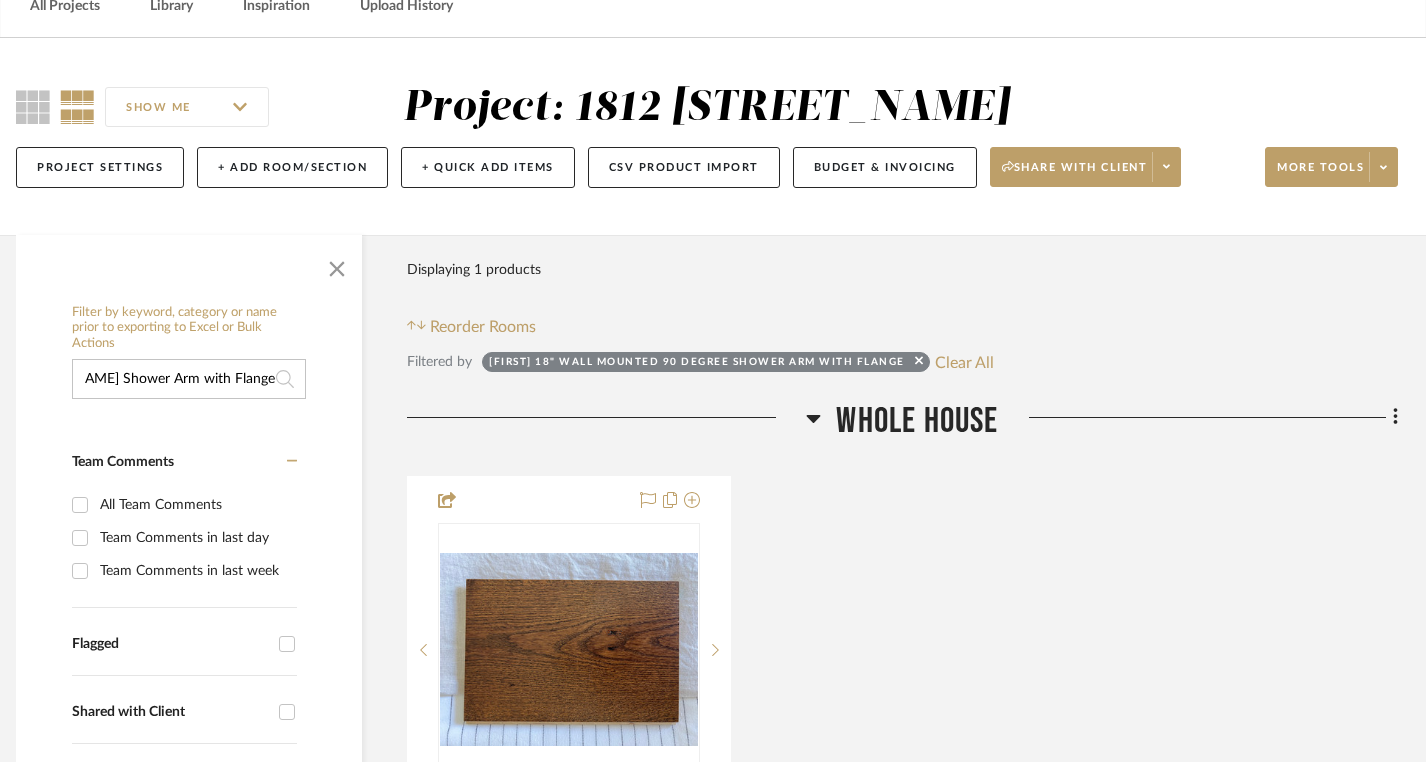 scroll, scrollTop: 0, scrollLeft: 0, axis: both 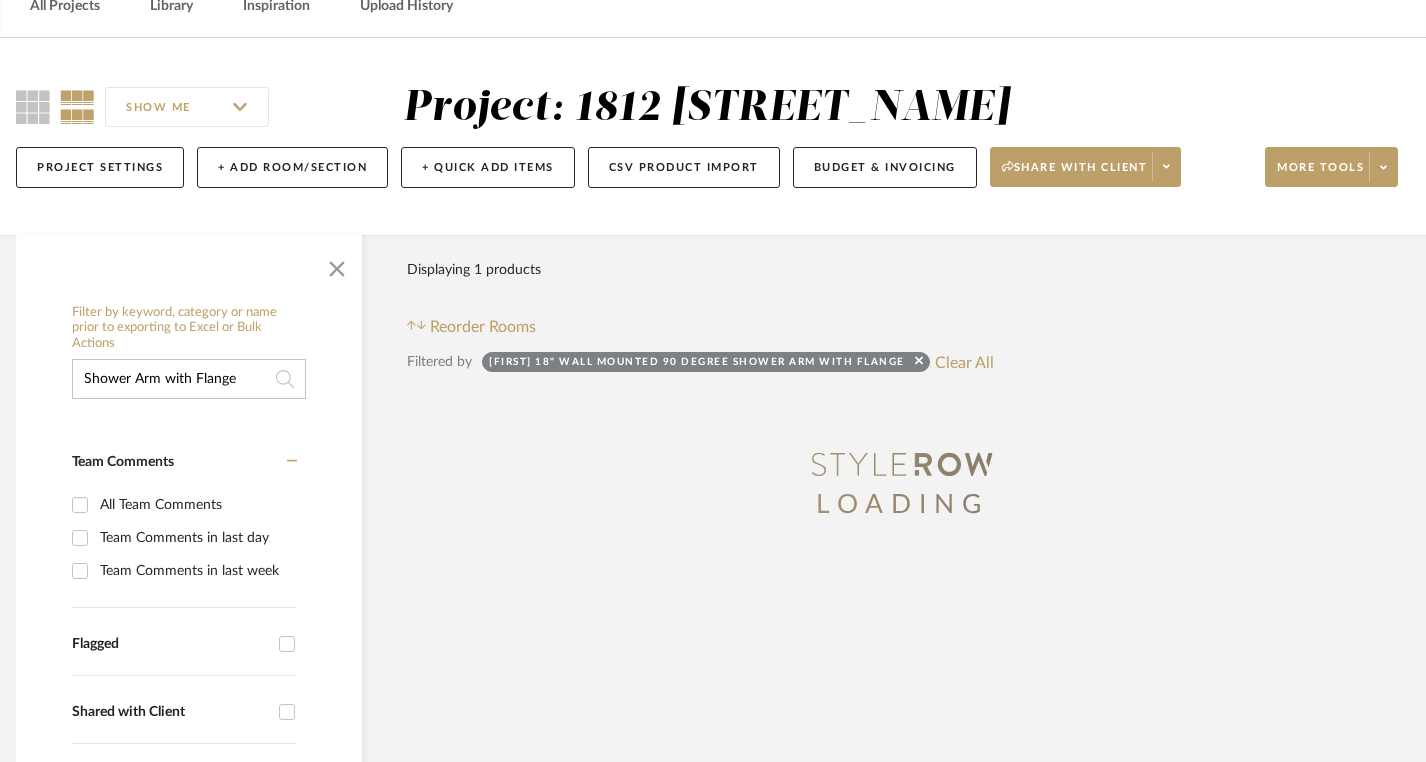 type on "Shower Arm with Flange" 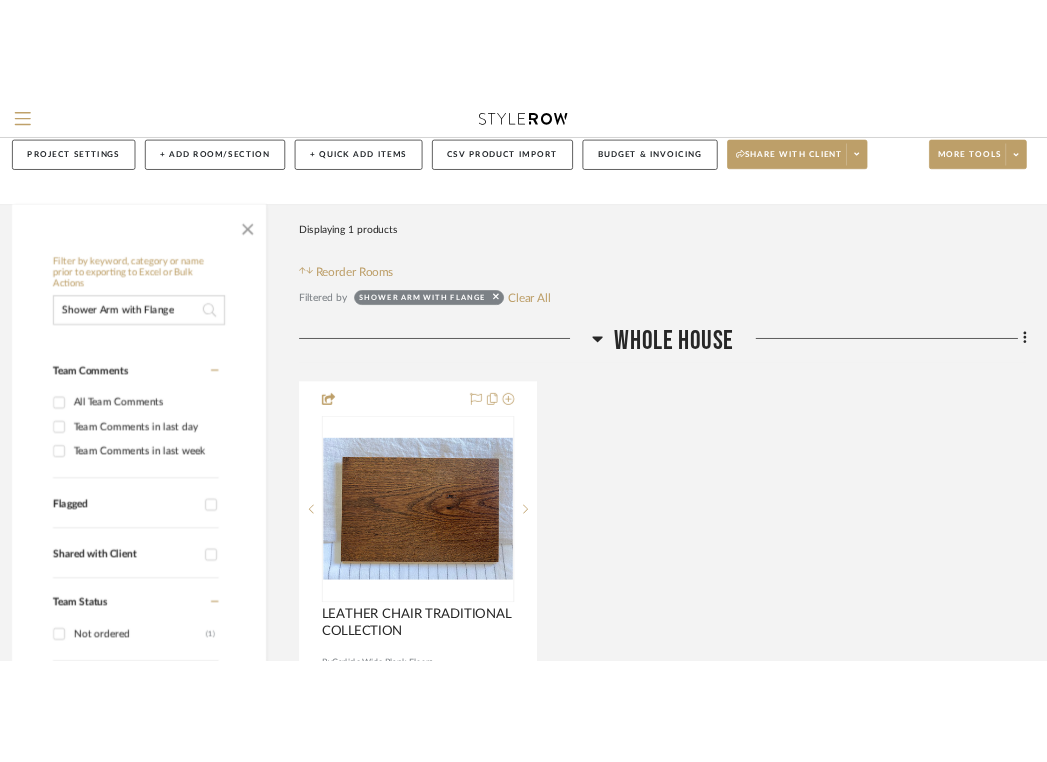 scroll, scrollTop: 156, scrollLeft: 14, axis: both 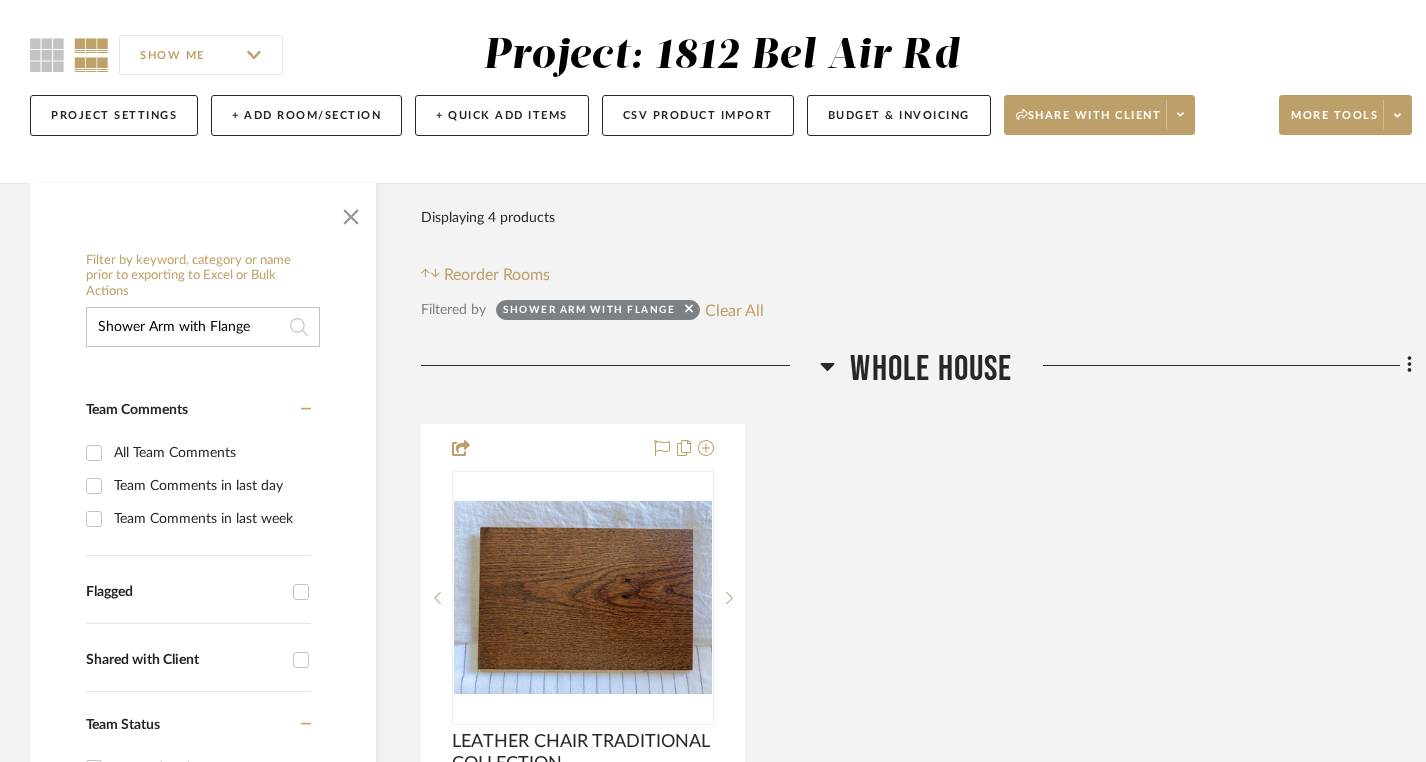 click on "Shower Arm with Flange" 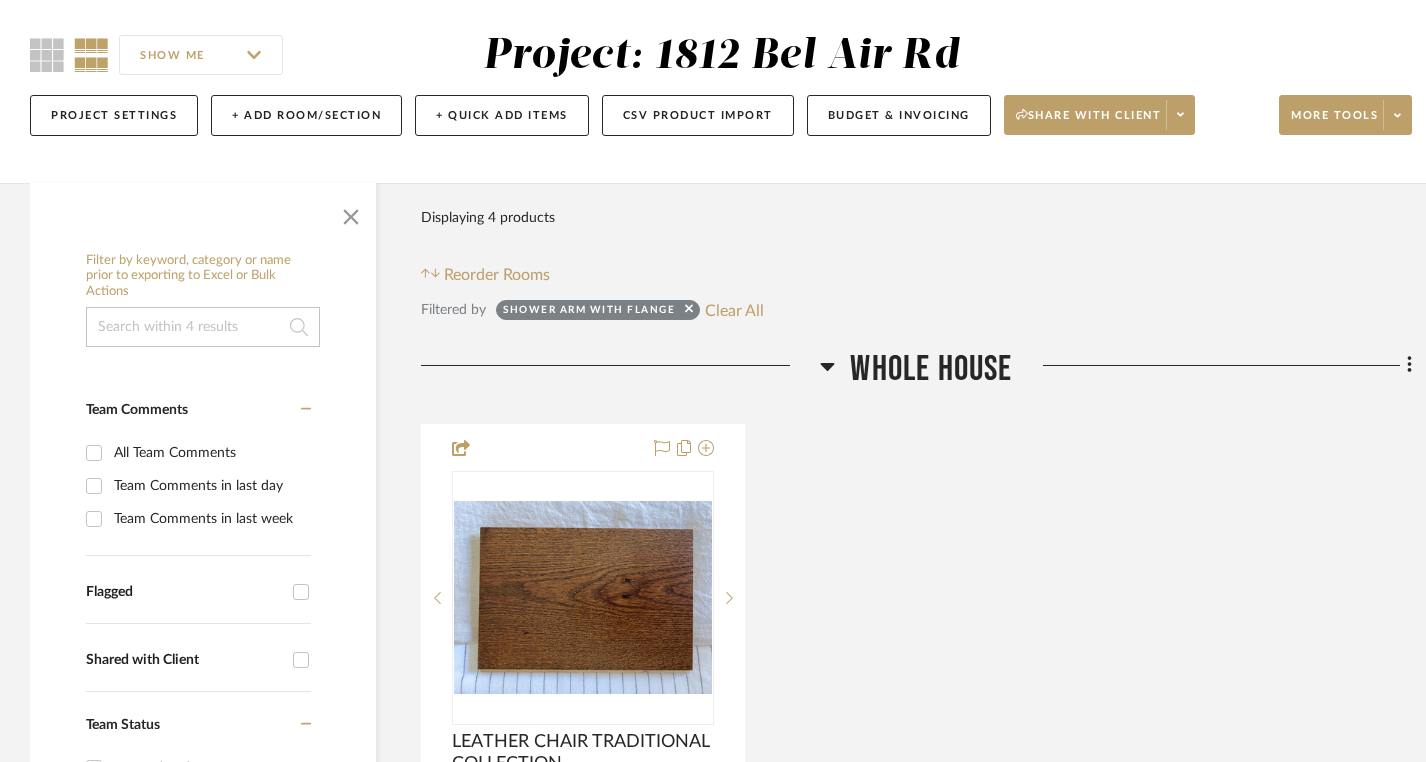 type 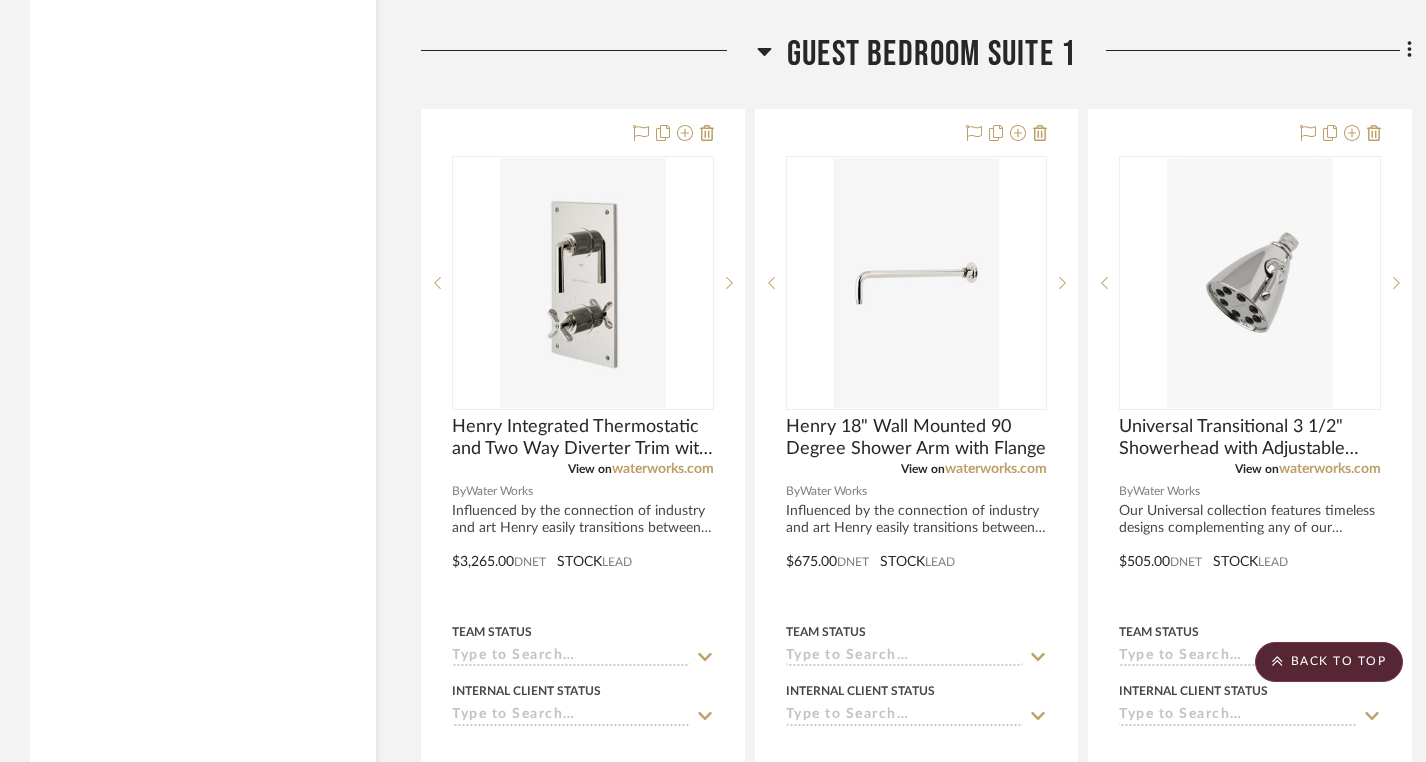 scroll, scrollTop: 34650, scrollLeft: 0, axis: vertical 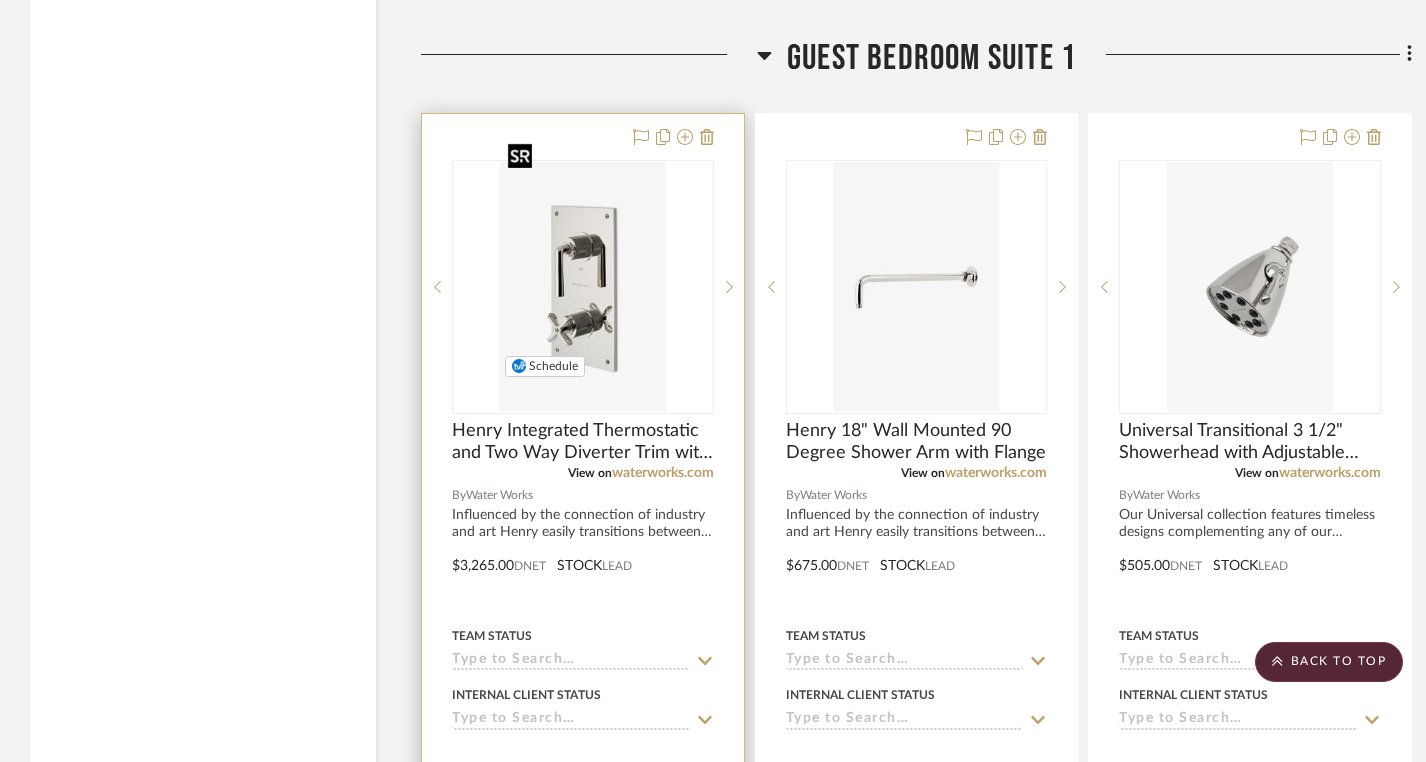 click at bounding box center [0, 0] 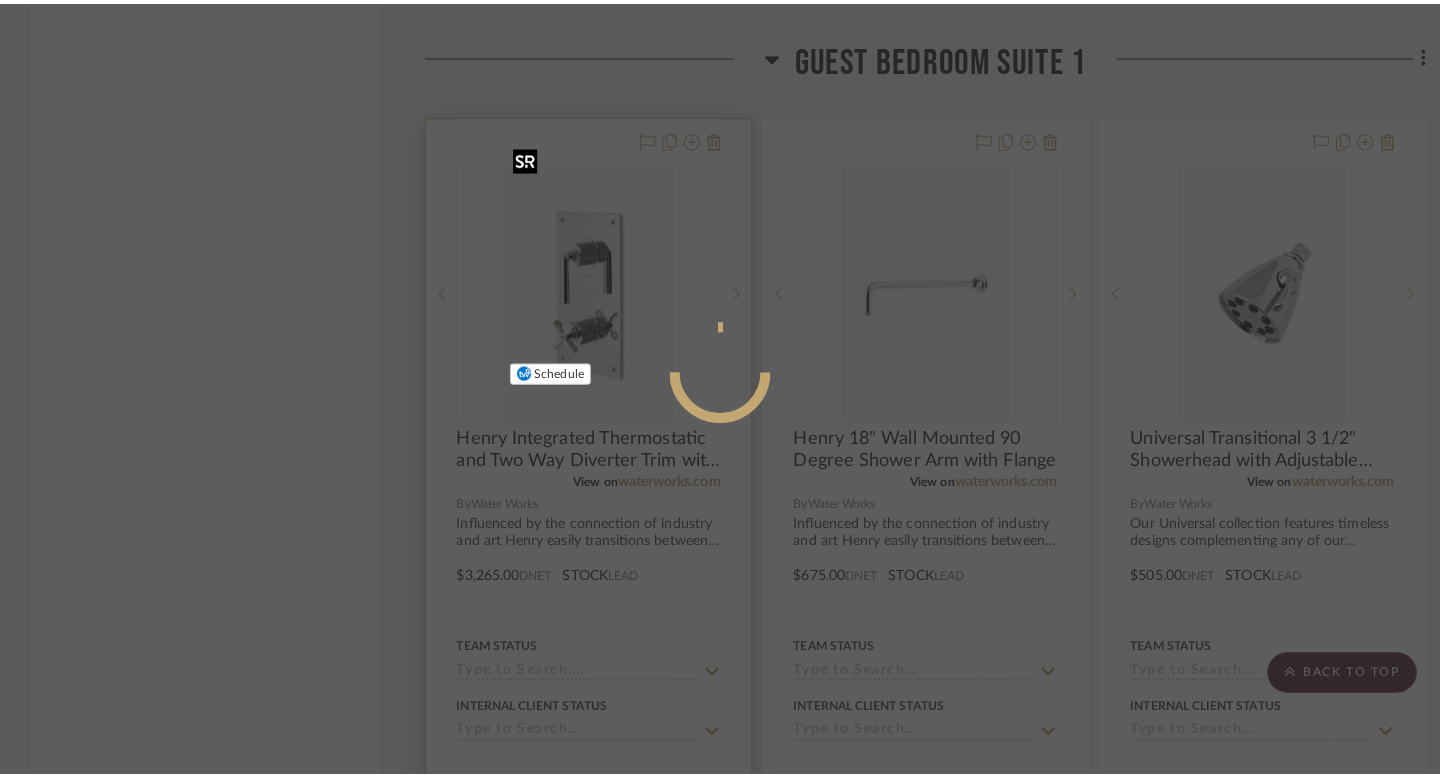 scroll, scrollTop: 0, scrollLeft: 0, axis: both 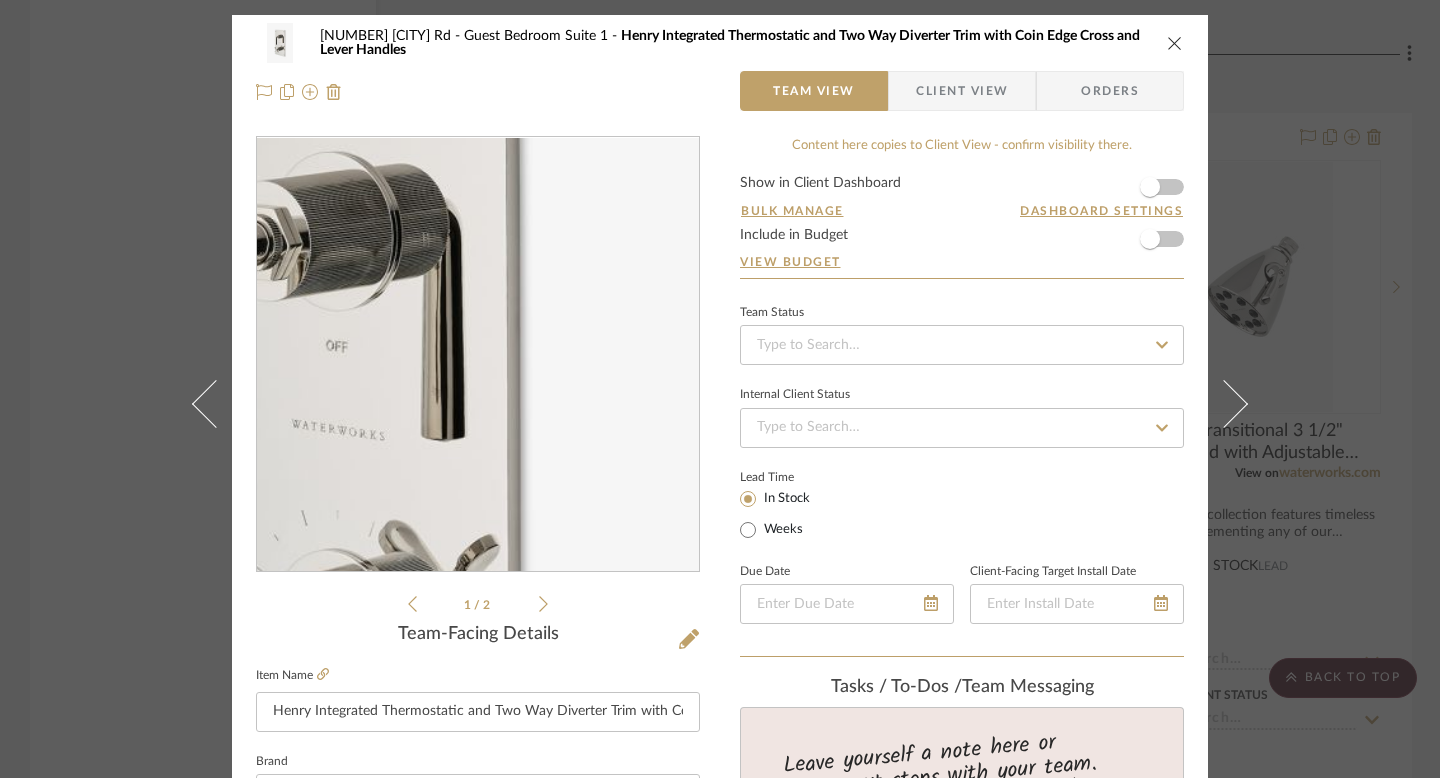 click at bounding box center [477, 355] 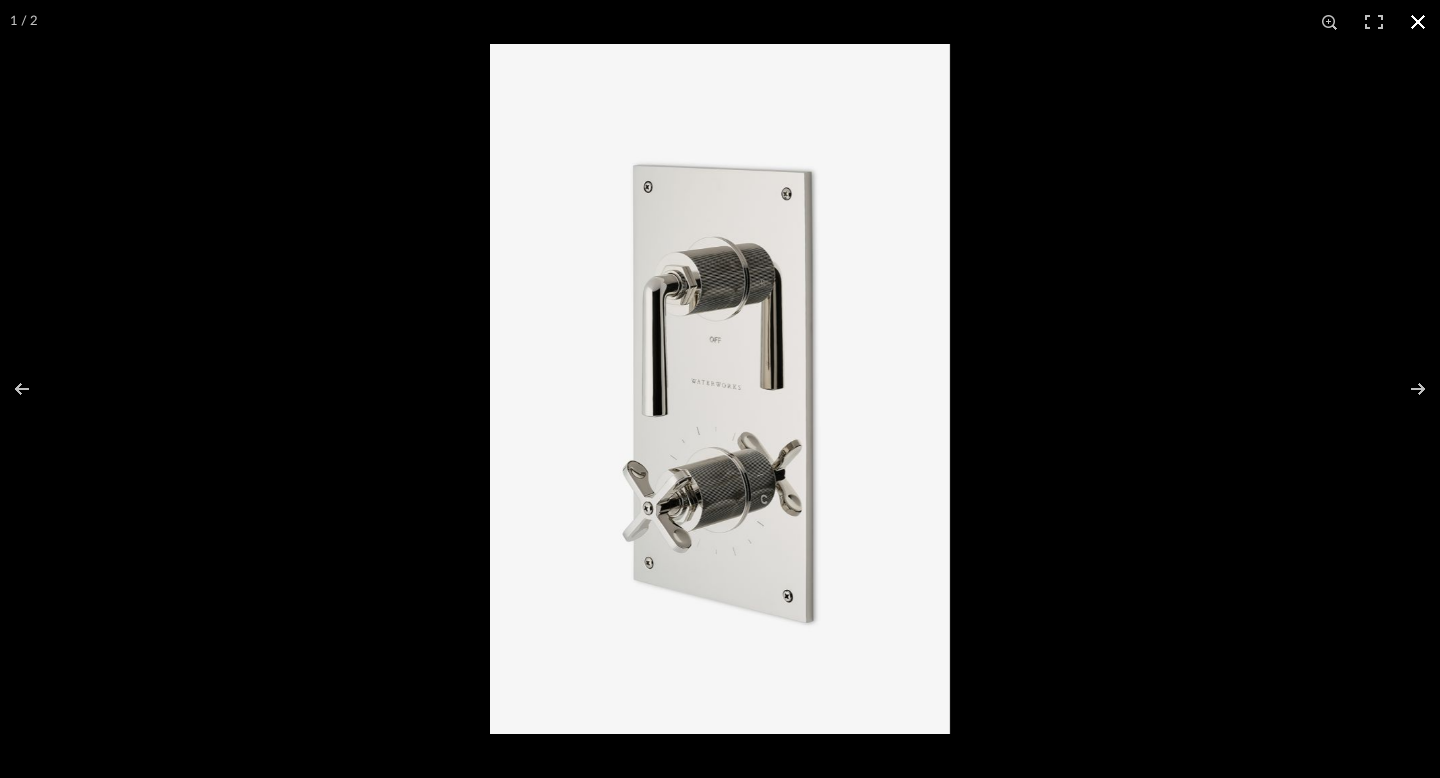 click at bounding box center [720, 389] 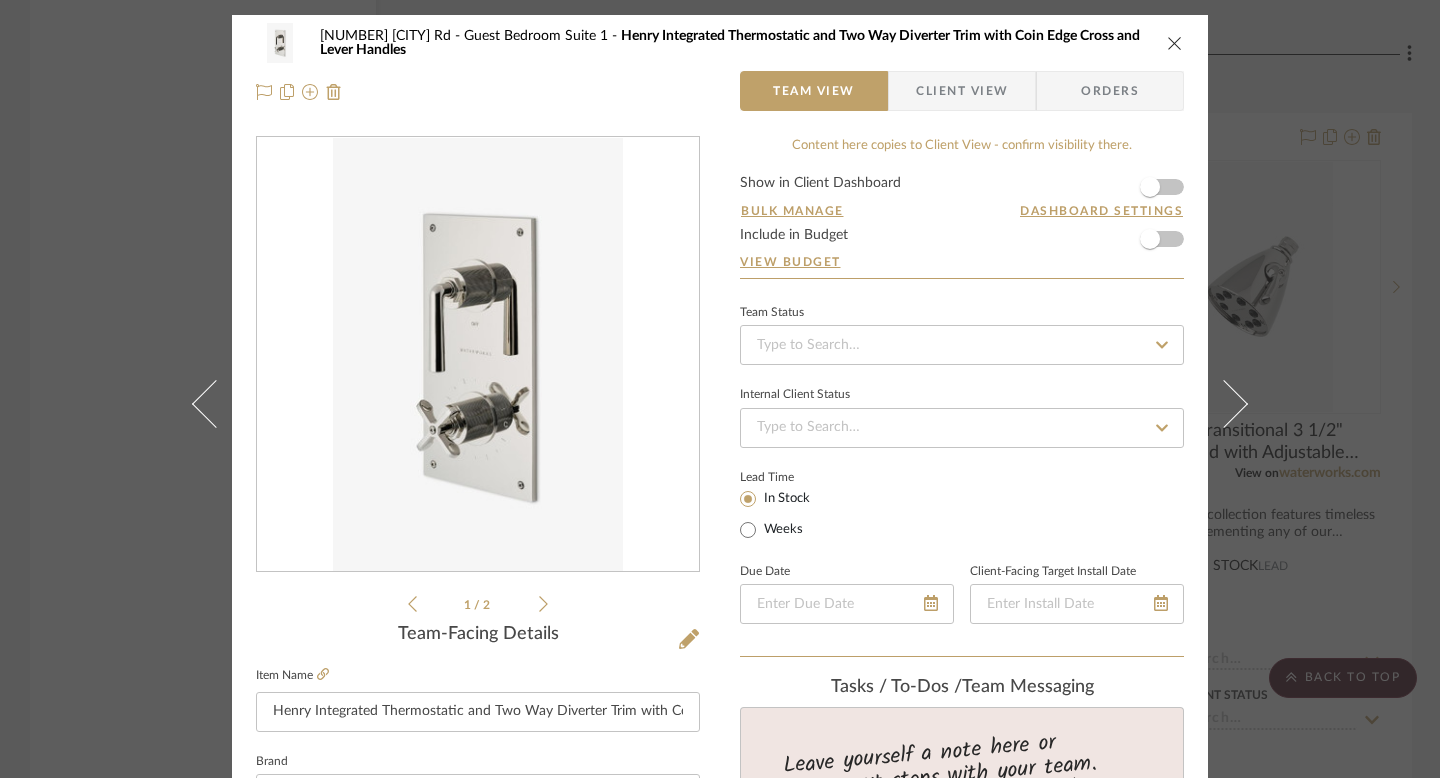click on "1812 Bel Air Rd Guest Bedroom Suite 1 Henry Integrated Thermostatic and Two Way Diverter Trim with Coin Edge Cross and Lever Handles Team View Client View Orders 1 / 2  Team-Facing Details   Item Name  Henry Integrated Thermostatic and Two Way Diverter Trim with Coin Edge Cross and Lever Handles  Brand  Water Works  Internal Description  Influenced by the connection of industry and art Henry easily transitions between modern, traditional, utilitarian and classic settings.  Dimensions   Product Specifications  Coin Edge Cross and Lever Handles
Allows bather to adjust temperature of all waterway outlets with a hot limit safety stop providing anti-scald protection
Stocked in Brass, Chrome, Nickel and Dark Nickel
Requires valve rough sold separately  Reference Price   Reference Price Type  DNET  Item Costs   View Budget   Markup %  (Use "-X%" to discount) 16%  Unit Cost  $3,265.00  Cost Type  DNET  Client Unit Price  $3,787.40  Quantity  1  Unit Type  Each  Subtotal   $3,787.40   Tax %  10%  Total Tax   $378.74" at bounding box center [720, 389] 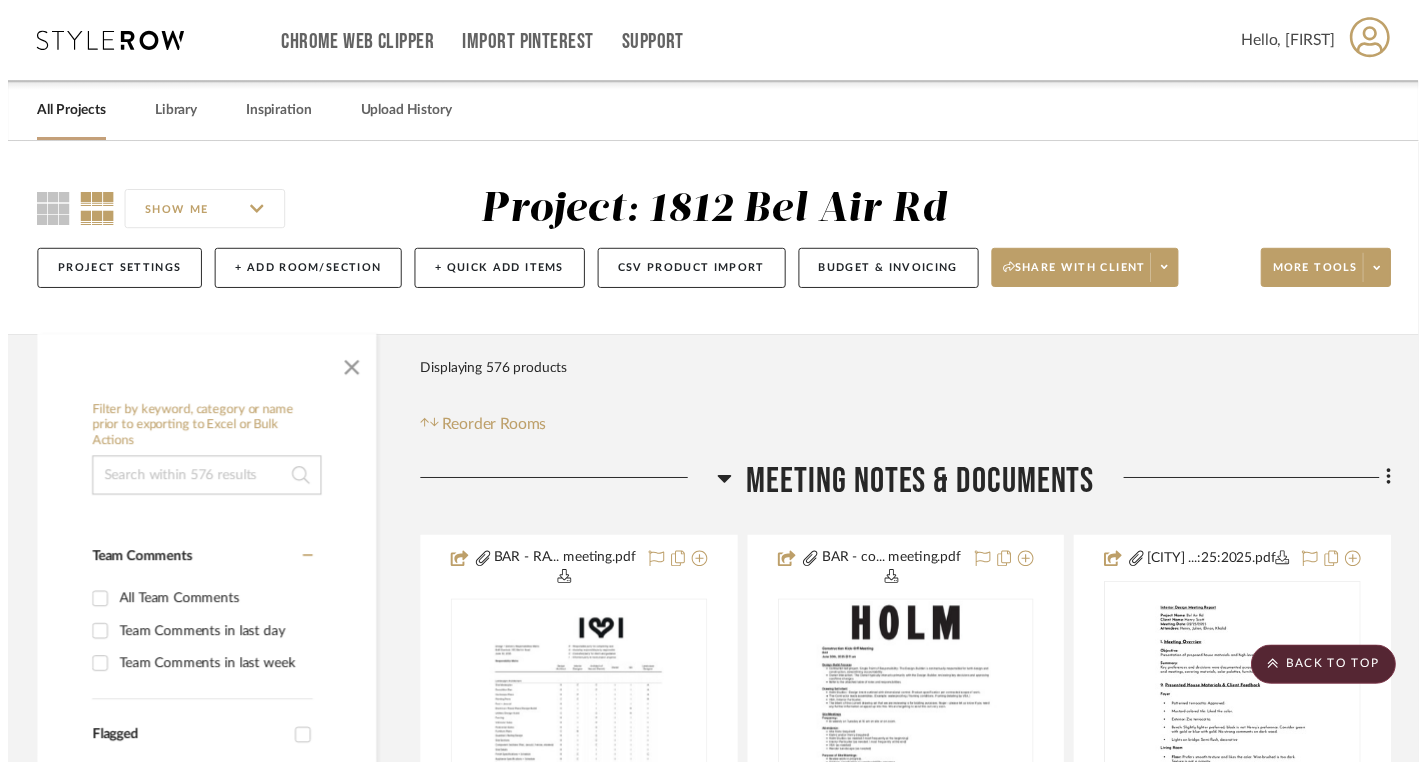 scroll, scrollTop: 34650, scrollLeft: 0, axis: vertical 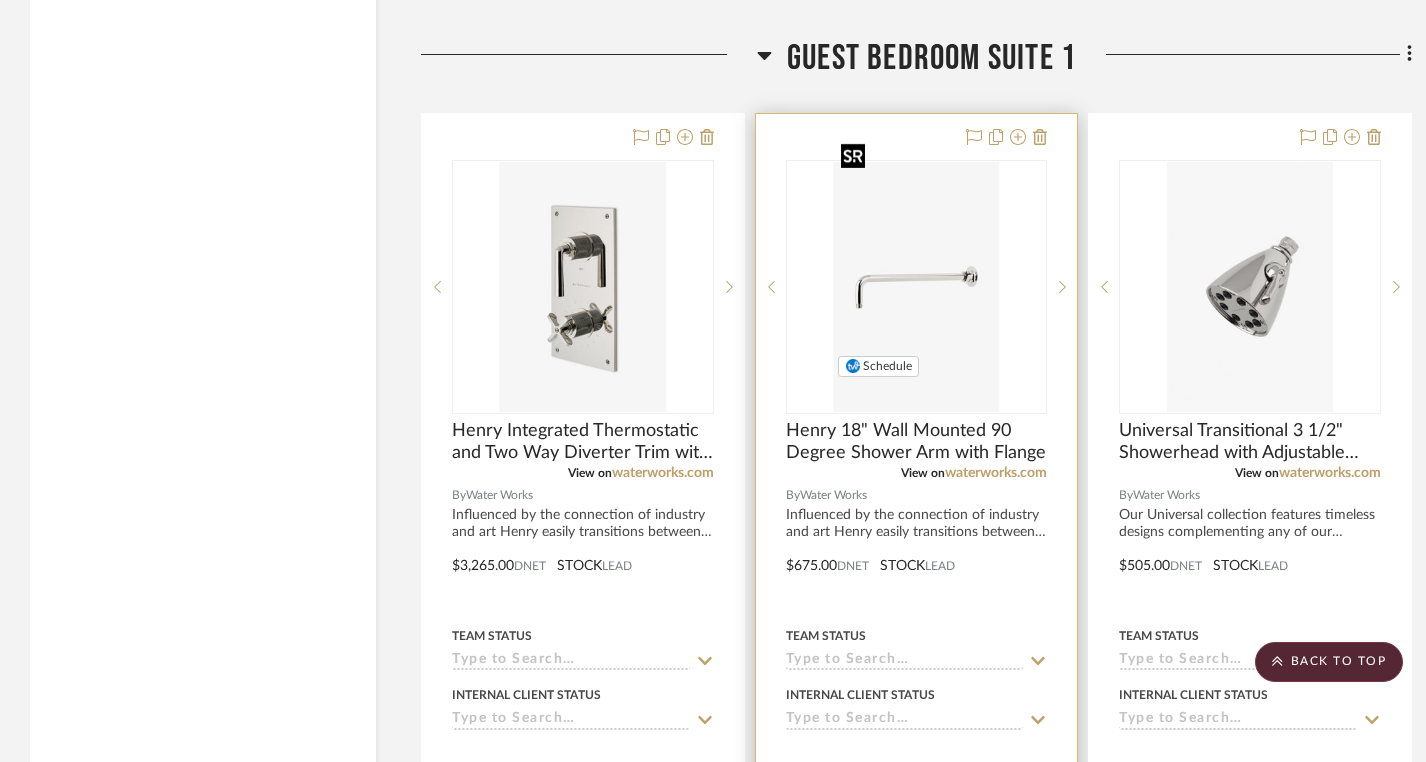 click at bounding box center (916, 287) 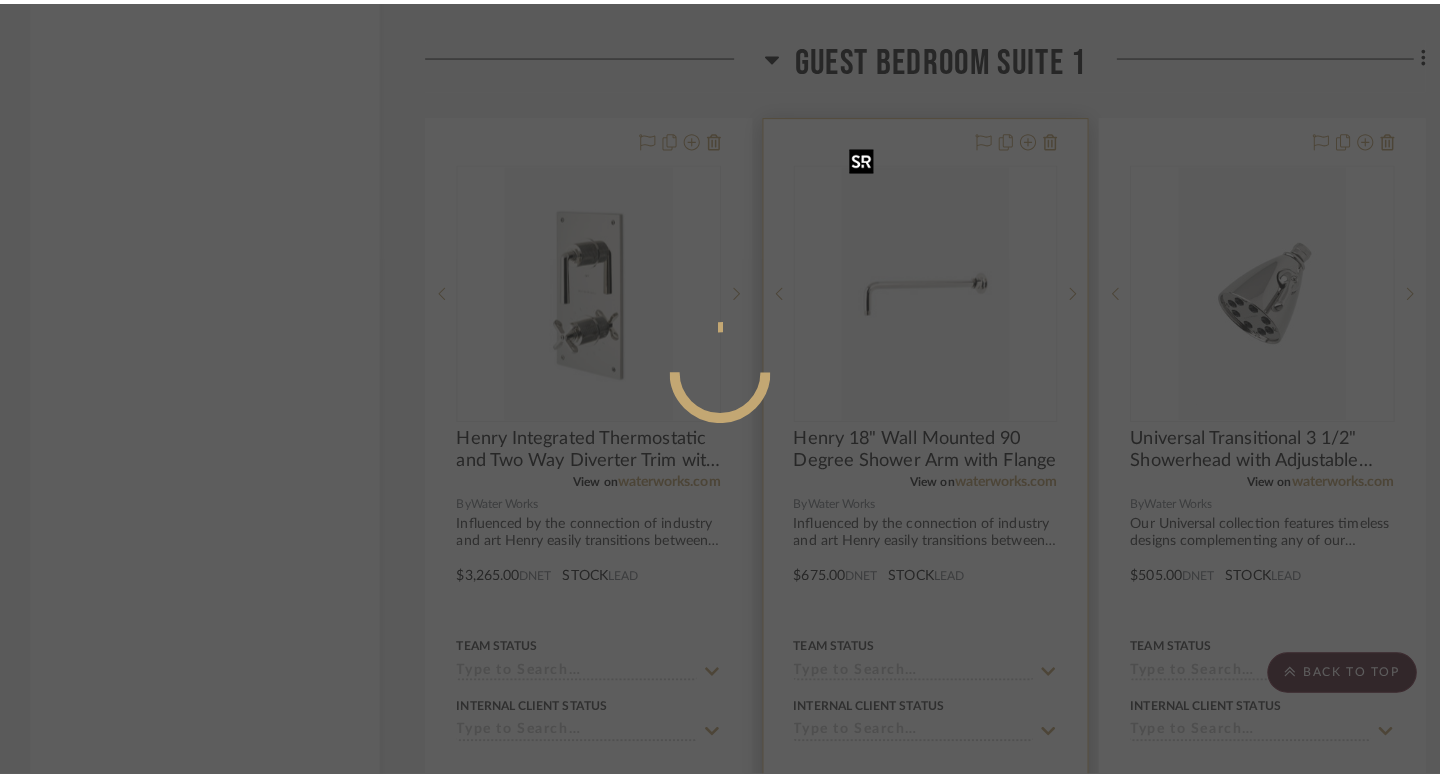 scroll, scrollTop: 0, scrollLeft: 0, axis: both 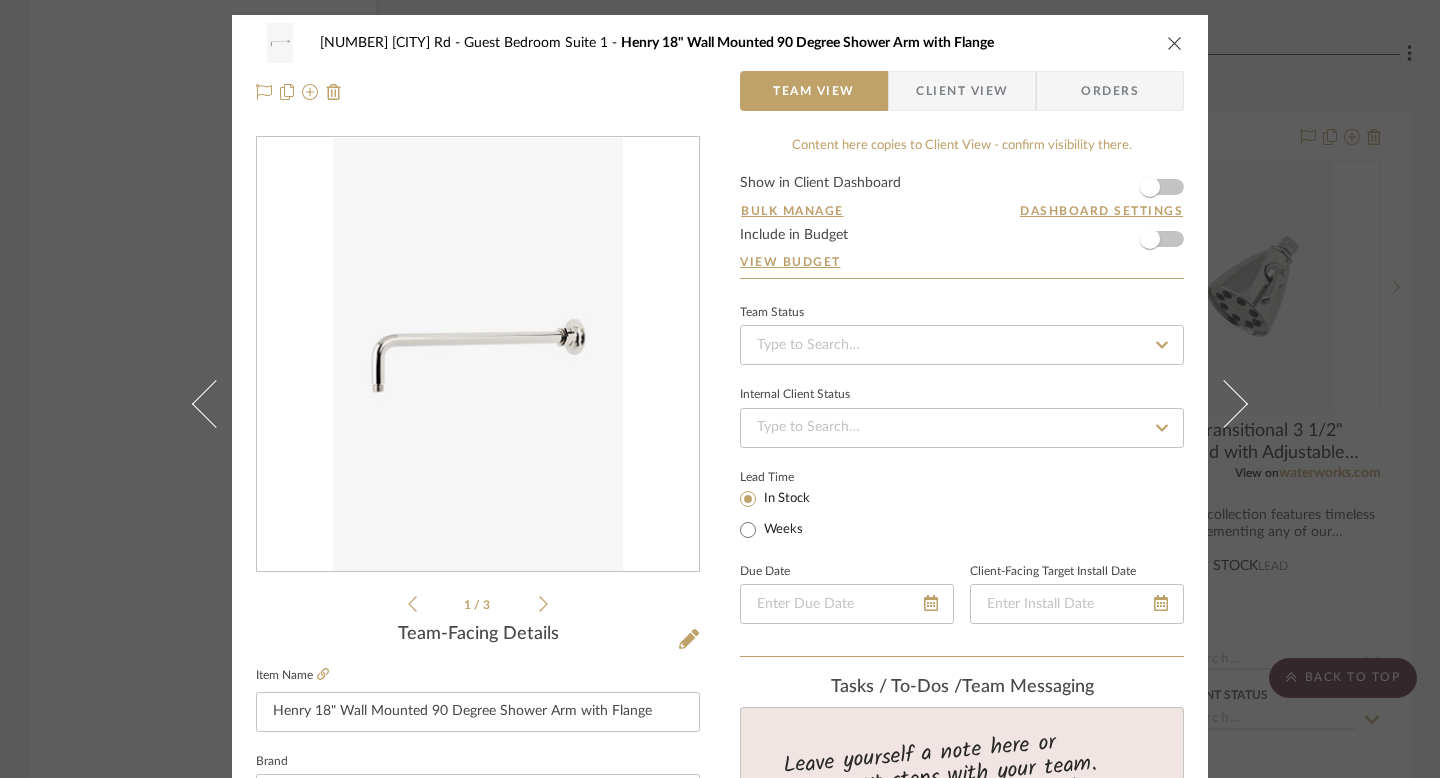 click at bounding box center (477, 355) 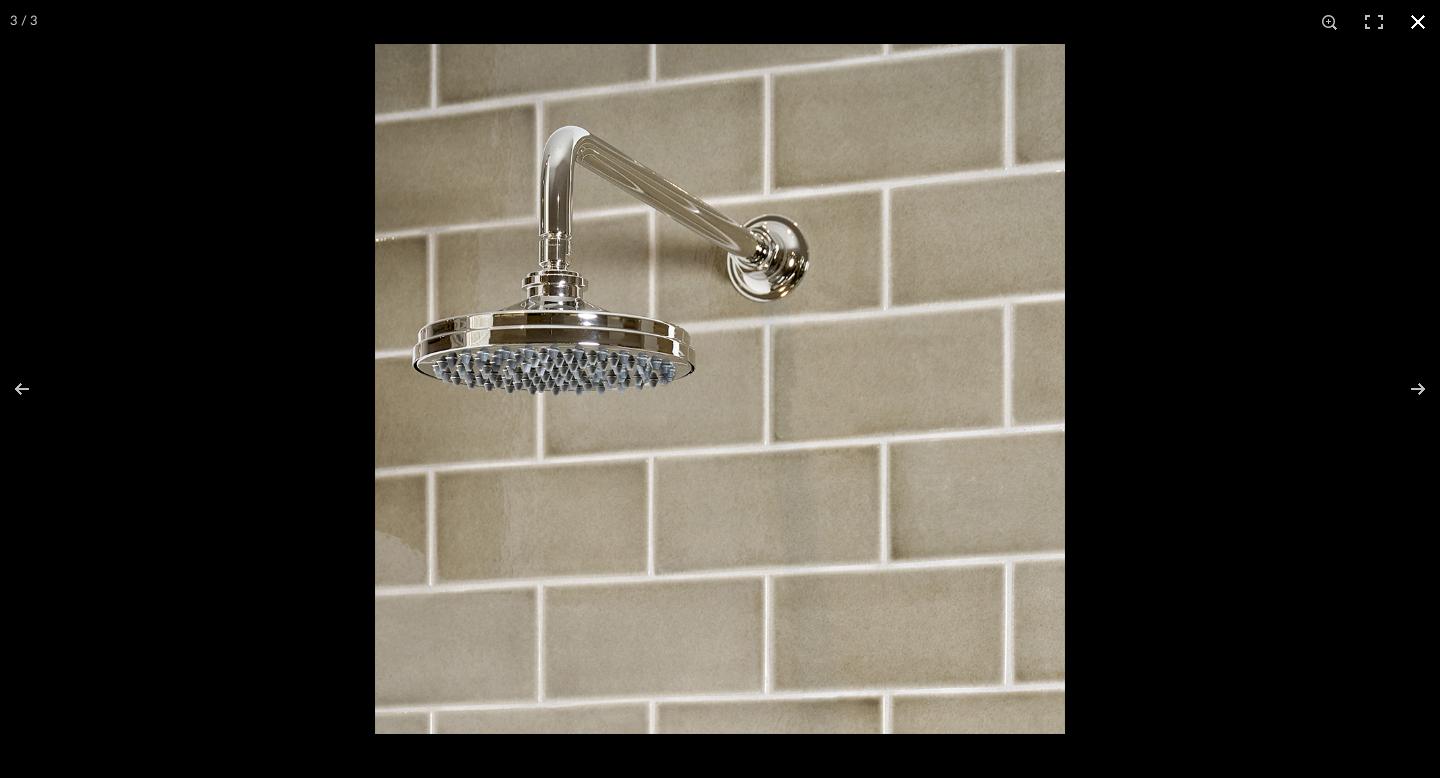 click at bounding box center (720, 389) 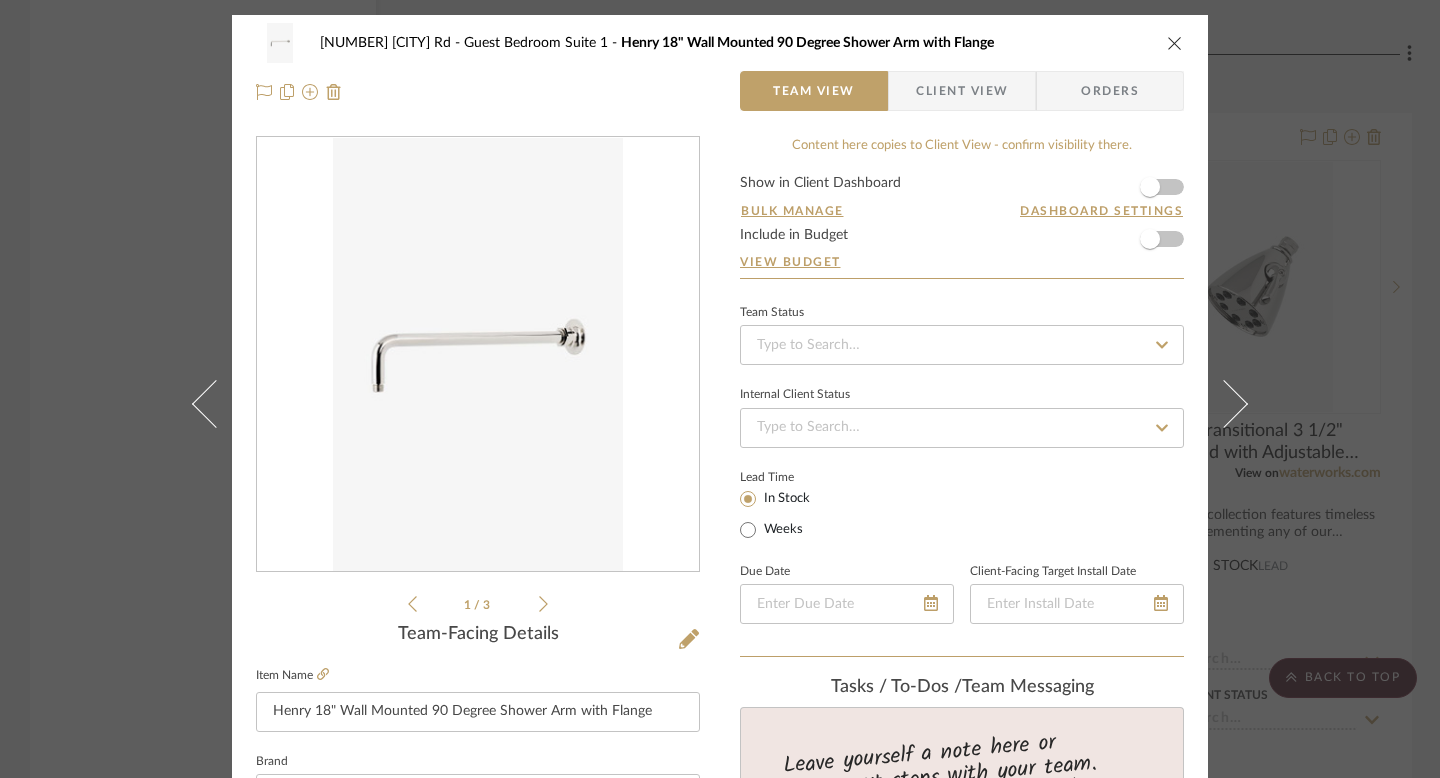 click on "1812 Bel Air Rd Guest Bedroom Suite 1 Henry 18" Wall Mounted 90 Degree Shower Arm with Flange Team View Client View Orders 1 / 3  Team-Facing Details   Item Name  Henry 18" Wall Mounted 90 Degree Shower Arm with Flange  Brand  Water Works  Internal Description  Influenced by the connection of industry and art Henry easily transitions between modern, traditional, utilitarian and classic settings.  Dimensions   Product Specifications  Compatible with an assortment of Waterworks showerheads, sold separately
Brass Construction
Includes 12" wall mounted 90 degree shower arm
Stocked in Chrome, Nickel and Brass  Reference Price   Reference Price Type  DNET  Item Costs   View Budget   Markup %  (Use "-X%" to discount) 16%  Unit Cost  $675.00  Cost Type  DNET  Client Unit Price  $783.00  Quantity  1  Unit Type  Each  Subtotal   $783.00   Tax %  10%  Total Tax   $78.30   Shipping Cost  $39.15  Ship. Markup %  0% Taxable  Total Shipping   $39.15  Total Client Price  $900.45  Your Cost  $781.65  Your Margin  $108.00  ," at bounding box center [720, 389] 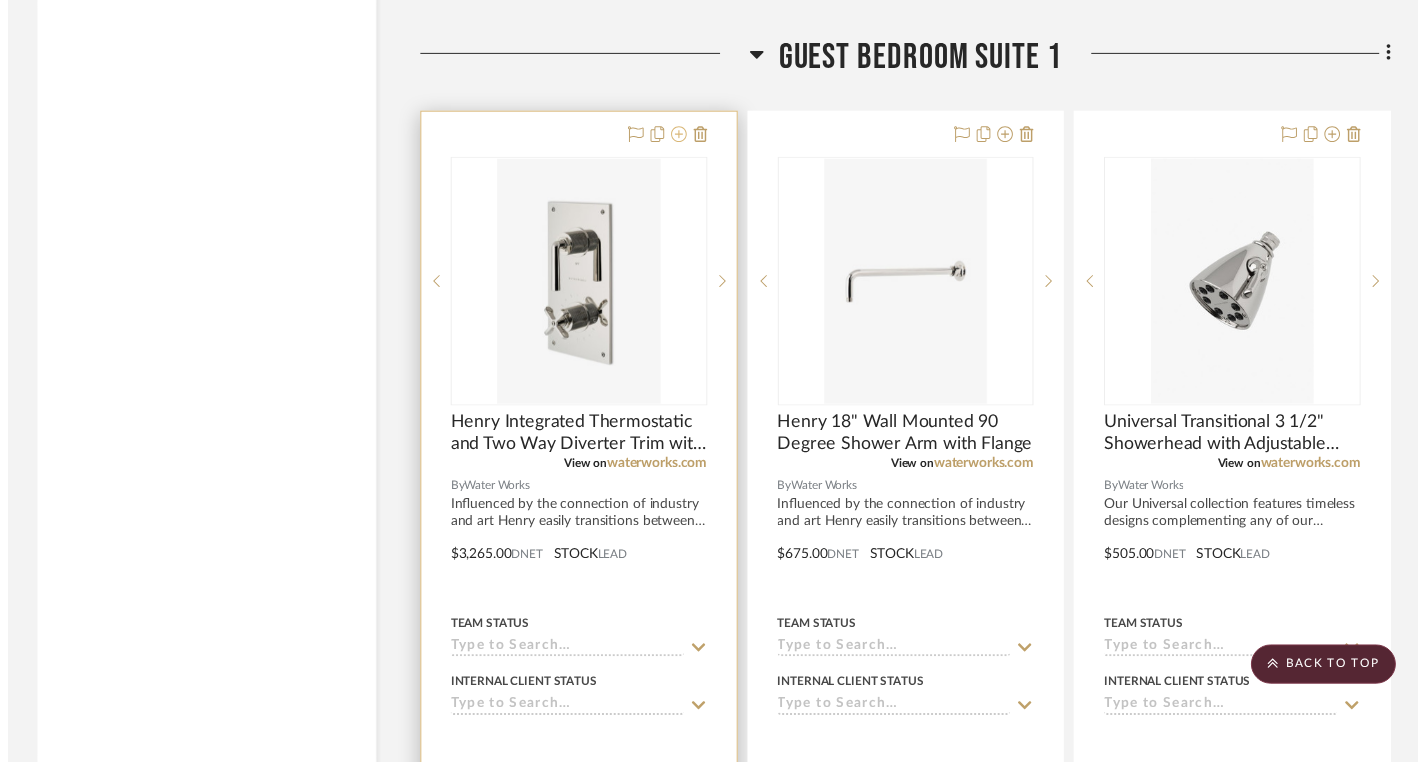 scroll, scrollTop: 34650, scrollLeft: 0, axis: vertical 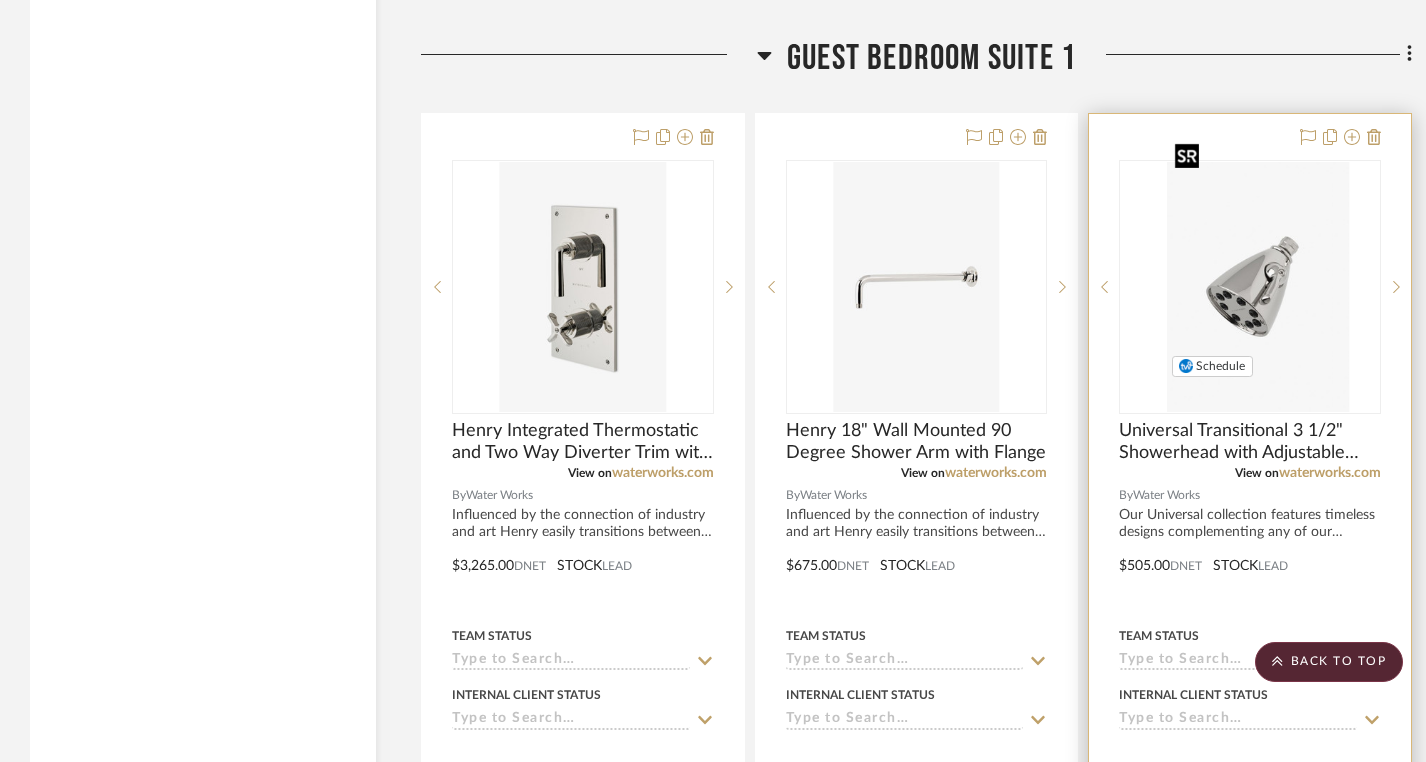 click at bounding box center [1265, 287] 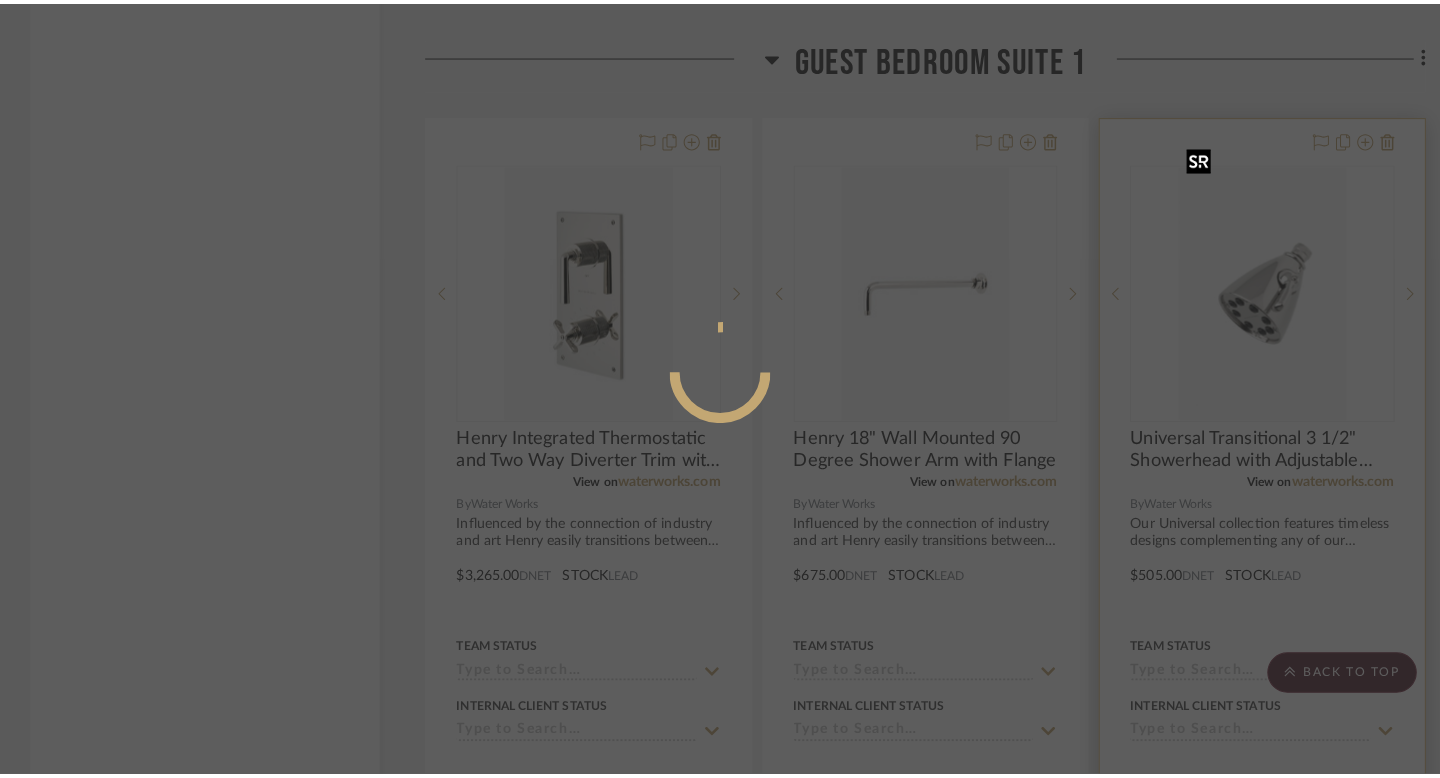 scroll, scrollTop: 0, scrollLeft: 0, axis: both 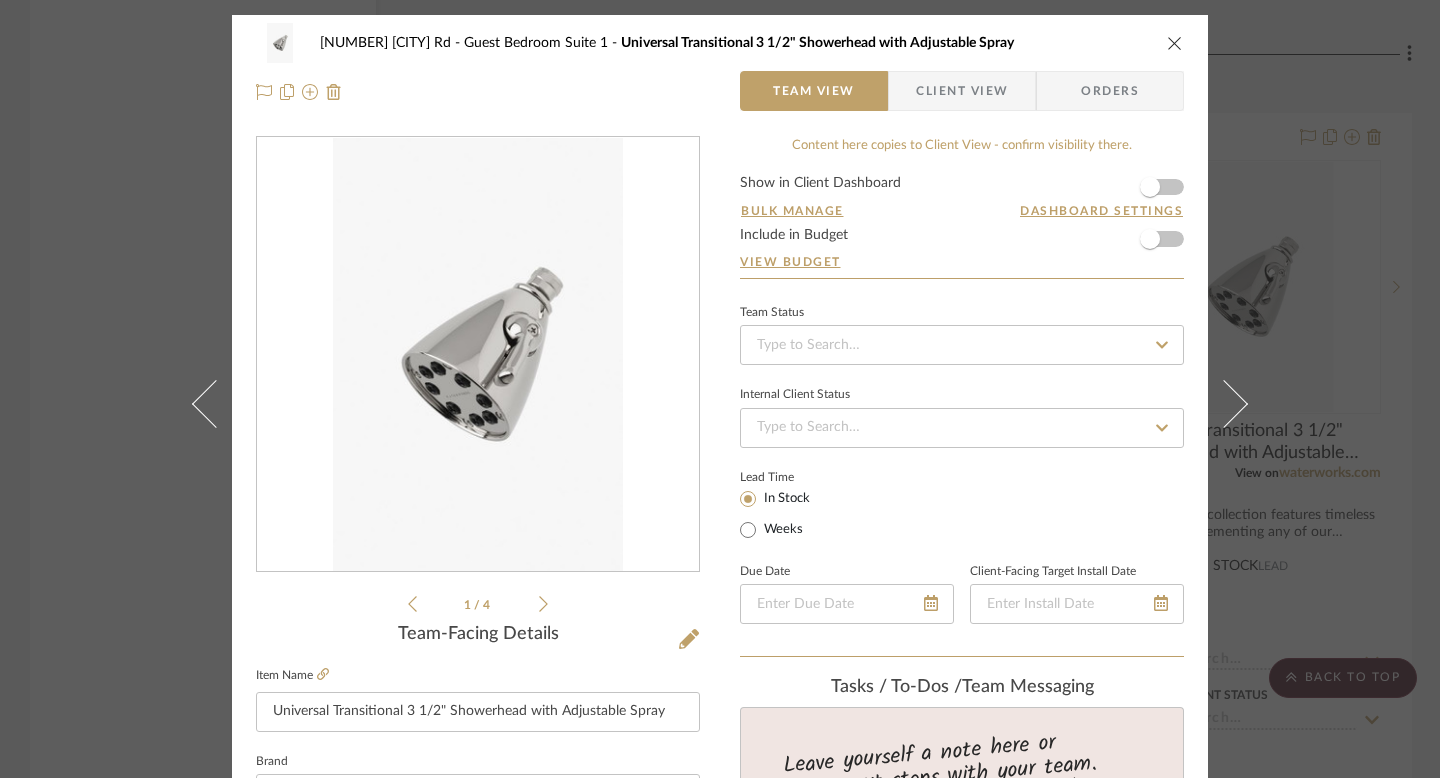 click at bounding box center [477, 355] 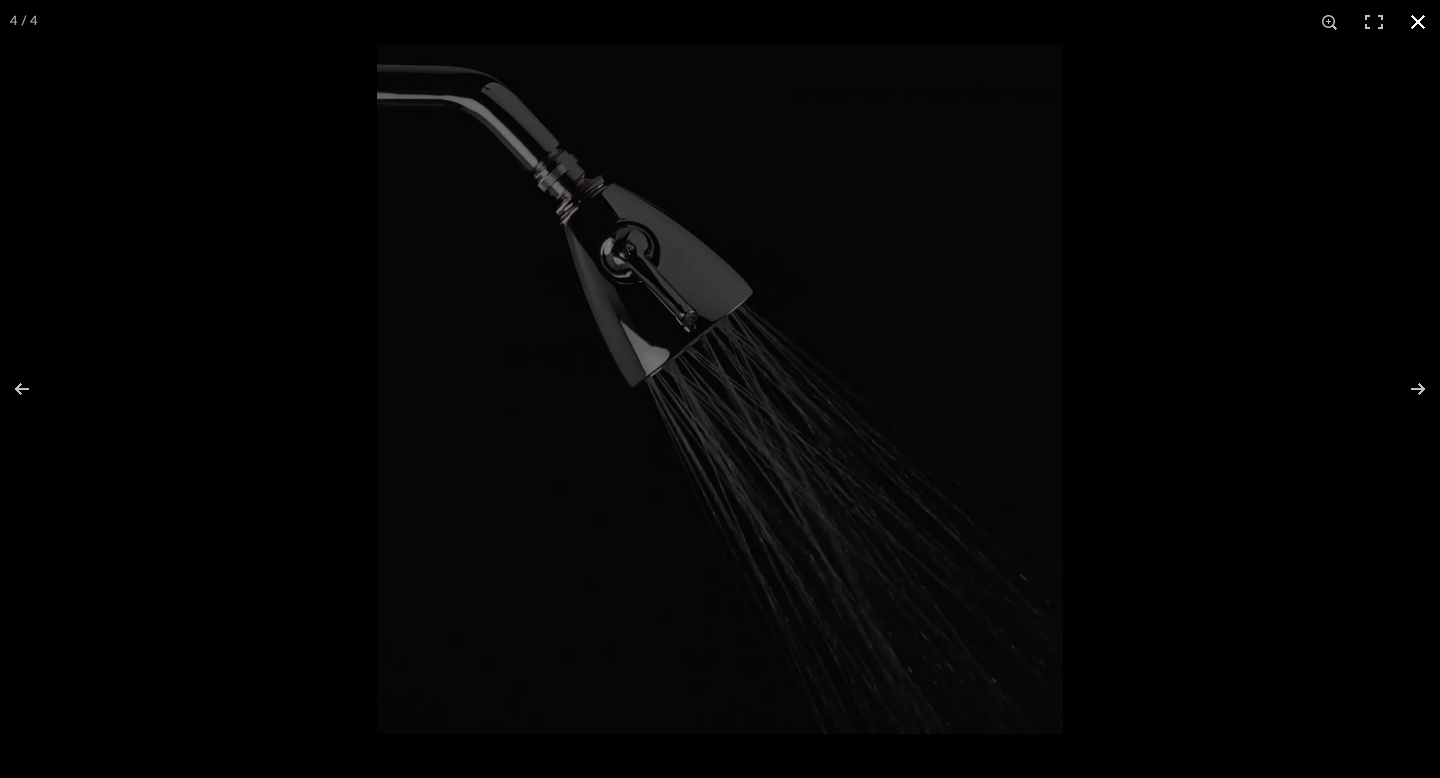 click at bounding box center (720, 389) 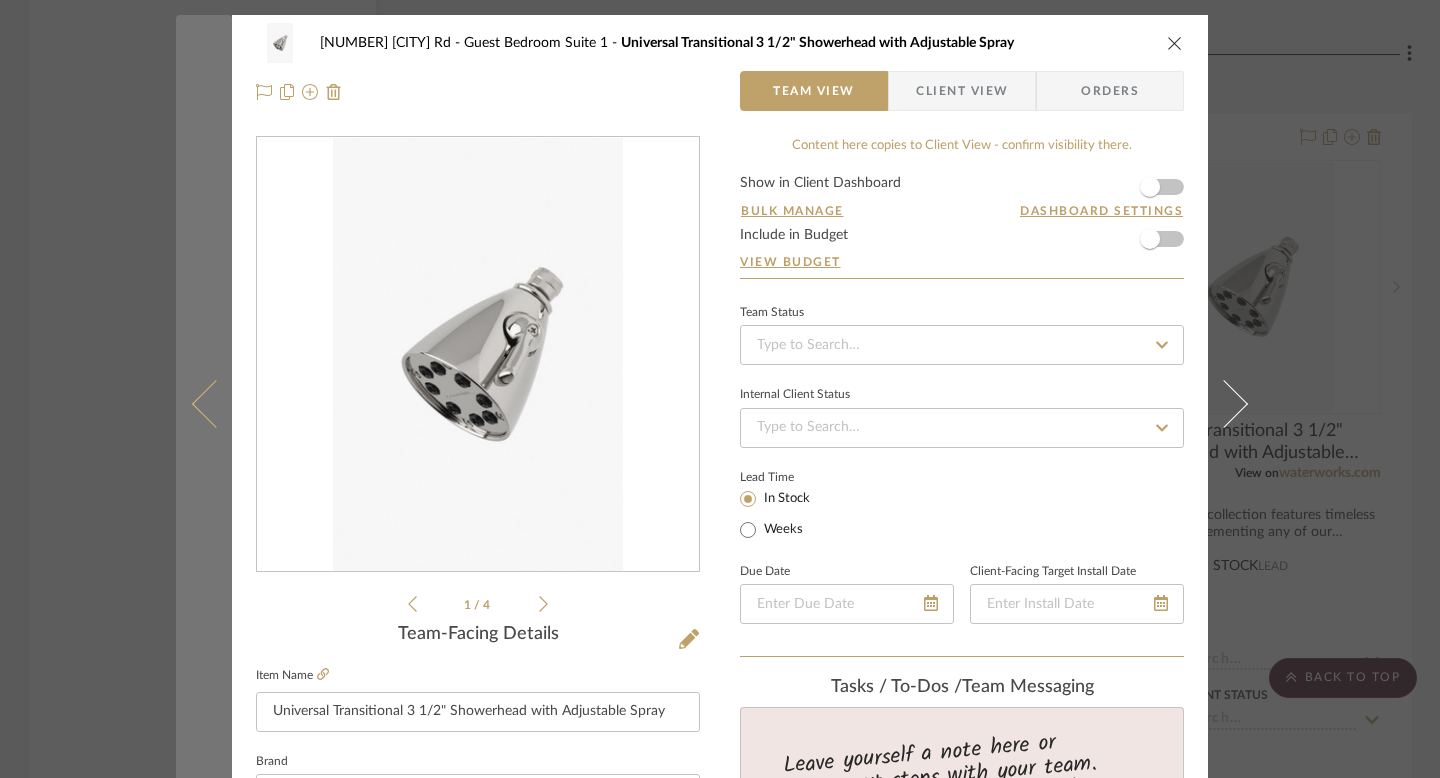 click at bounding box center [204, 404] 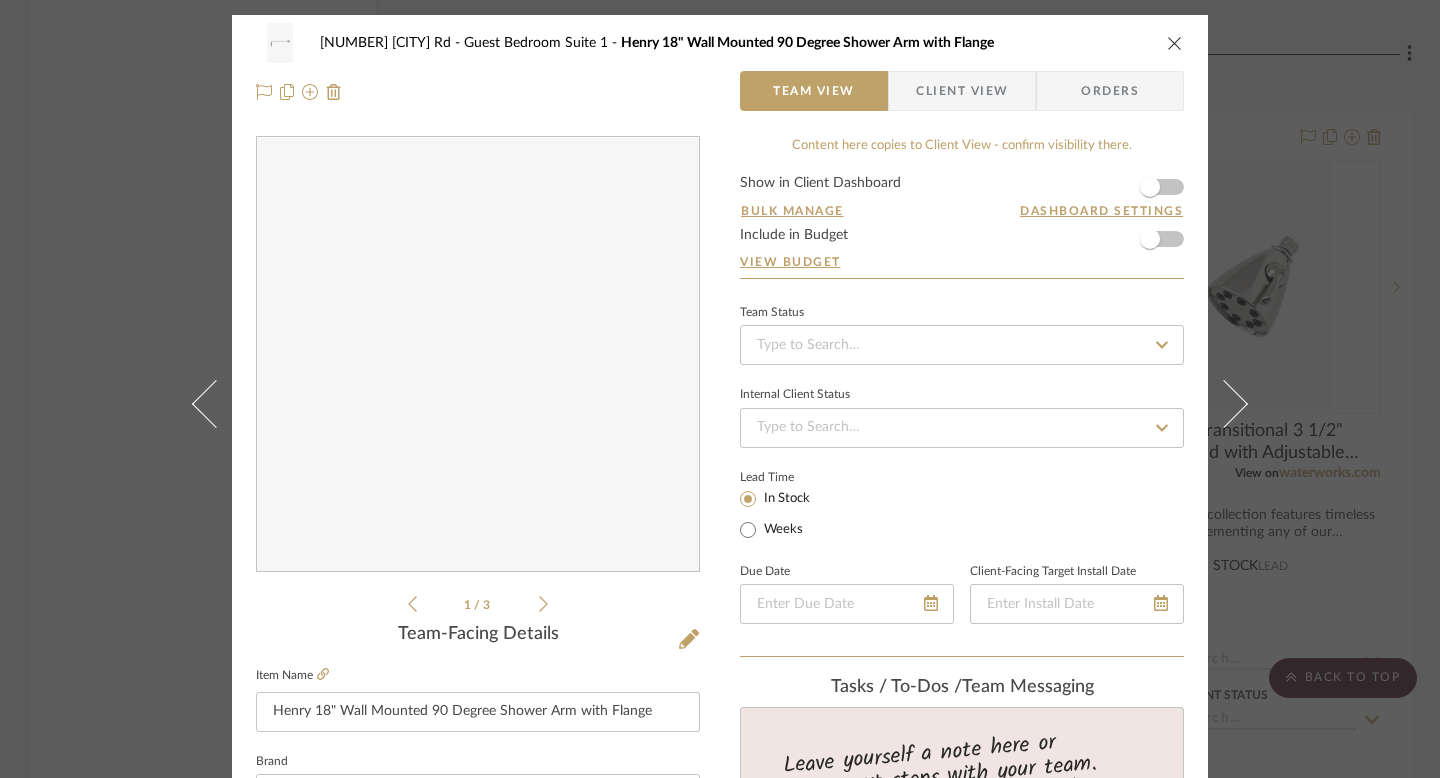 click at bounding box center [477, 355] 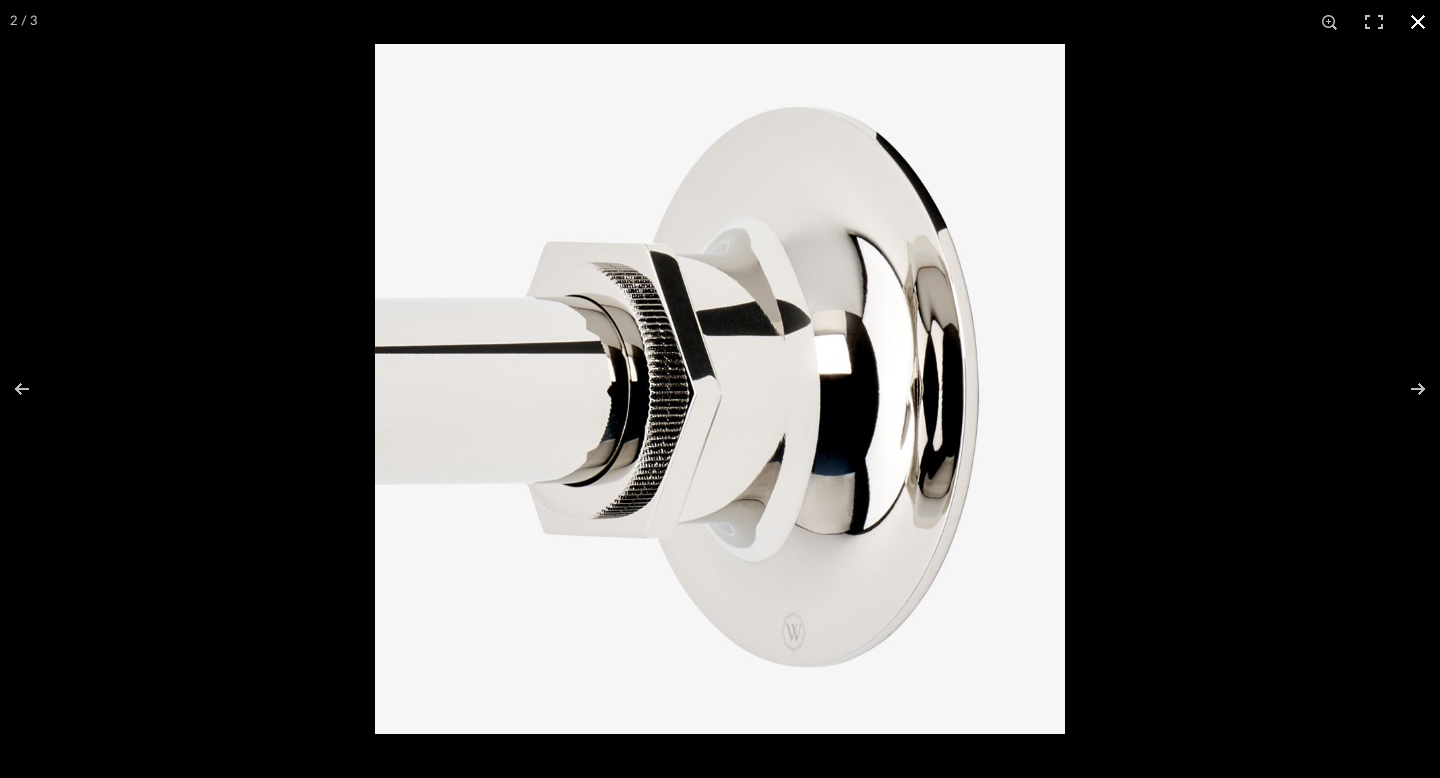 click at bounding box center (720, 389) 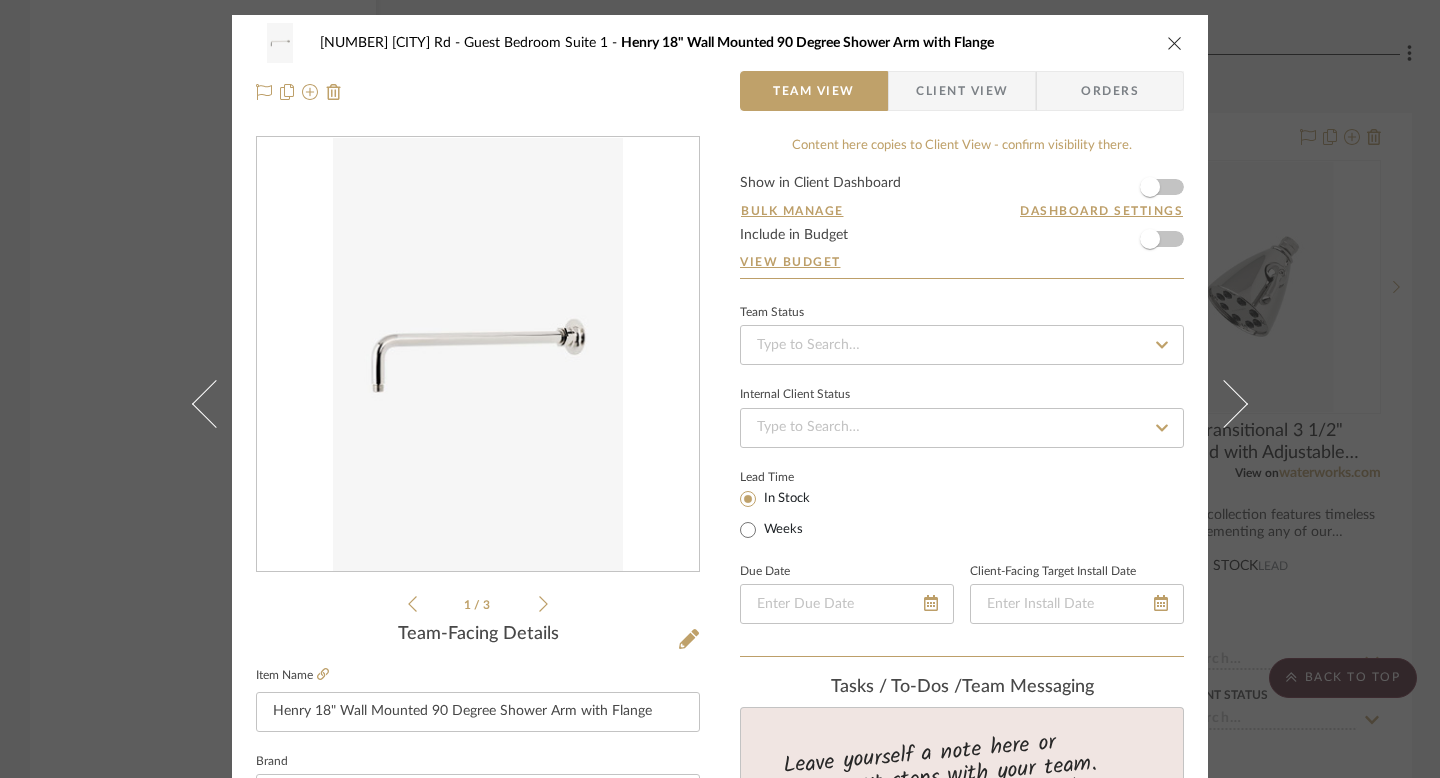 click on "1812 Bel Air Rd Guest Bedroom Suite 1 Henry 18" Wall Mounted 90 Degree Shower Arm with Flange Team View Client View Orders 1 / 3  Team-Facing Details   Item Name  Henry 18" Wall Mounted 90 Degree Shower Arm with Flange  Brand  Water Works  Internal Description  Influenced by the connection of industry and art Henry easily transitions between modern, traditional, utilitarian and classic settings.  Dimensions   Product Specifications  Compatible with an assortment of Waterworks showerheads, sold separately
Brass Construction
Includes 12" wall mounted 90 degree shower arm
Stocked in Chrome, Nickel and Brass  Reference Price   Reference Price Type  DNET  Item Costs   View Budget   Markup %  (Use "-X%" to discount) 16%  Unit Cost  $675.00  Cost Type  DNET  Client Unit Price  $783.00  Quantity  1  Unit Type  Each  Subtotal   $783.00   Tax %  10%  Total Tax   $78.30   Shipping Cost  $39.15  Ship. Markup %  0% Taxable  Total Shipping   $39.15  Total Client Price  $900.45  Your Cost  $781.65  Your Margin  $108.00  ," at bounding box center (720, 389) 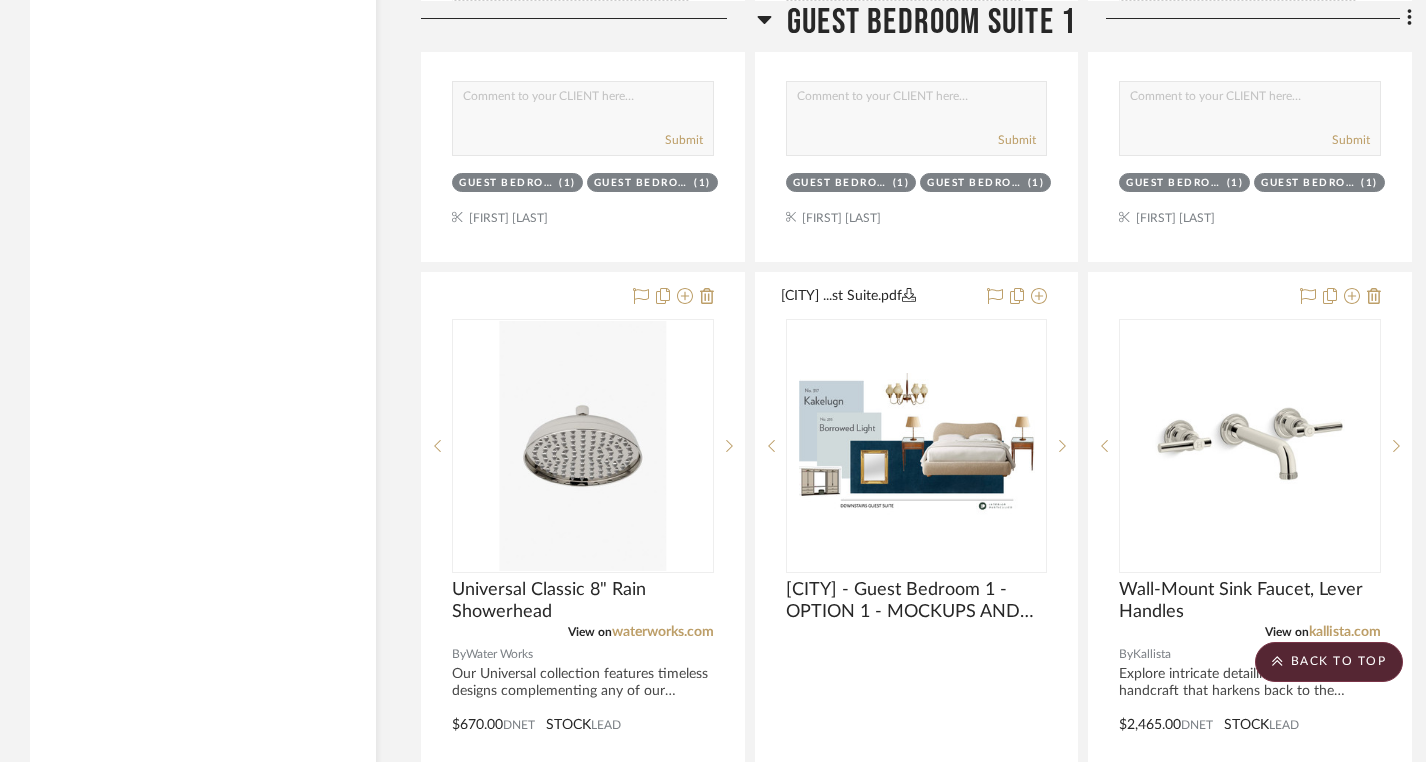 scroll, scrollTop: 35379, scrollLeft: 0, axis: vertical 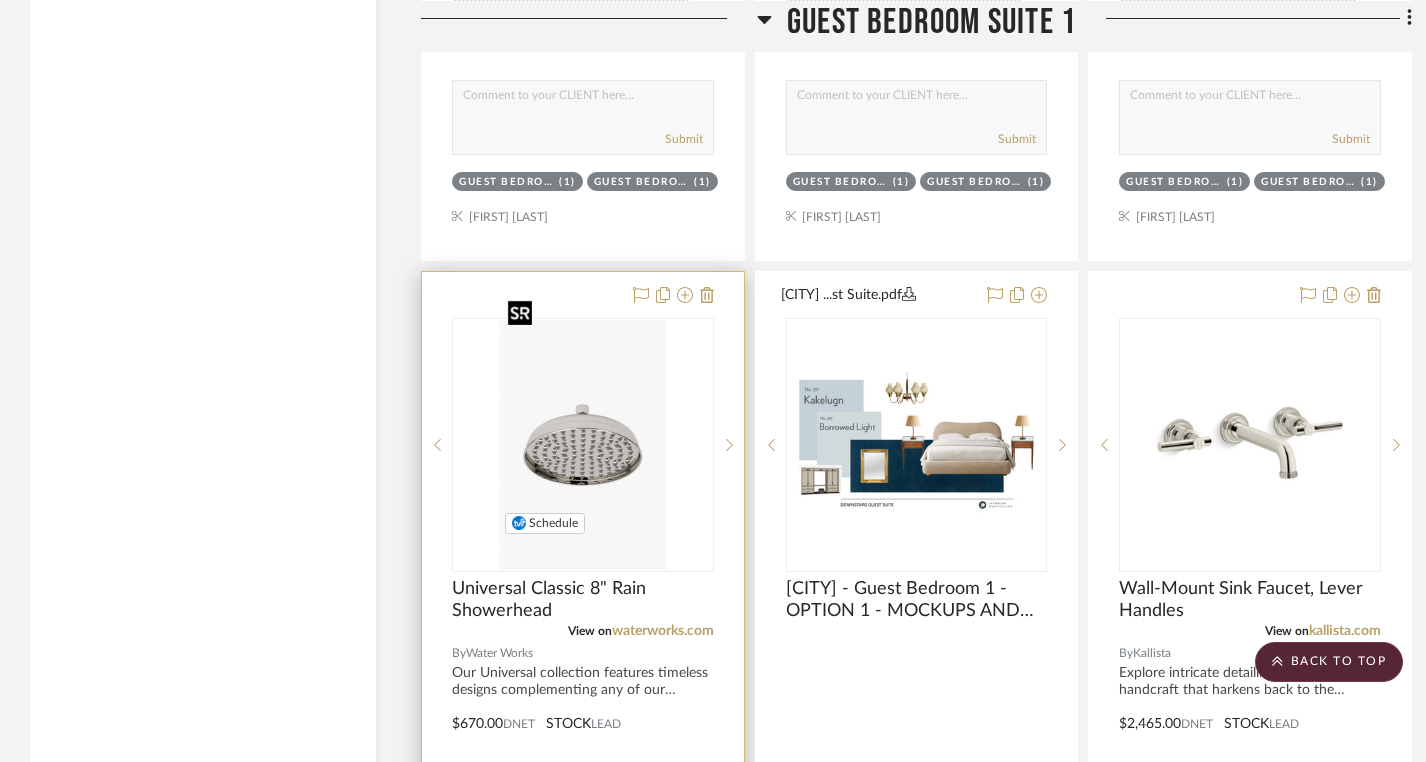 click at bounding box center (583, 445) 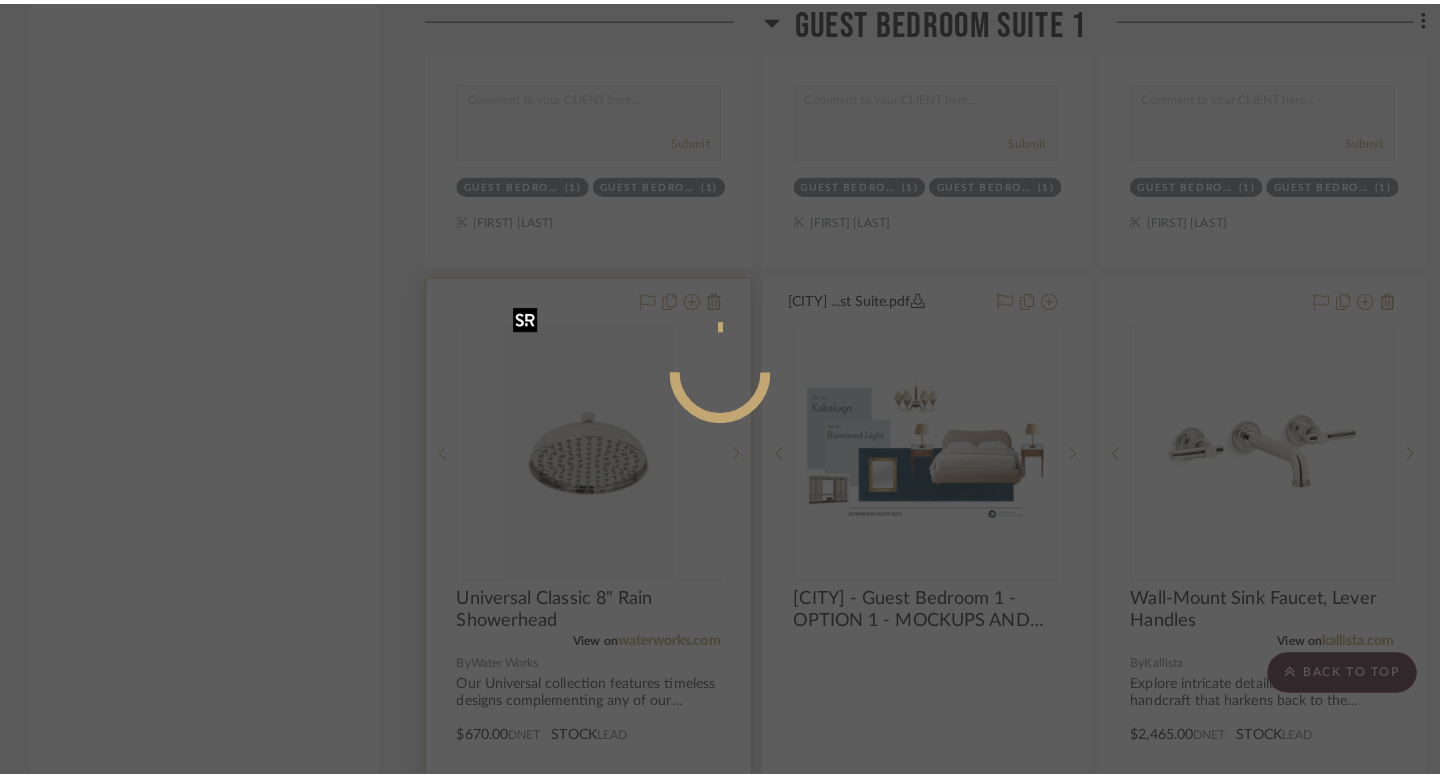 scroll, scrollTop: 0, scrollLeft: 0, axis: both 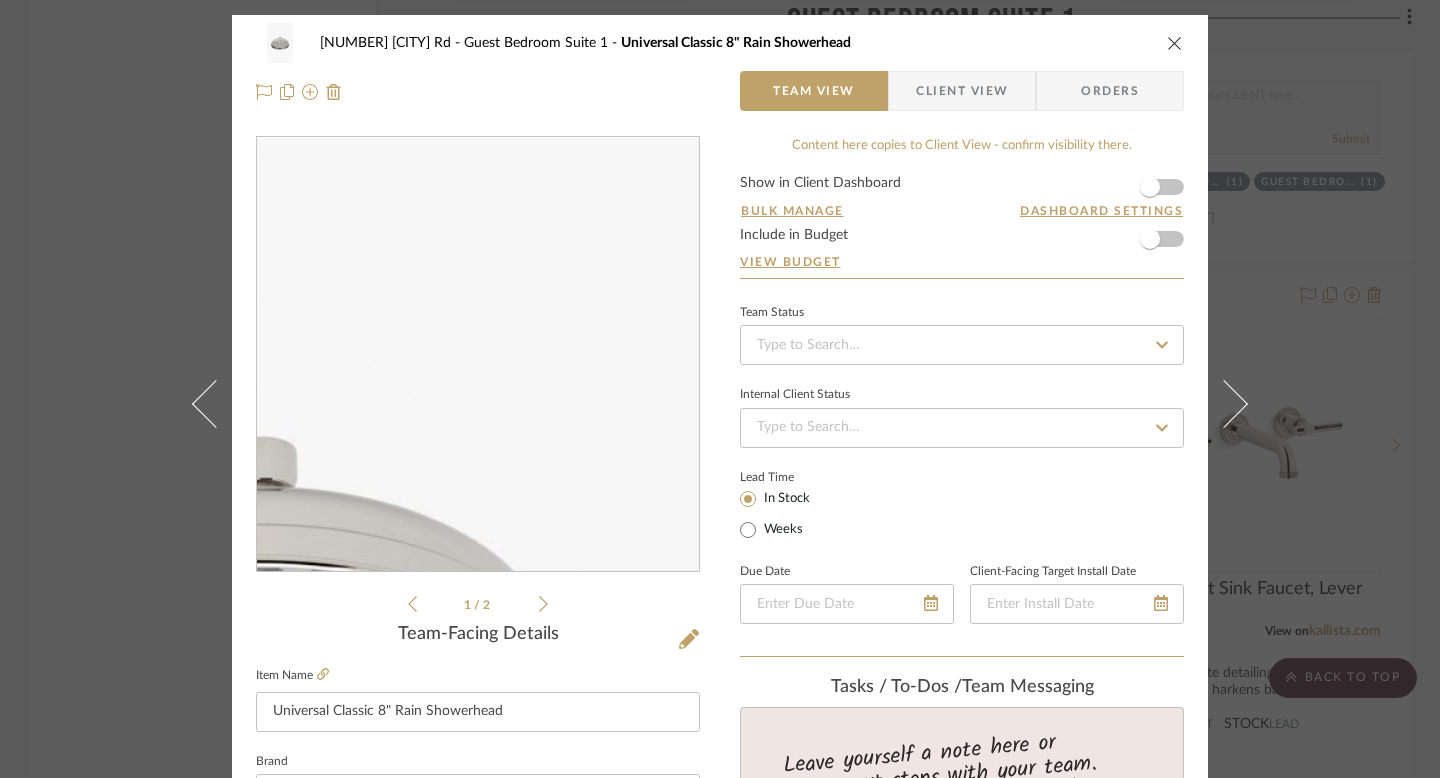 click at bounding box center (477, 355) 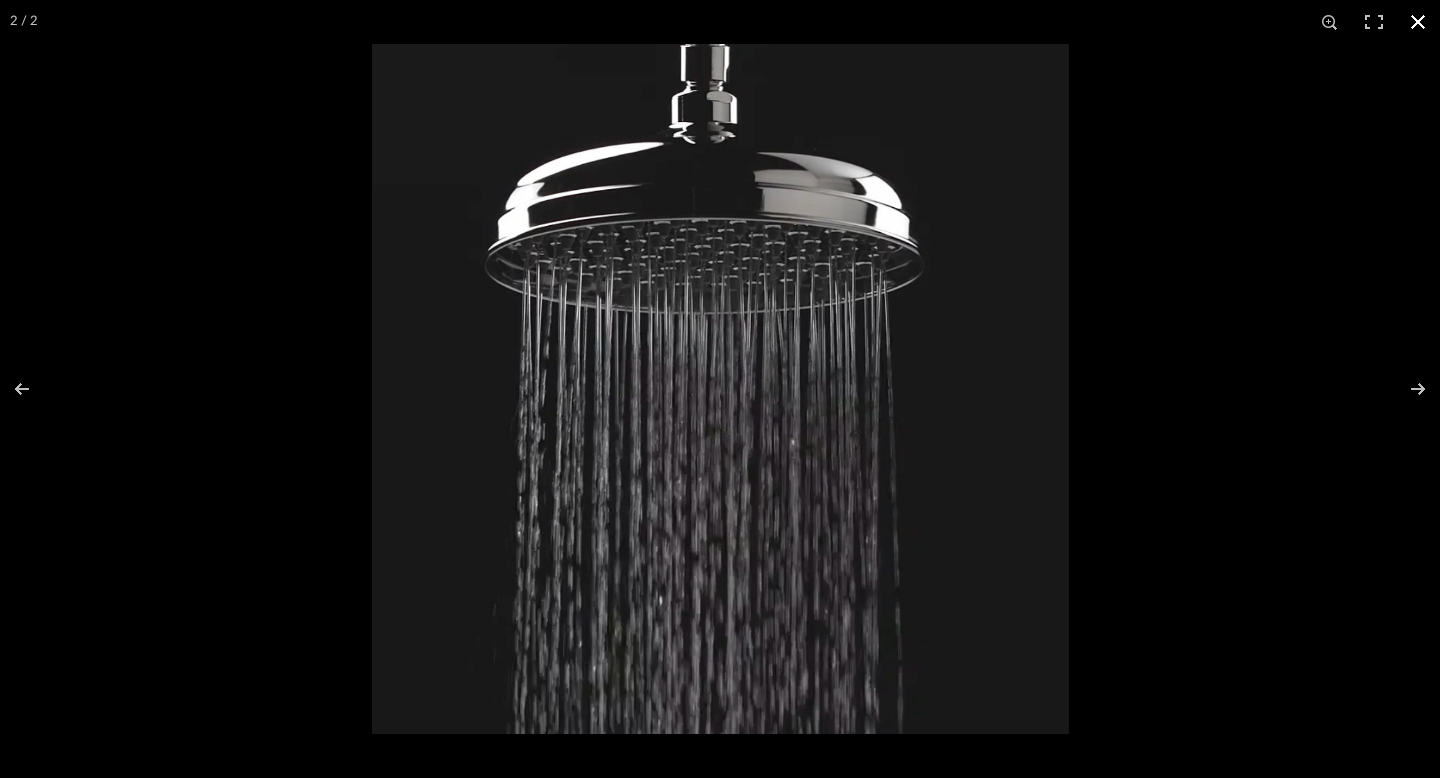 click at bounding box center (720, 389) 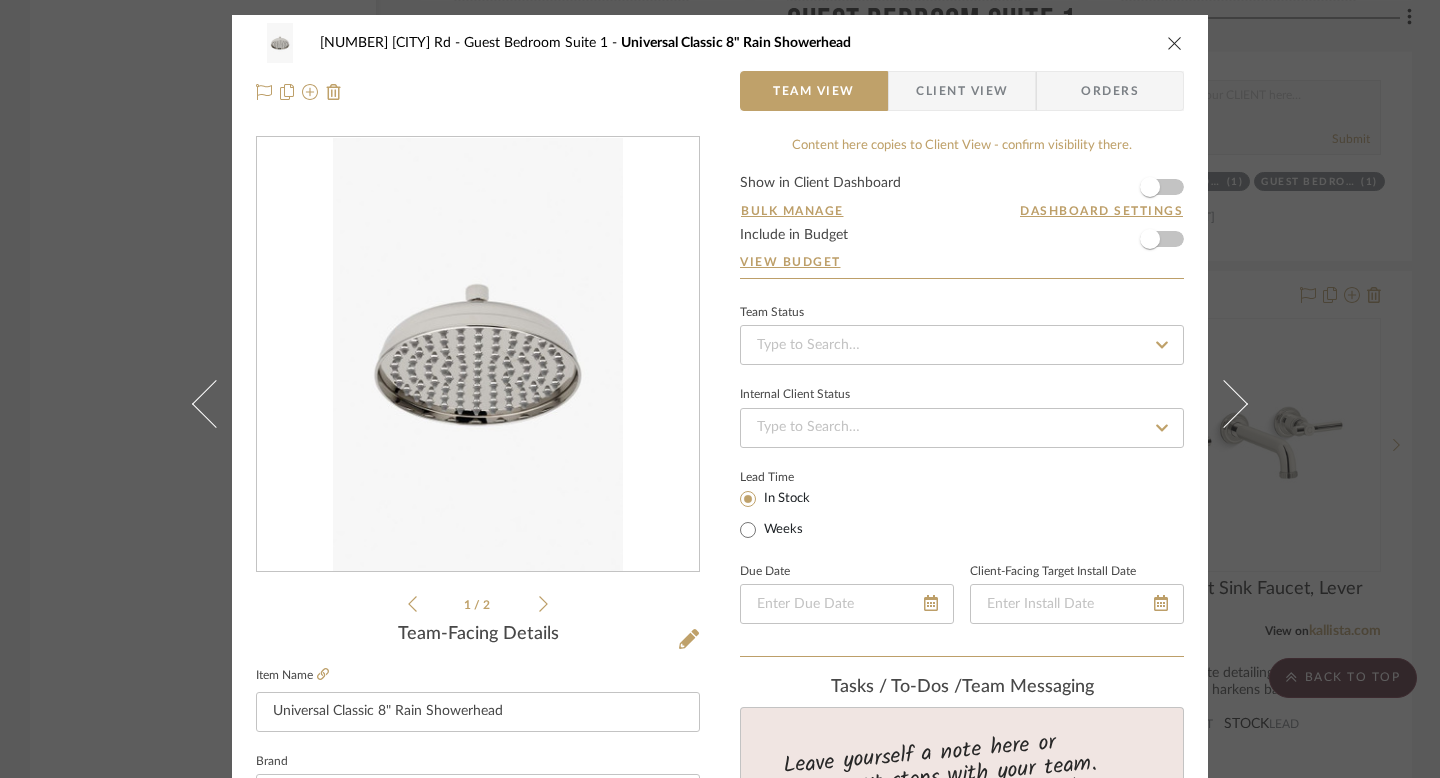 click on "1812 Bel Air Rd Guest Bedroom Suite 1 Universal Classic 8" Rain Showerhead Team View Client View Orders 1 / 2  Team-Facing Details   Item Name  Universal Classic 8" Rain Showerhead  Brand  Water Works  Internal Description  Our Universal collection features timeless designs complementing any of our Waterworks. With a wide range of product, from fittings to accessories, Universal adds exquisite proportion and balance to any environment.  Dimensions   Product Specifications  Compatible with an assortment of Waterworks arms and flanges, sold separately
Swiveling 8" rain showerhead
91 easy clean rubber nozzles prevent calcium buildup
Stocked in Brass, Chrome and Nickel
Rain showerhead available in 1.75gpm (6.6L/min) flow rate  Reference Price   Reference Price Type  DNET  Item Costs   View Budget   Markup %  (Use "-X%" to discount) 16%  Unit Cost  $670.00  Cost Type  DNET  Client Unit Price  $777.20  Quantity  1  Unit Type  Each  Subtotal   $777.20   Tax %  10%  Total Tax   $77.72   Shipping Cost  $38.86 0% Weeks" at bounding box center [720, 389] 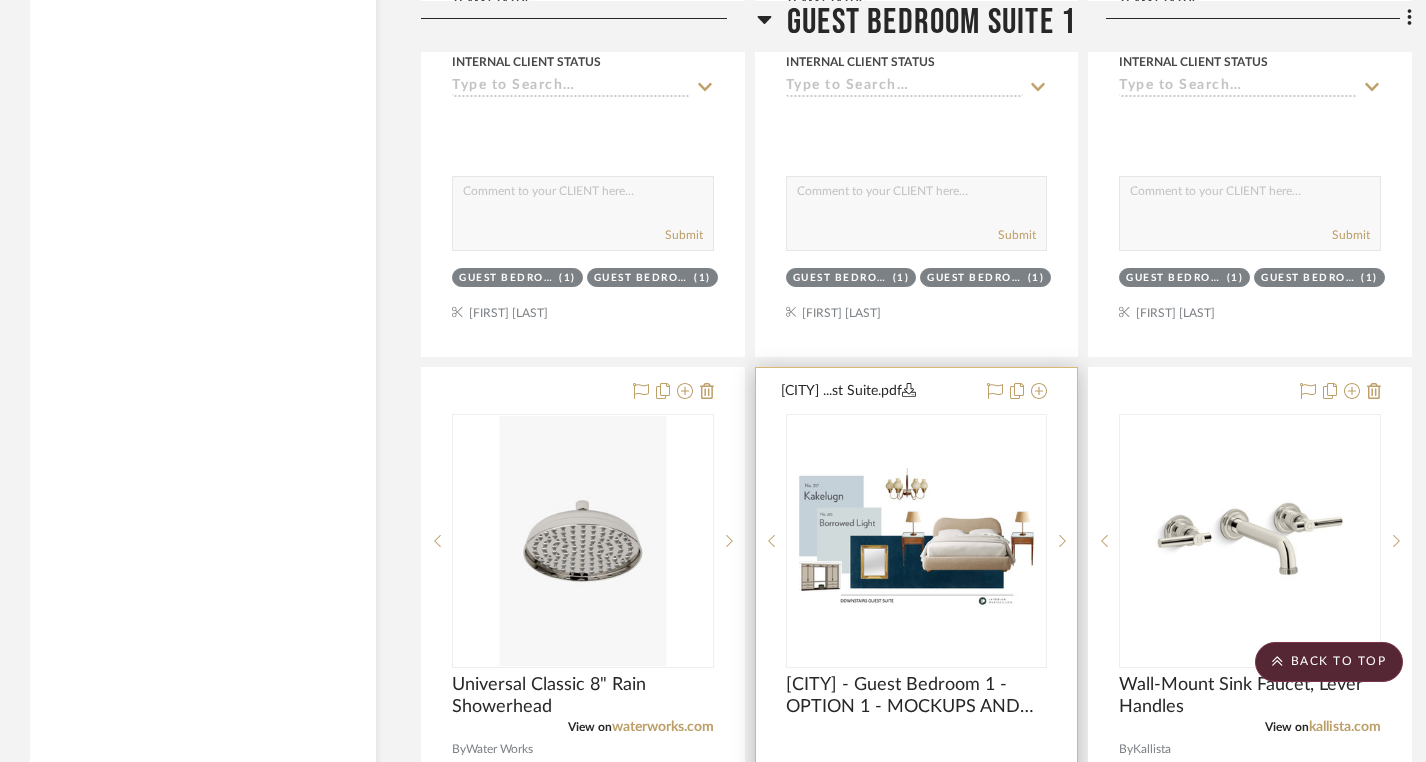 scroll, scrollTop: 35285, scrollLeft: 0, axis: vertical 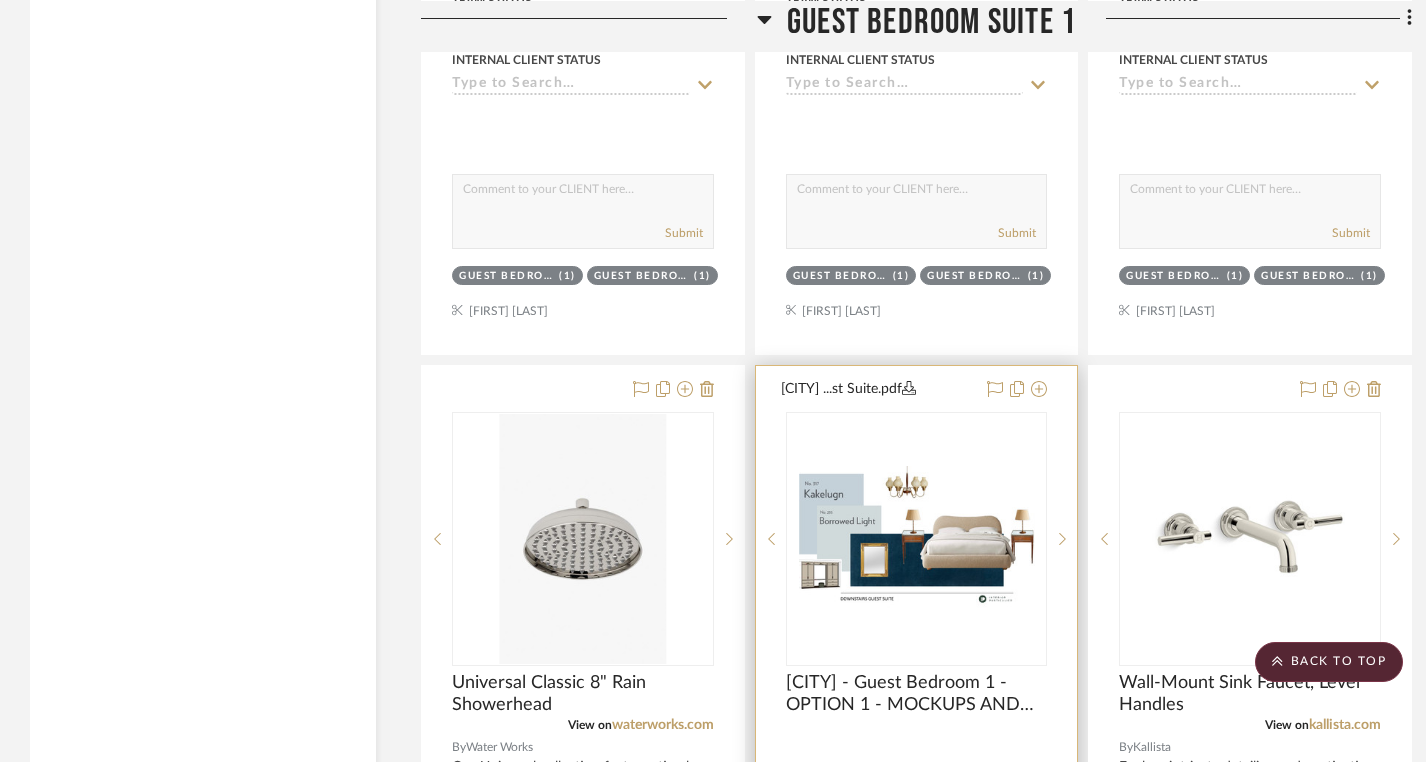 type 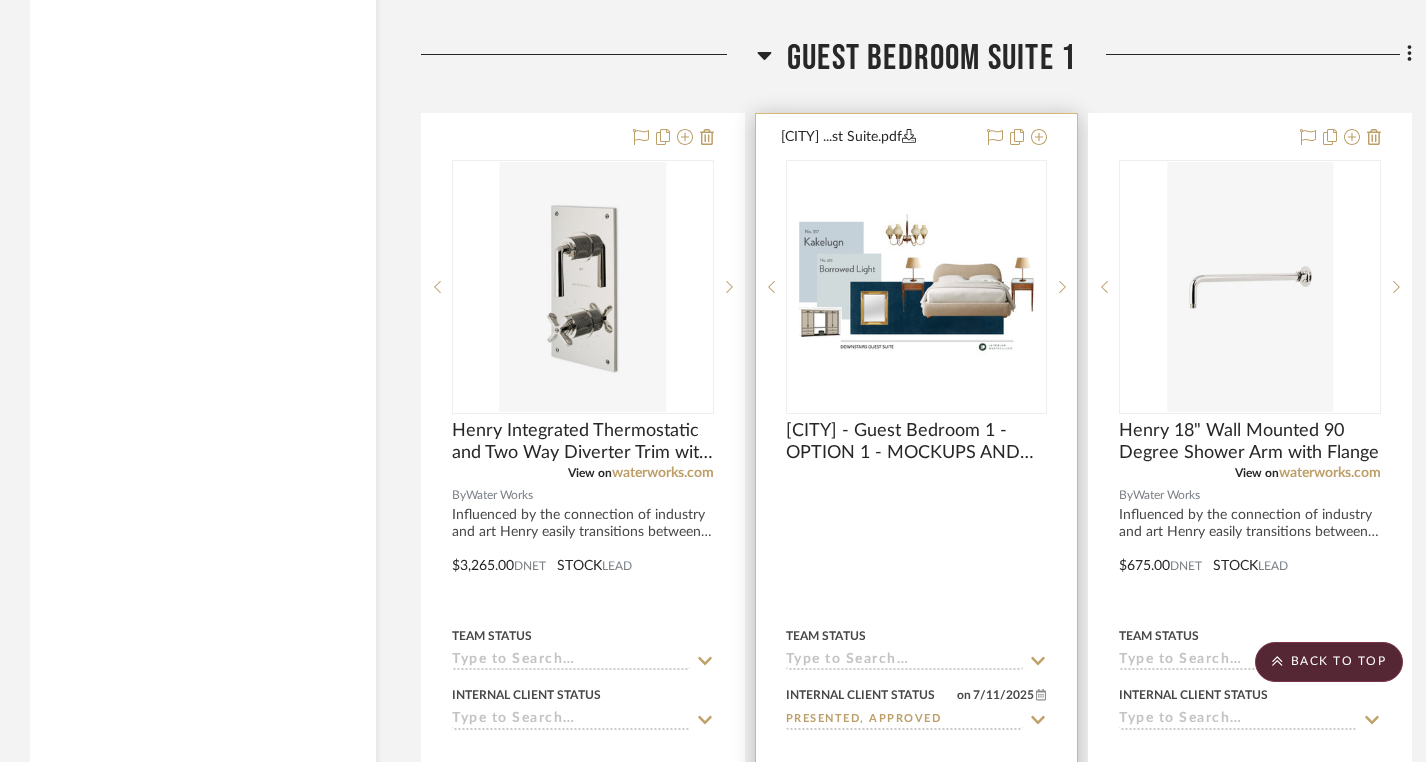 scroll, scrollTop: 34648, scrollLeft: 0, axis: vertical 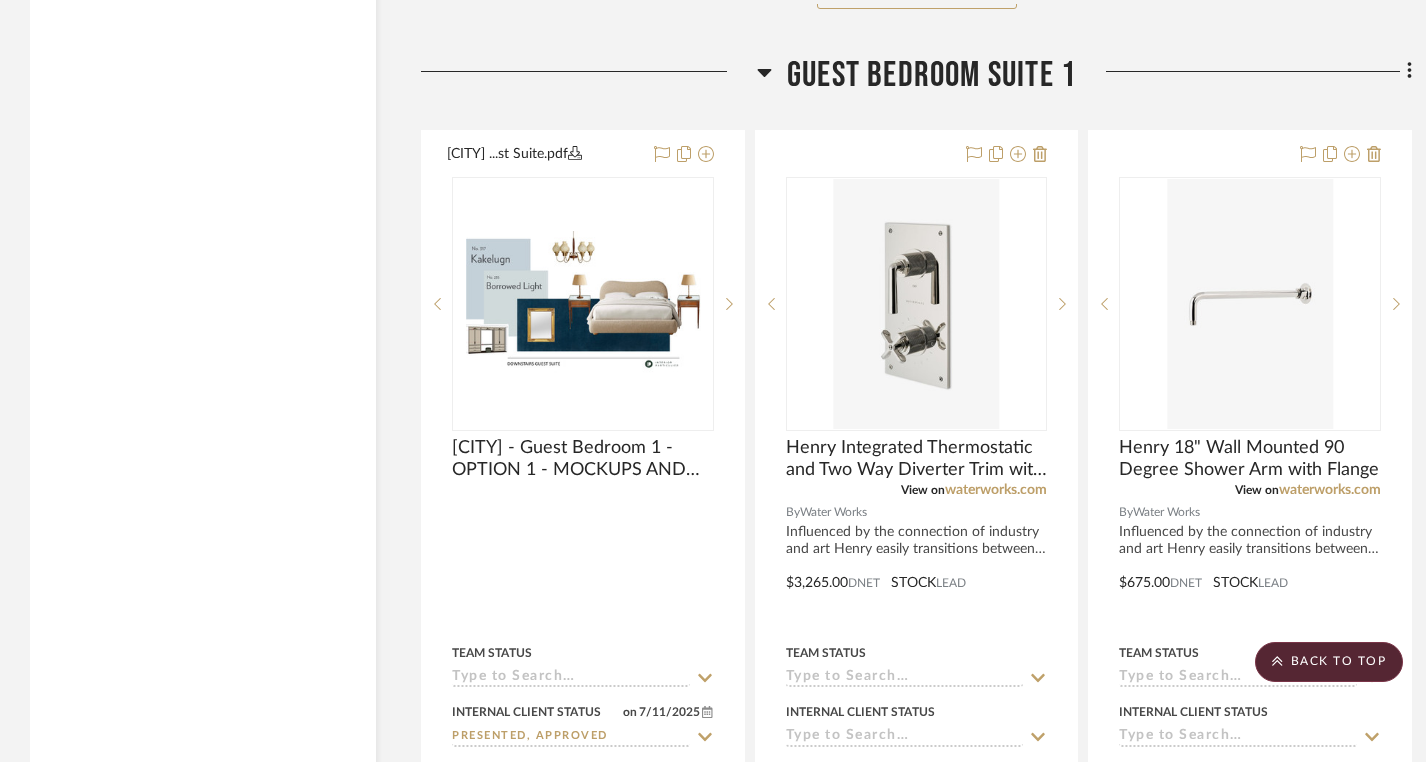 drag, startPoint x: 951, startPoint y: 109, endPoint x: 939, endPoint y: 109, distance: 12 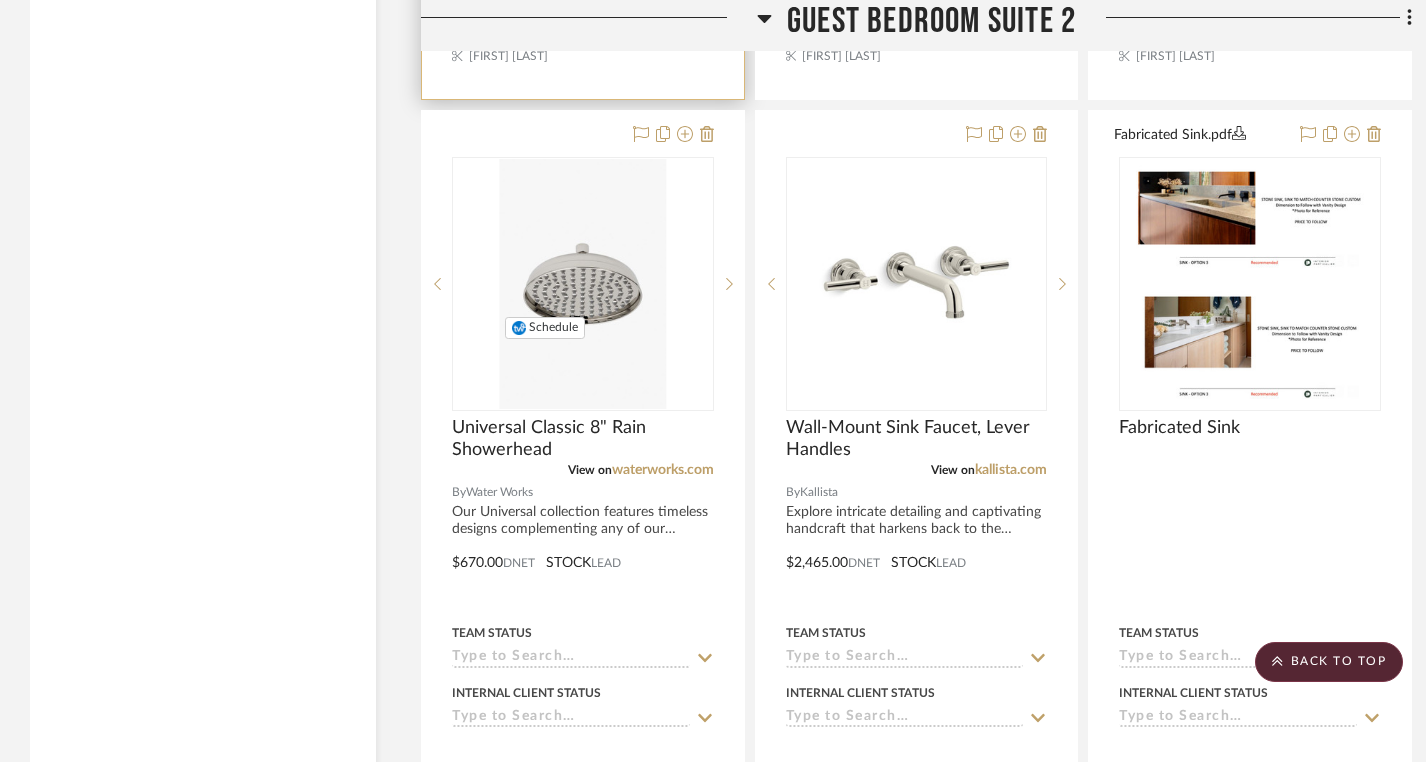 scroll, scrollTop: 50727, scrollLeft: 0, axis: vertical 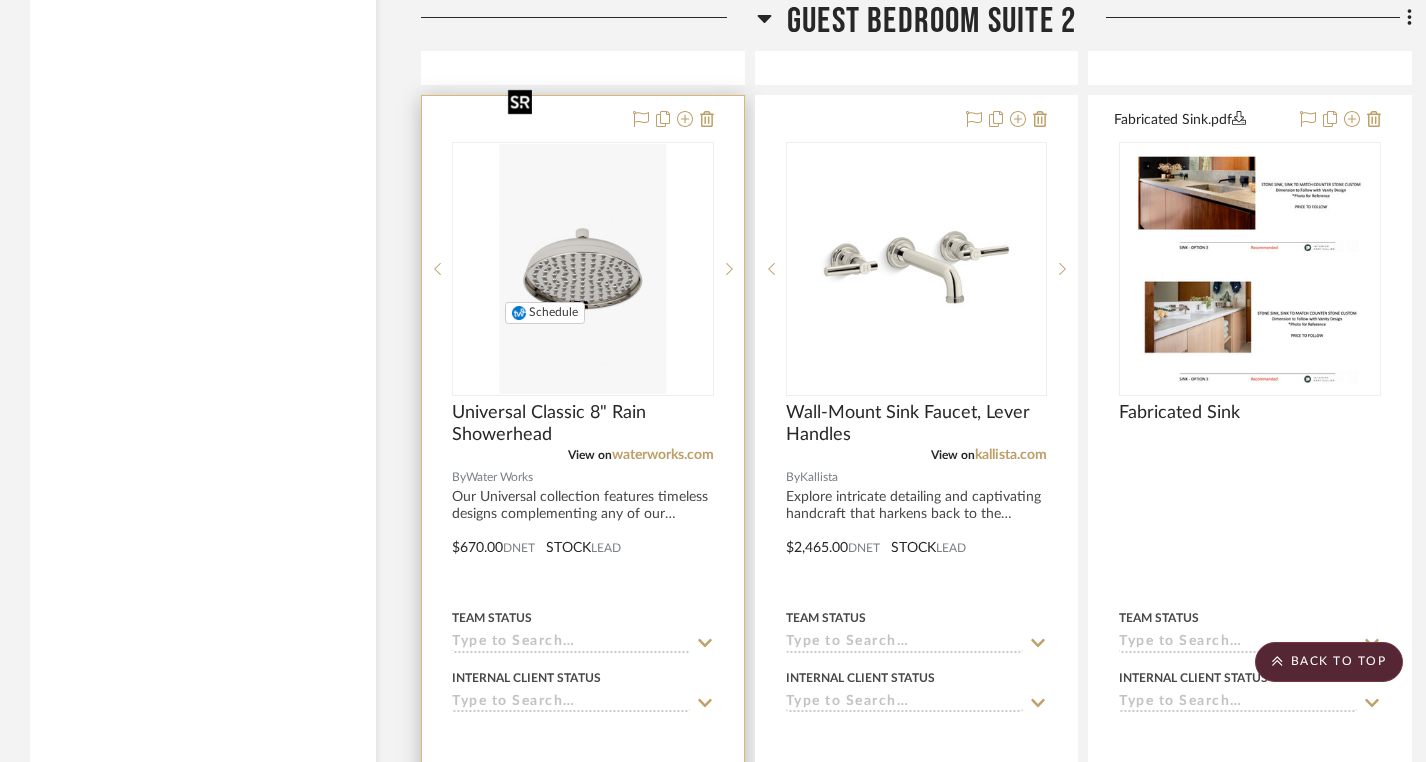 click at bounding box center [583, 269] 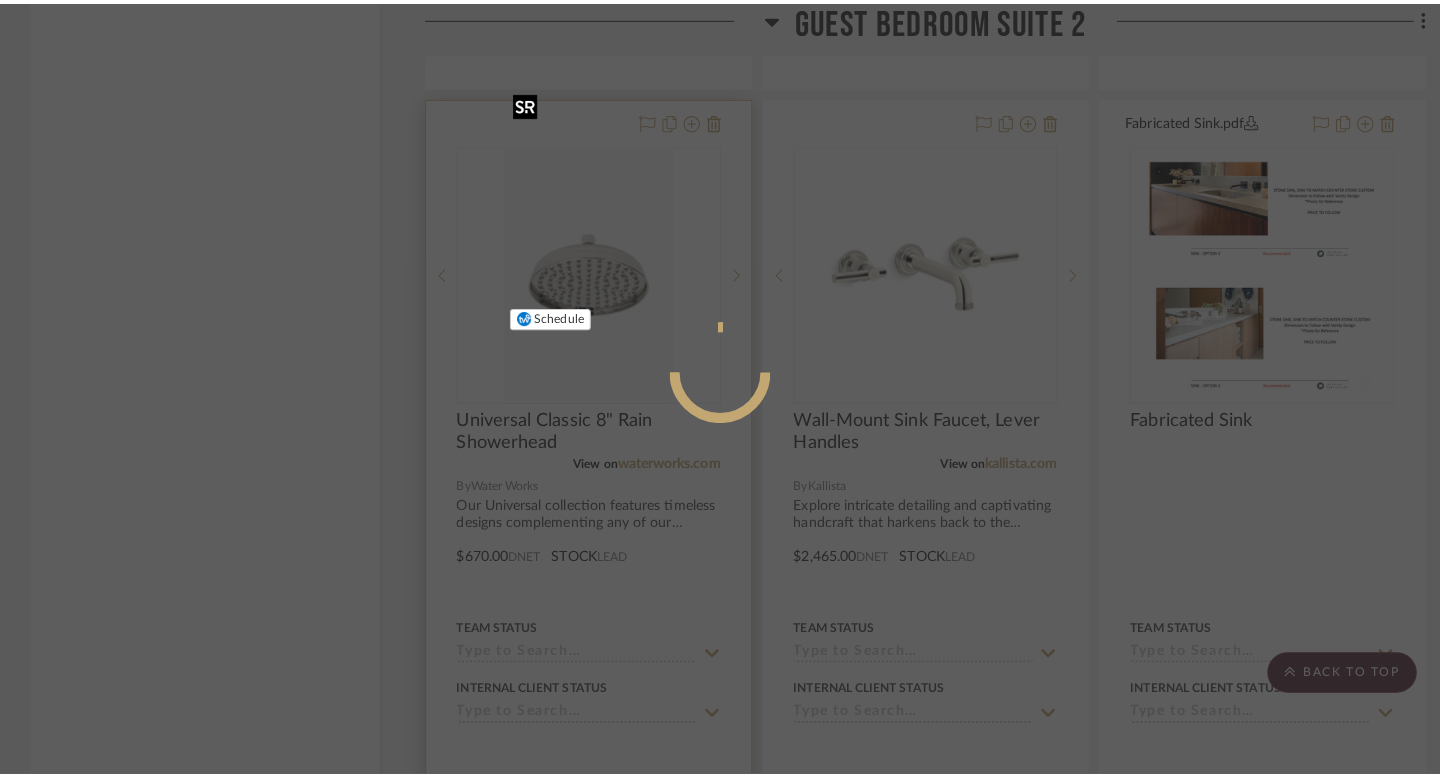 scroll, scrollTop: 0, scrollLeft: 0, axis: both 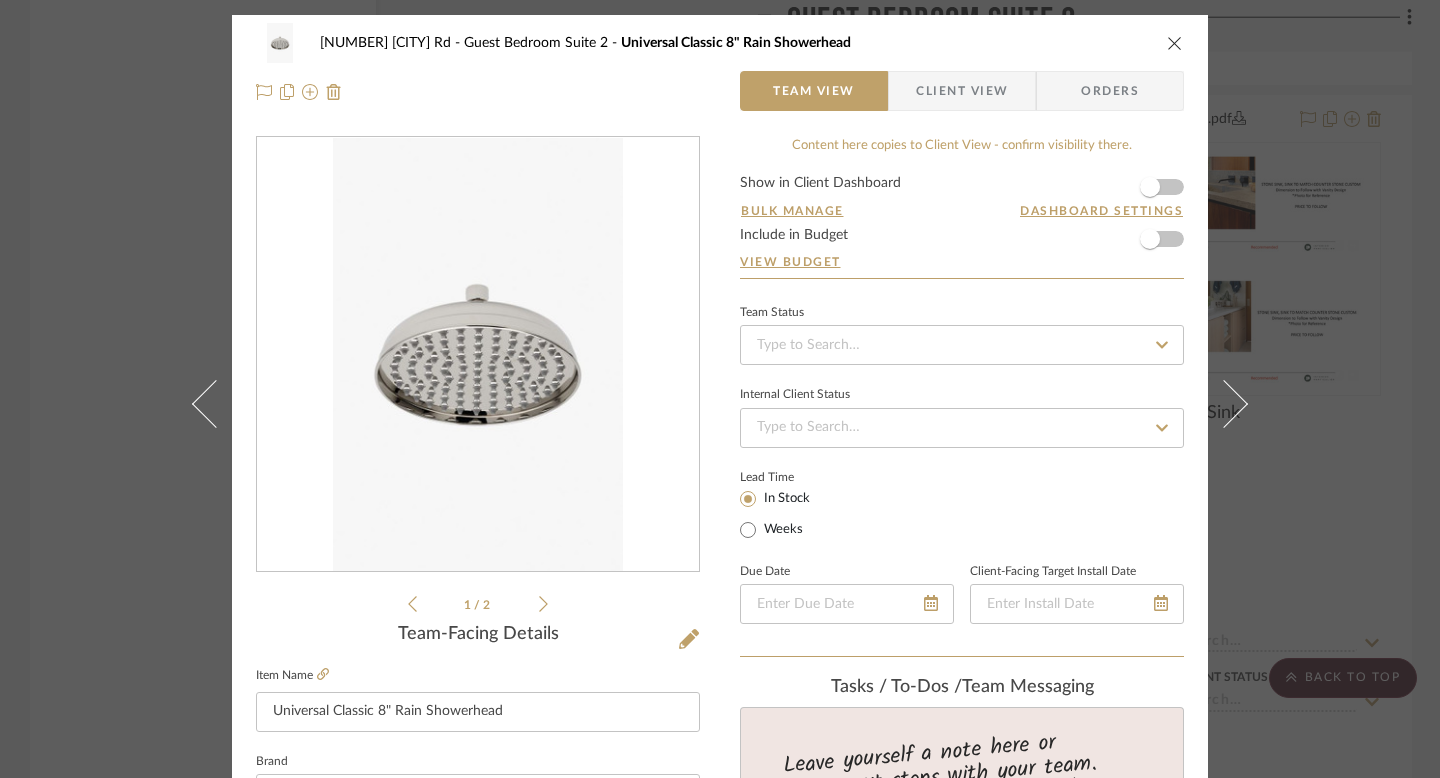 click at bounding box center [477, 355] 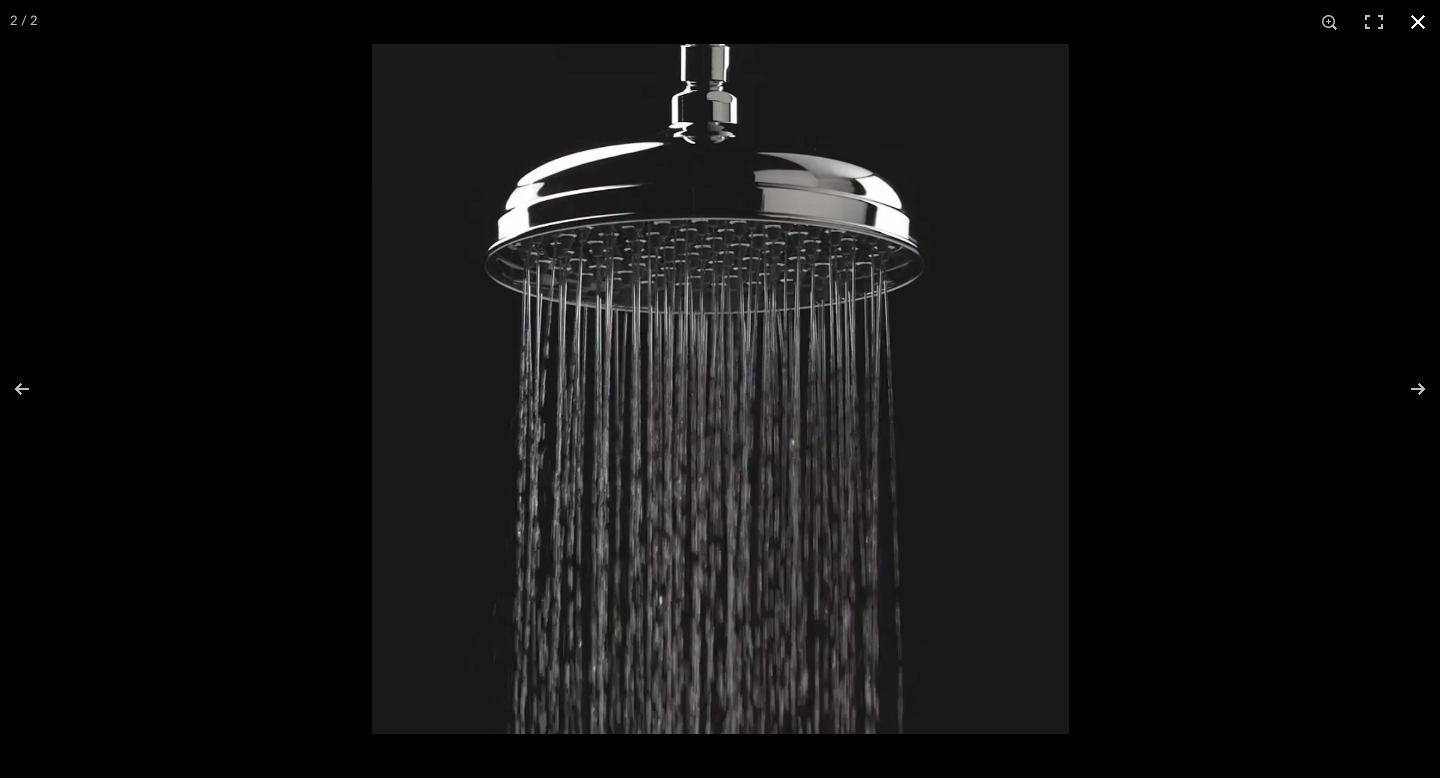click at bounding box center [720, 389] 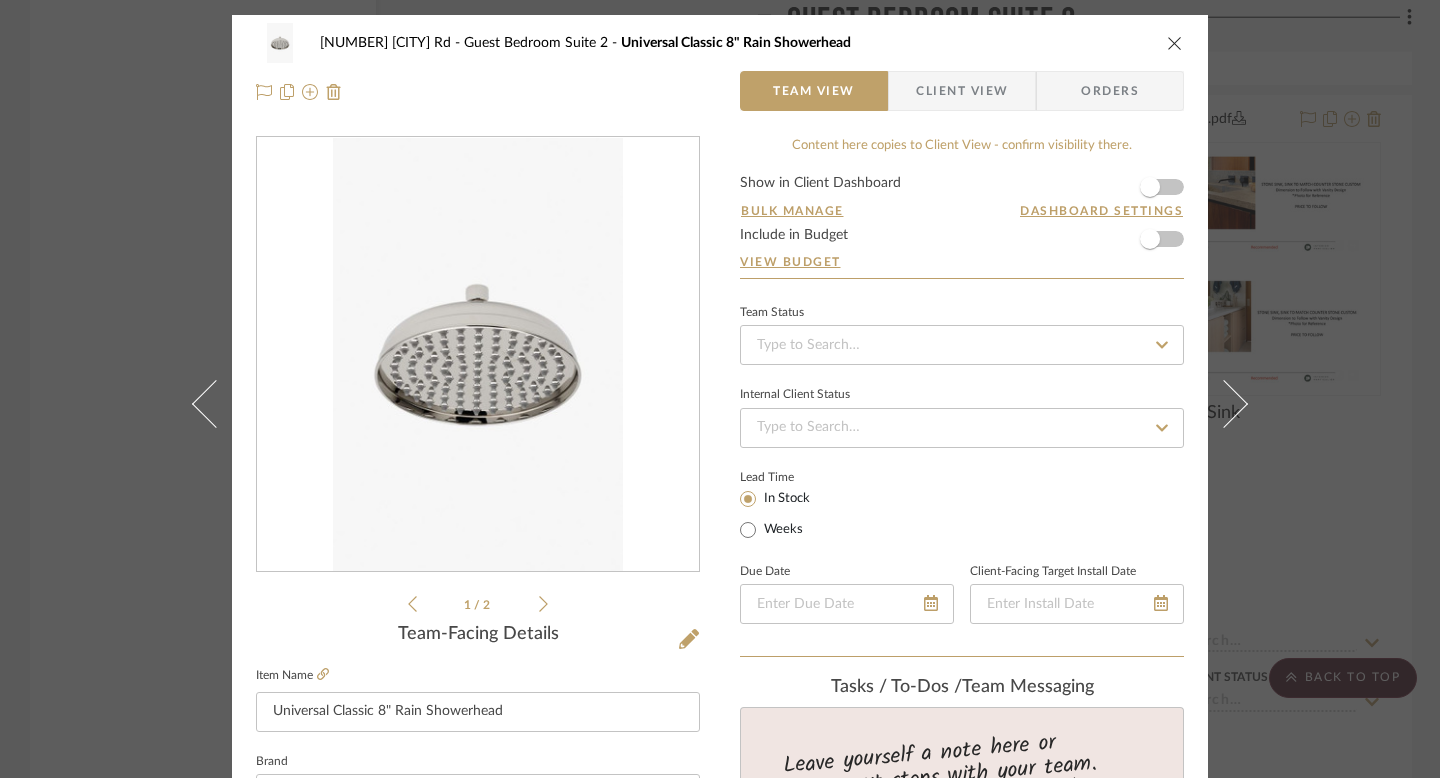 click on "1812 Bel Air Rd Guest Bedroom Suite 2 Universal Classic 8" Rain Showerhead Team View Client View Orders 1 / 2  Team-Facing Details   Item Name  Universal Classic 8" Rain Showerhead  Brand  Water Works  Internal Description  Our Universal collection features timeless designs complementing any of our Waterworks. With a wide range of product, from fittings to accessories, Universal adds exquisite proportion and balance to any environment.  Dimensions   Product Specifications  Compatible with an assortment of Waterworks arms and flanges, sold separately
Swiveling 8" rain showerhead
91 easy clean rubber nozzles prevent calcium buildup
Stocked in Brass, Chrome and Nickel
Rain showerhead available in 1.75gpm (6.6L/min) flow rate  Reference Price   Reference Price Type  DNET  Item Costs   View Budget   Markup %  (Use "-X%" to discount) 16%  Unit Cost  $670.00  Cost Type  DNET  Client Unit Price  $777.20  Quantity  1  Unit Type  Each  Subtotal   $777.20   Tax %  10%  Total Tax   $77.72   Shipping Cost  $38.86 0% Weeks" at bounding box center [720, 389] 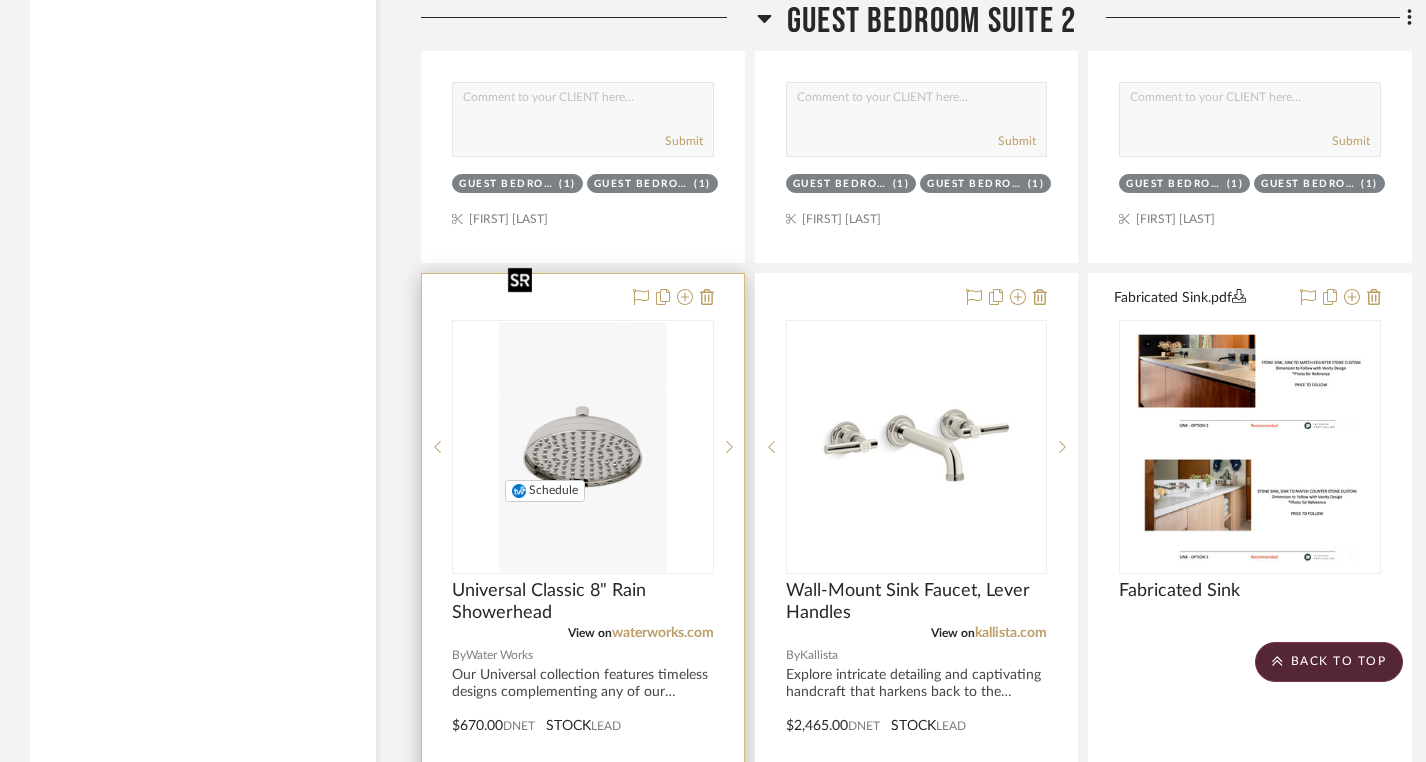 scroll, scrollTop: 50561, scrollLeft: 0, axis: vertical 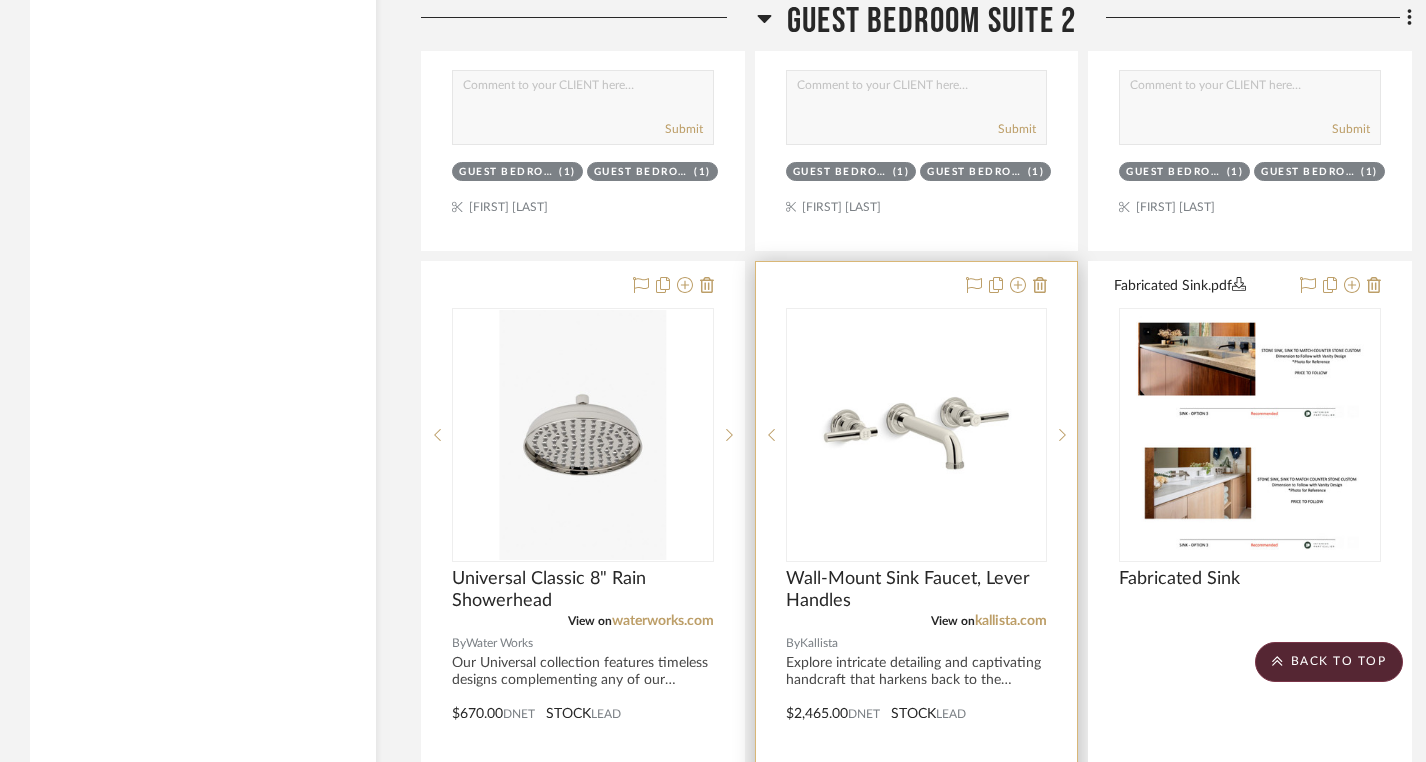 click at bounding box center [917, 435] 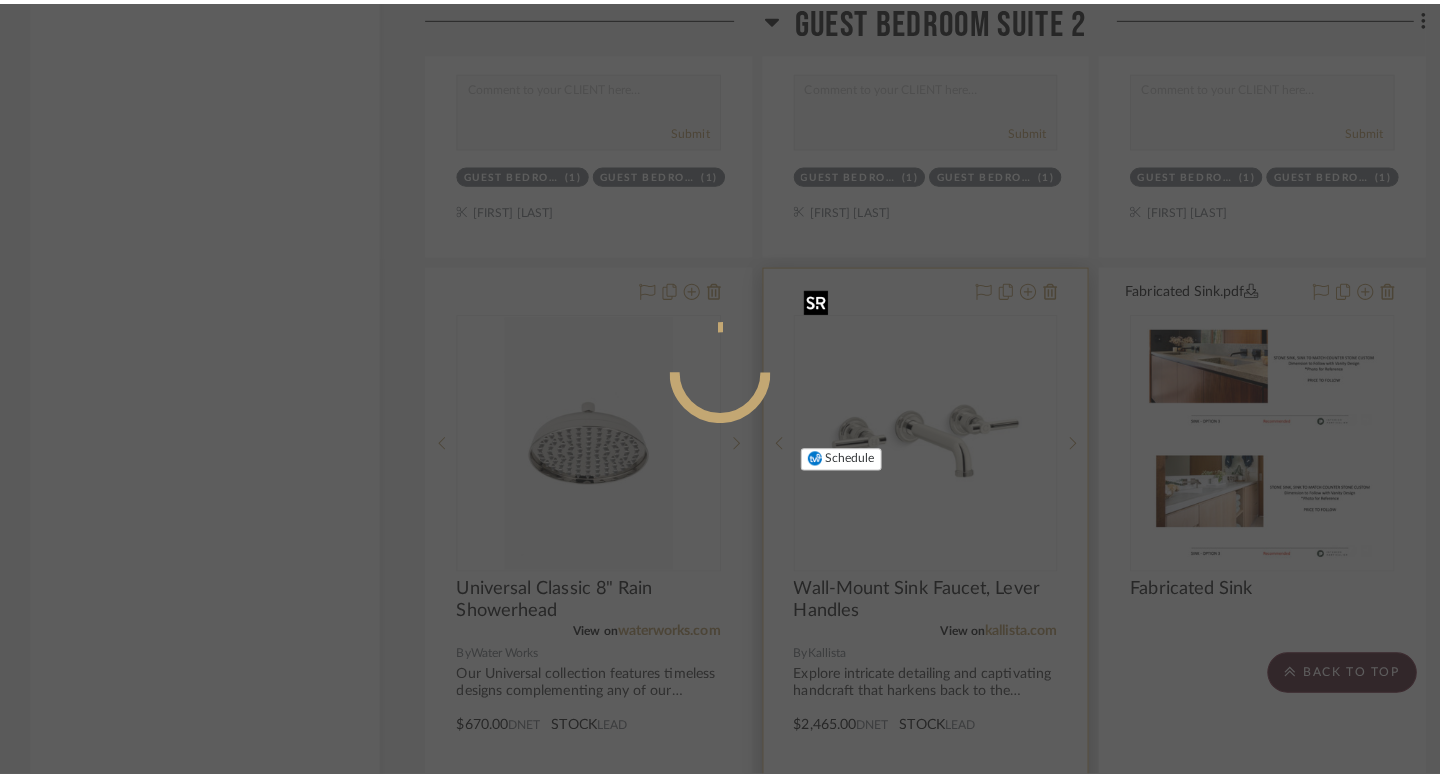 scroll, scrollTop: 0, scrollLeft: 0, axis: both 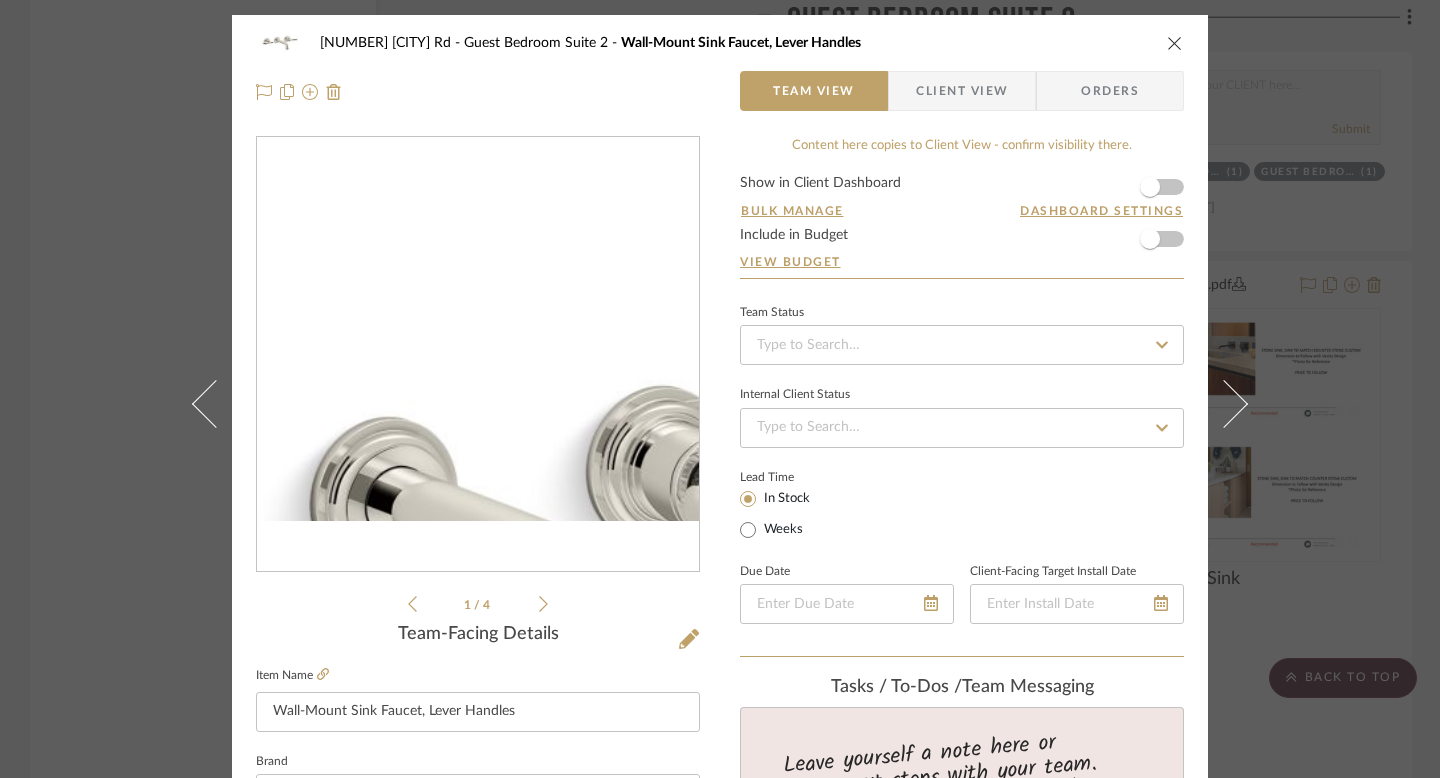 click at bounding box center (478, 355) 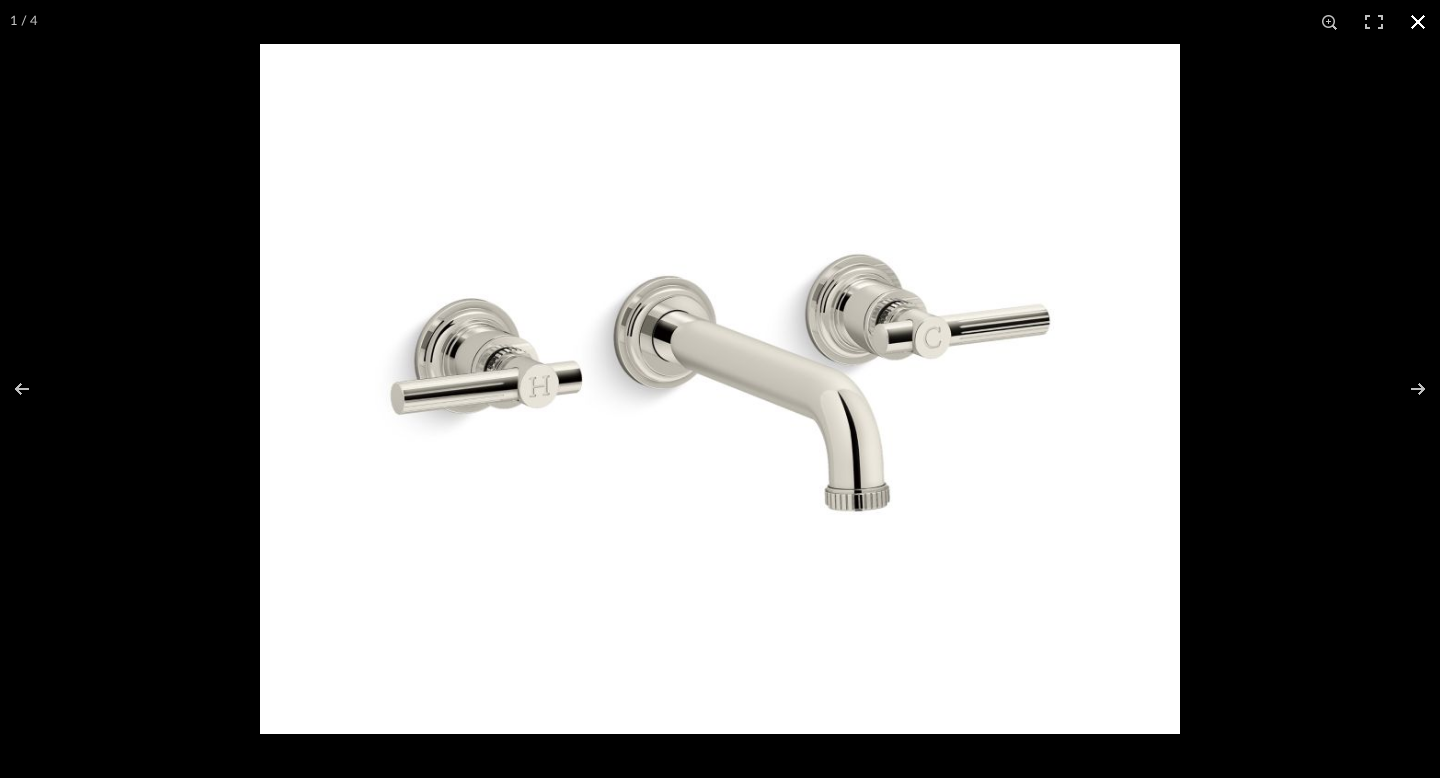 click at bounding box center (720, 389) 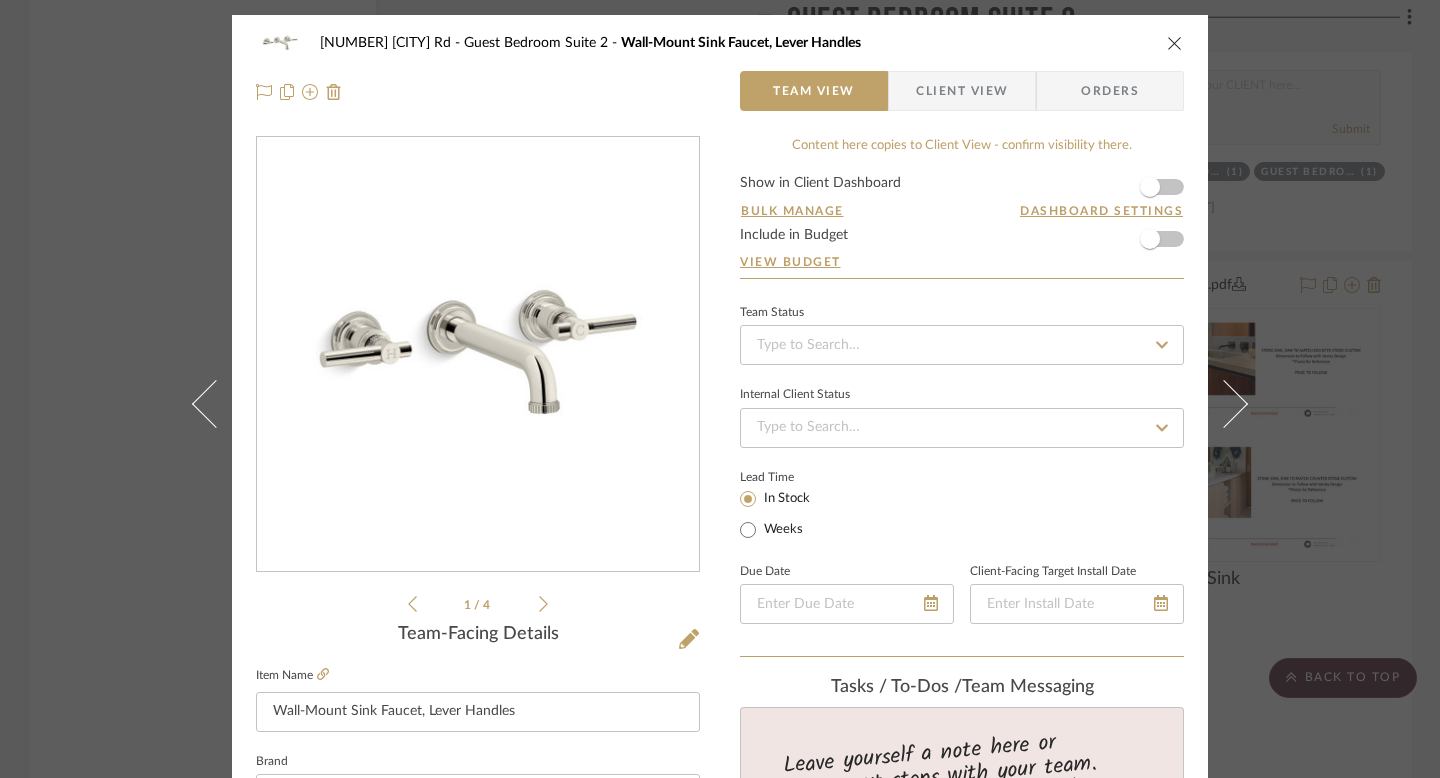 click on "1812 Bel Air Rd Guest Bedroom Suite 2 Wall-Mount Sink Faucet, Lever Handles Team View Client View Orders 1 / 4  Team-Facing Details   Item Name  Wall-Mount Sink Faucet, Lever Handles  Brand  Kallista  Internal Description  Explore intricate detailing and captivating handcraft that harkens back to the elegance and glamour of the twentieth century. The Central Park West by Robert A.M. Stern Architects wall-mount bathroom sink faucet showcases fluted lever handles and knurled spout edging, delivering standout style within the traditional or transitional bathroom setting.  Dimensions   Product Specifications  -High-quality solid-brass construction for durability and reliability
-Spout reach is 7" (178 mm)
-Laminar flow
-Includes soft-touch drain
-1.2 gpm (4.5 lpm) maximum flow rate
-Three-hole installation
-Required rough-in sold separately  Reference Price   Reference Price Type  DNET  Item Costs   View Budget   Markup %  (Use "-X%" to discount) 16%  Unit Cost  $2,465.00  Cost Type  DNET  Client Unit Price  1 0%" at bounding box center (720, 389) 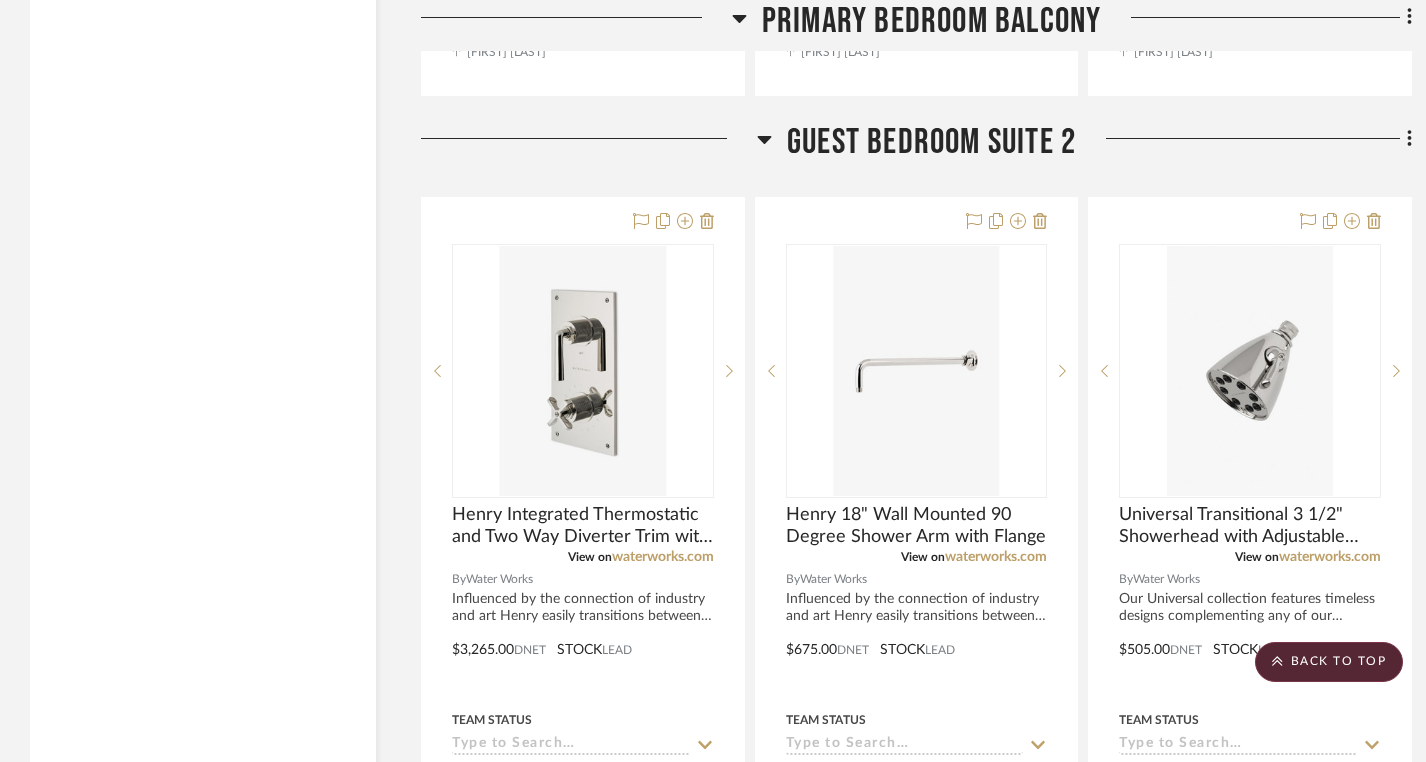 scroll, scrollTop: 49735, scrollLeft: 0, axis: vertical 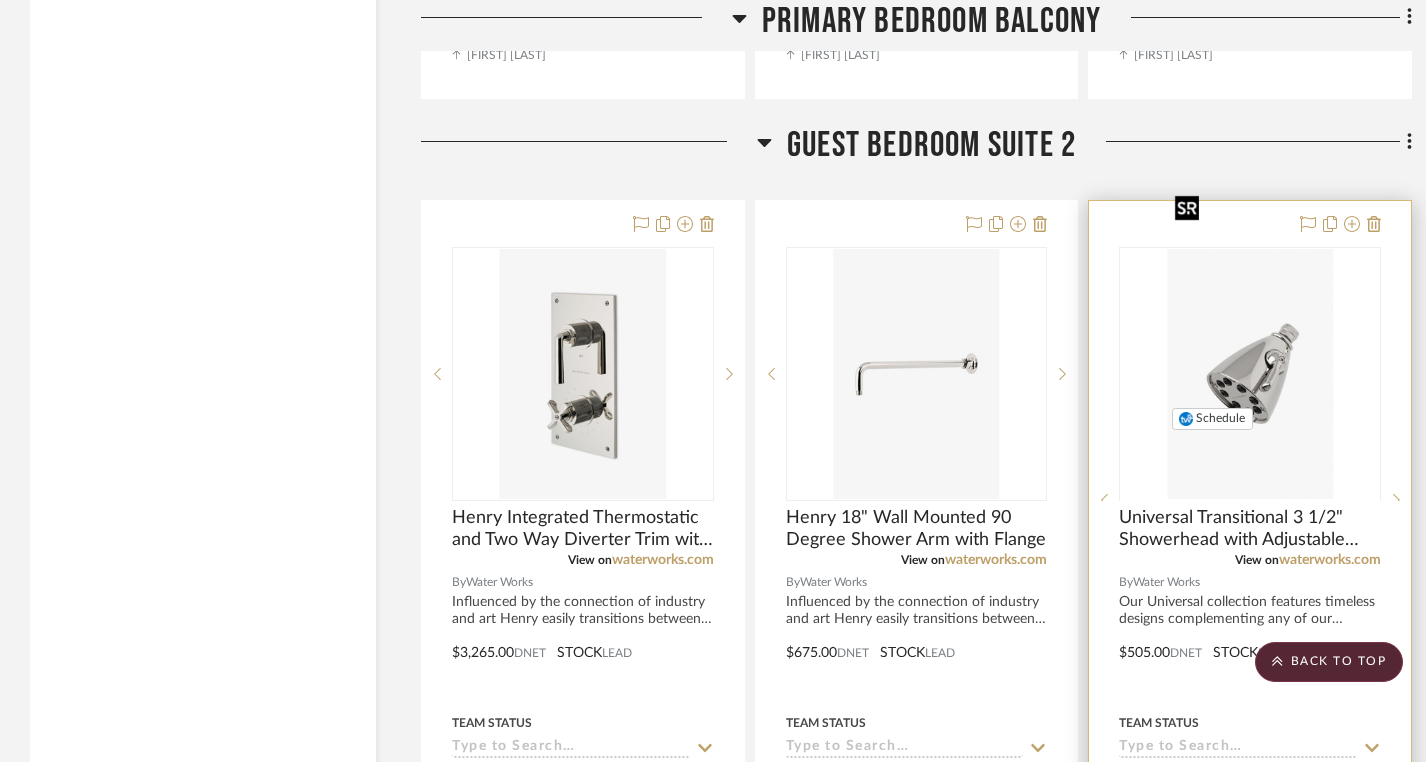 click at bounding box center (1250, 374) 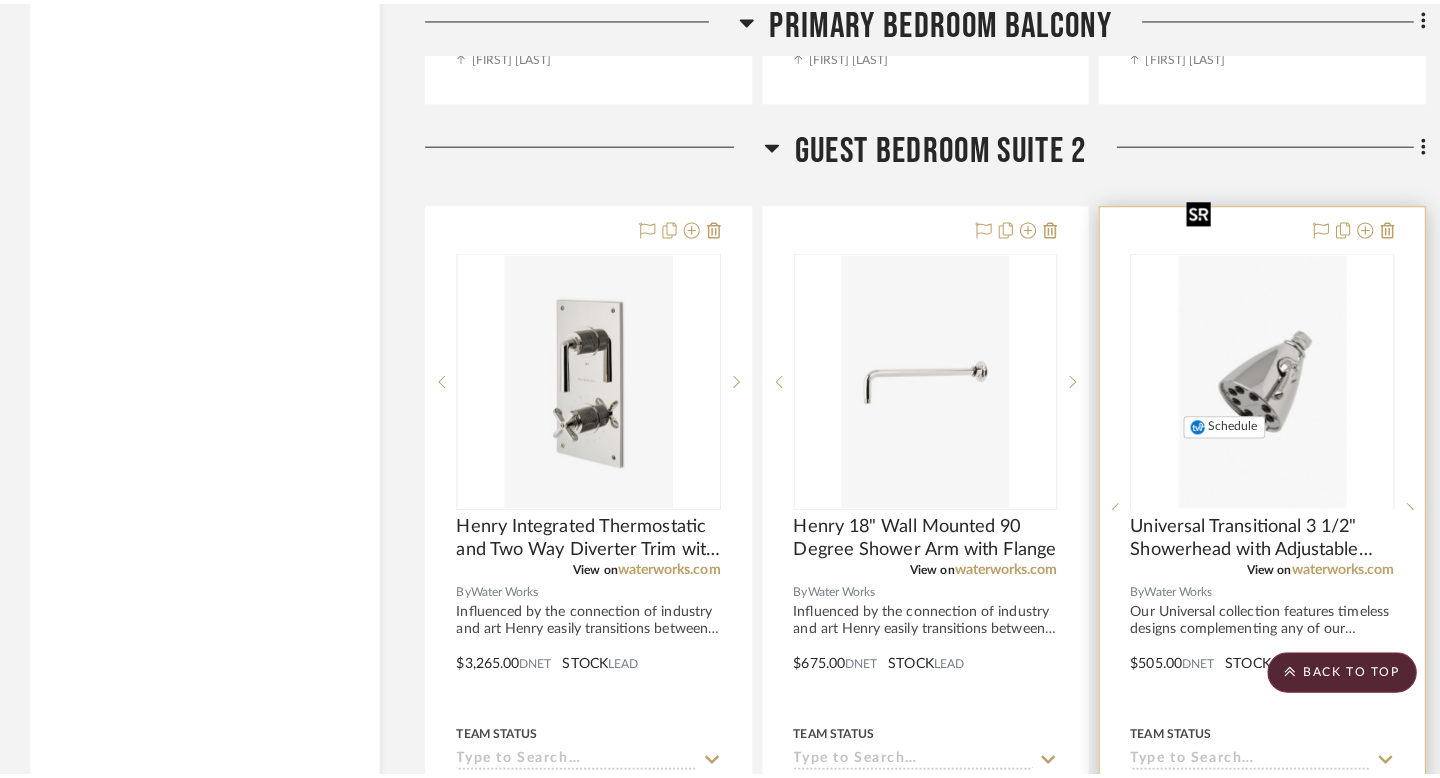 scroll, scrollTop: 0, scrollLeft: 0, axis: both 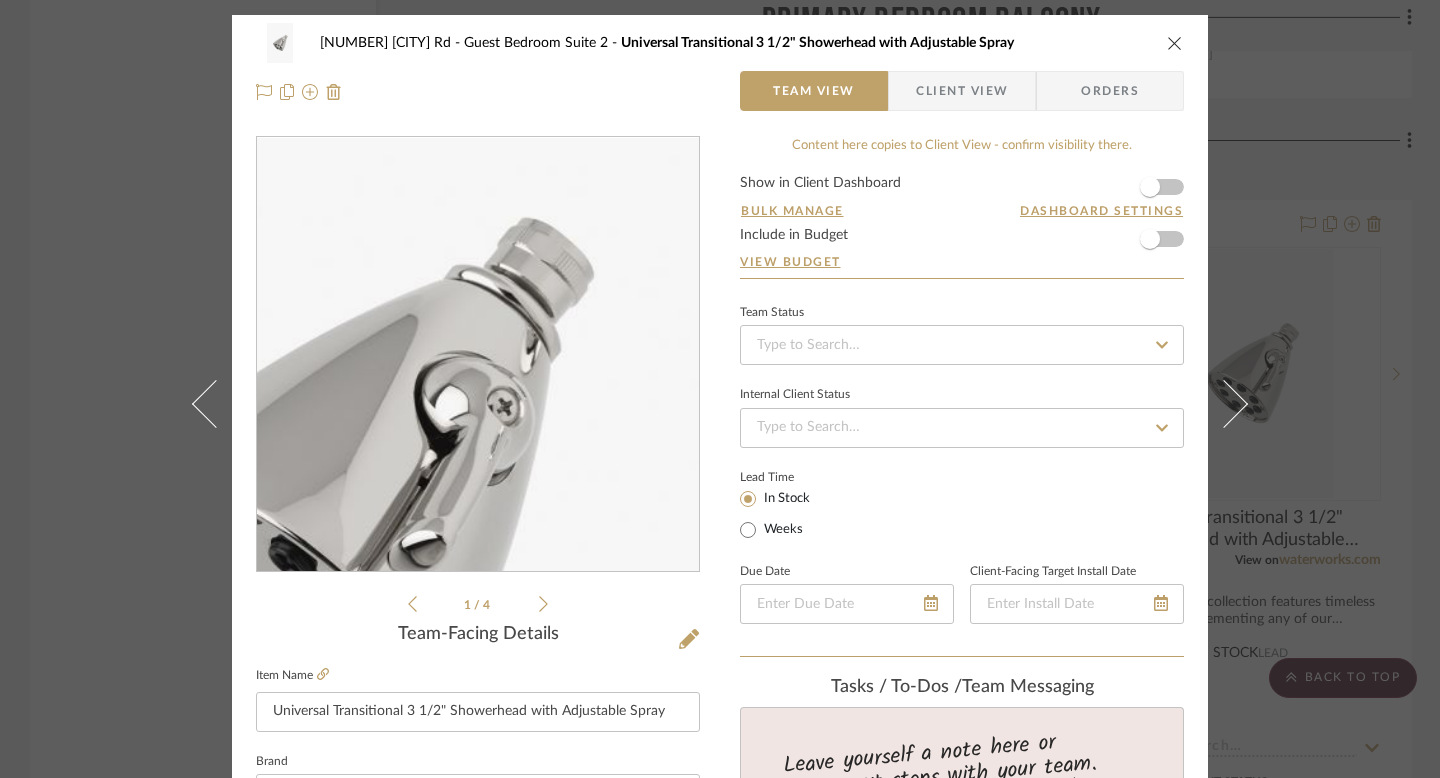 click at bounding box center [477, 355] 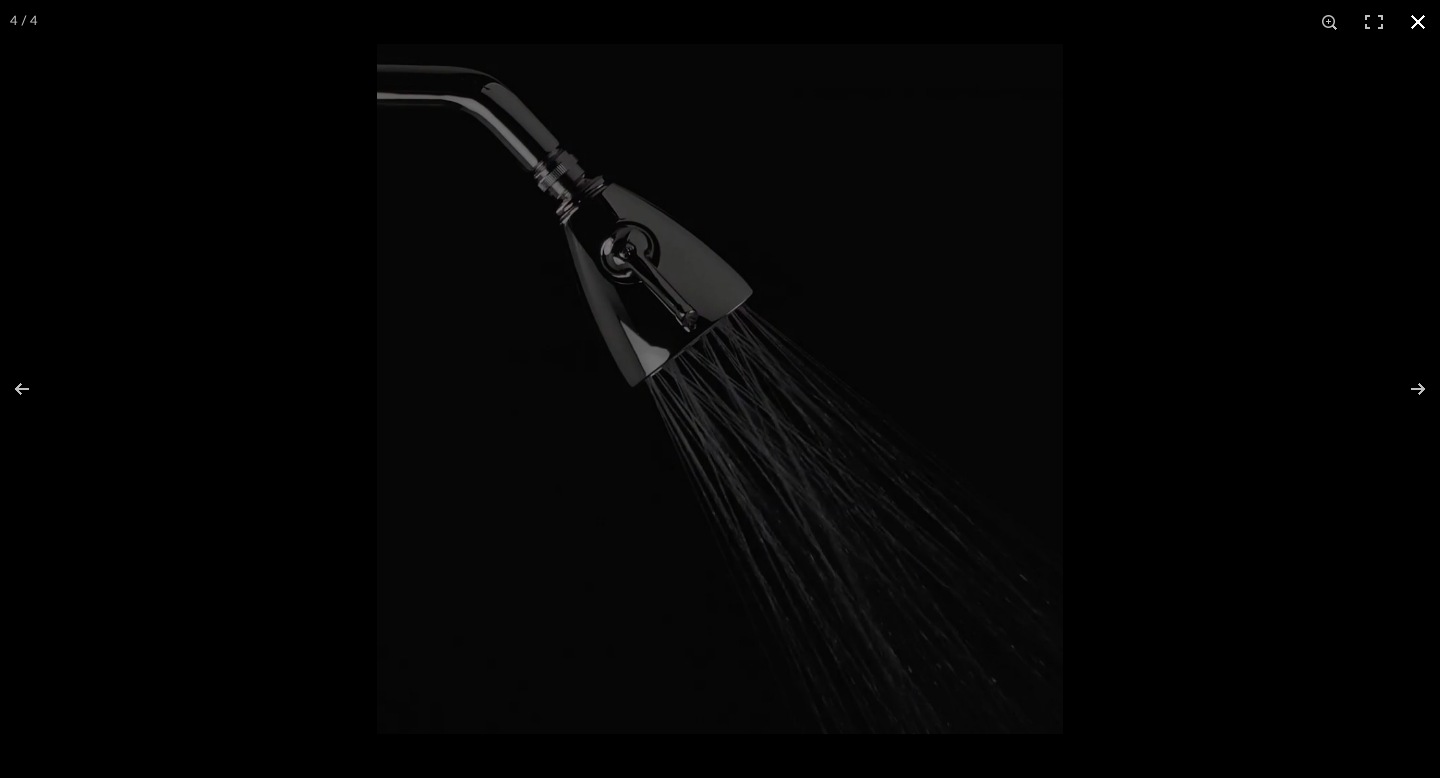 click at bounding box center (720, 389) 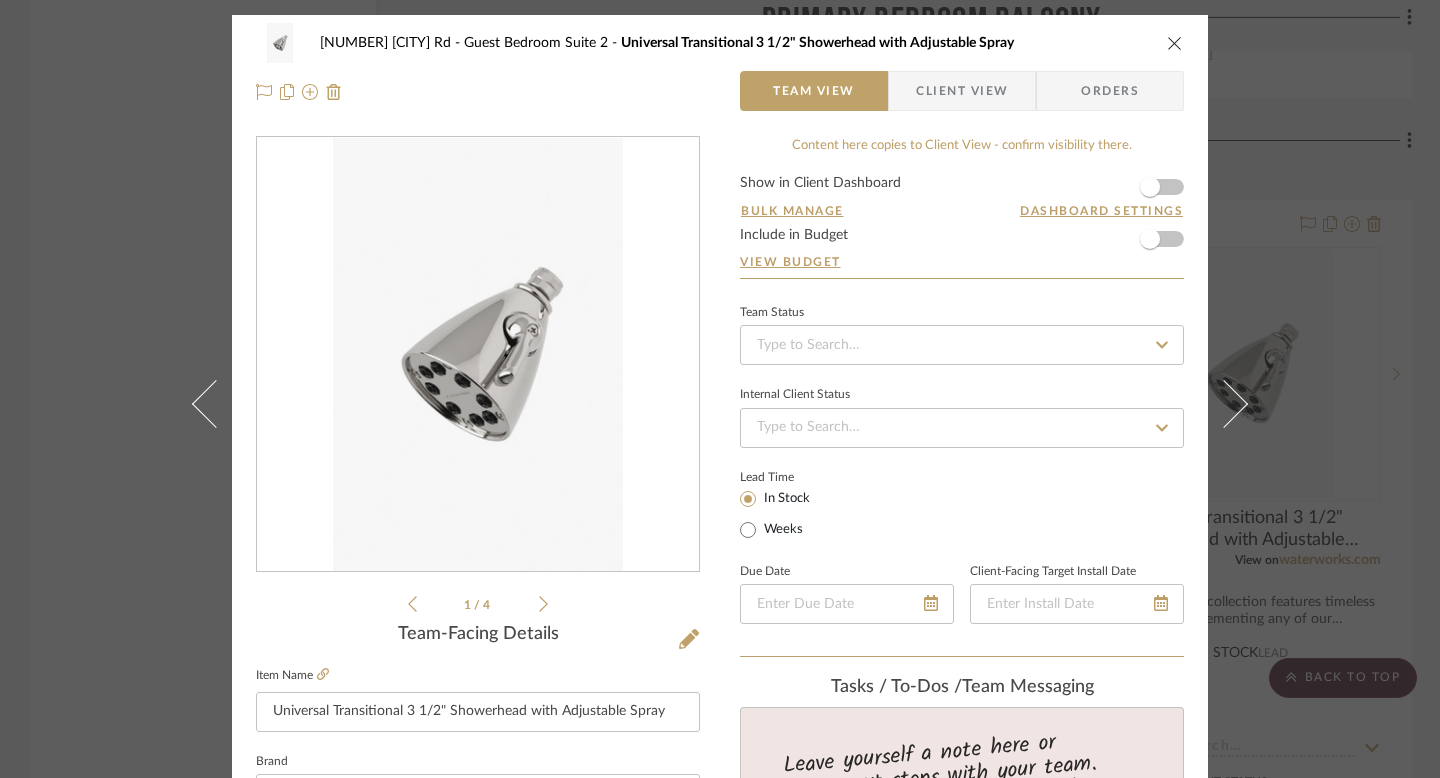 click on "1812 Bel Air Rd Guest Bedroom Suite 2 Universal Transitional 3 1/2" Showerhead with Adjustable Spray Team View Client View Orders 1 / 4  Team-Facing Details   Item Name  Universal Transitional 3 1/2" Showerhead with Adjustable Spray  Brand  Water Works  Internal Description  Our Universal collection features timeless designs complementing any of our Waterworks. With a wide range of product, from fittings to accessories, Universal adds exquisite proportion and balance to any environment.  Dimensions   Product Specifications  Compatible with an assortment of Waterworks arms and flanges, sold separately
Swiveling 3 1/2" showerhead
Adjustable showerhead features two spray patterns
Stocked in Brass, Chrome and Nickel
Showerhead available in 1.75gpm (6.6L/min) flow rate  Reference Price   Reference Price Type  DNET  Item Costs   View Budget   Markup %  (Use "-X%" to discount) 16%  Unit Cost  $505.00  Cost Type  DNET  Client Unit Price  $585.80  Quantity  1  Unit Type  Each  Subtotal   $585.80   Tax %  10%  $58.58" at bounding box center [720, 389] 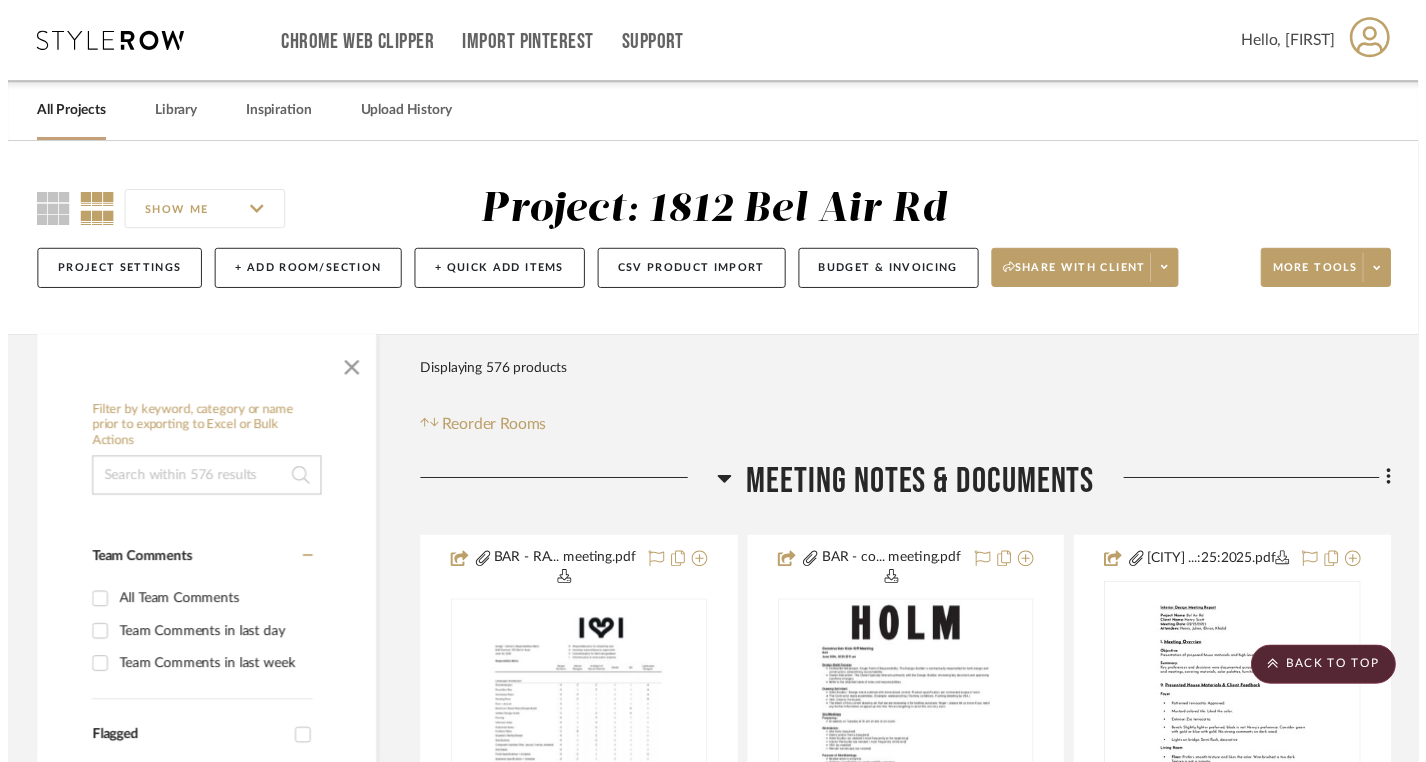 scroll, scrollTop: 49735, scrollLeft: 0, axis: vertical 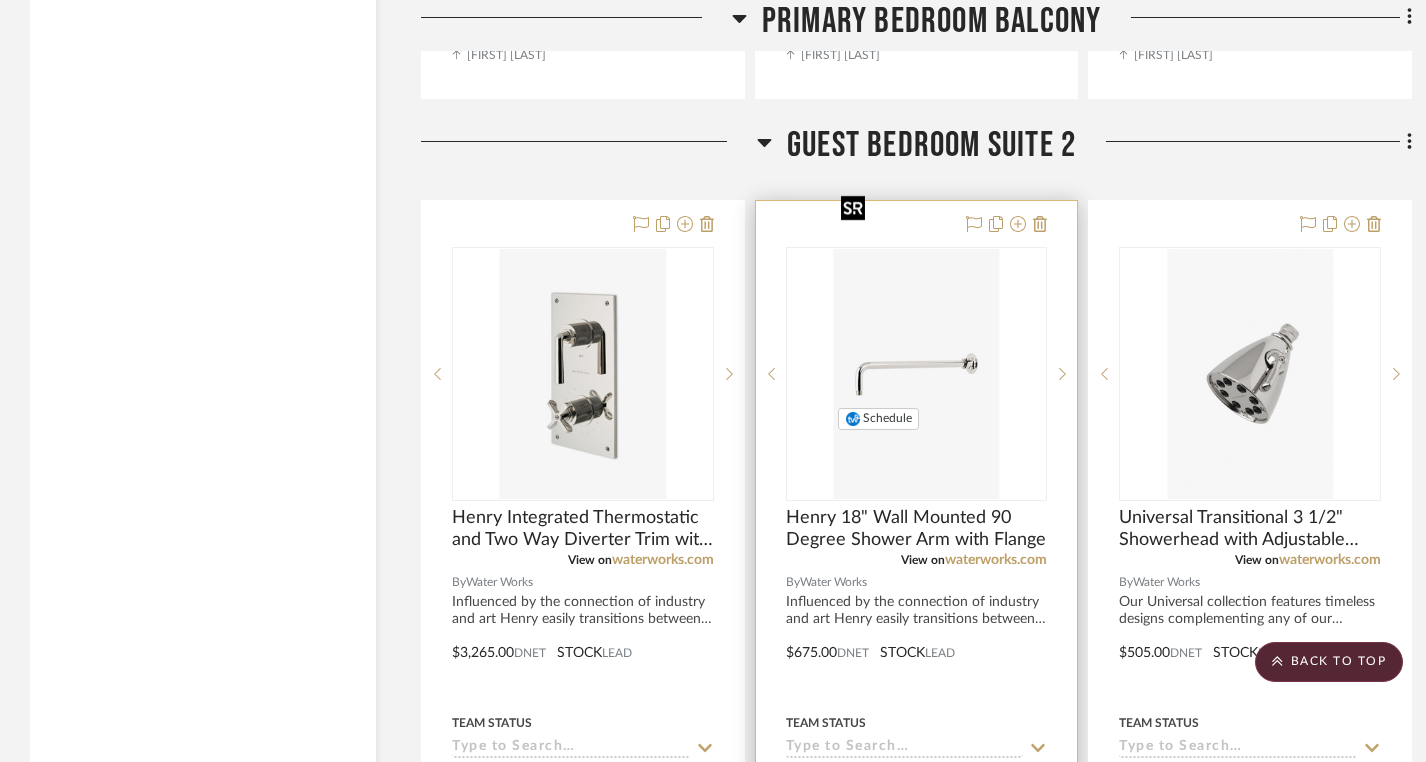 click at bounding box center [916, 374] 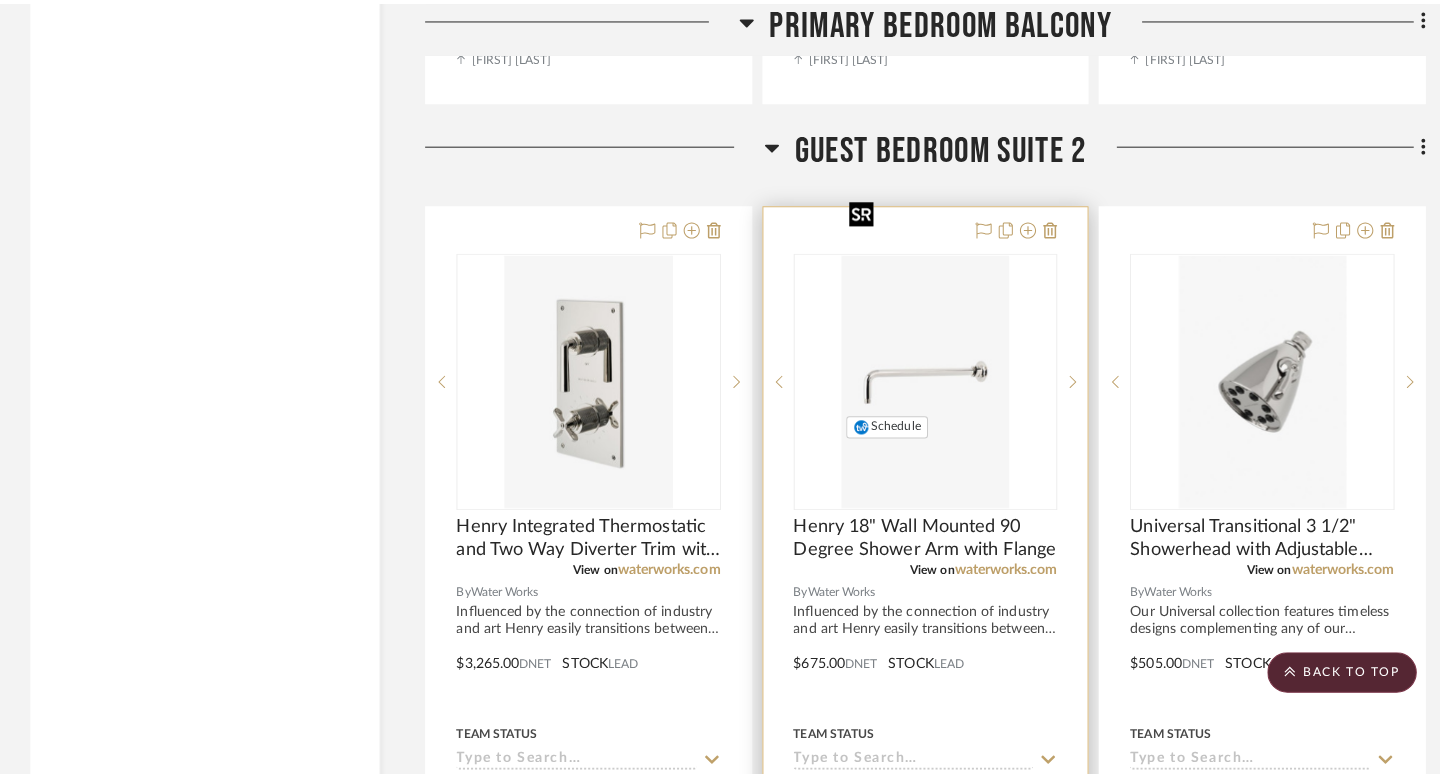 scroll, scrollTop: 0, scrollLeft: 0, axis: both 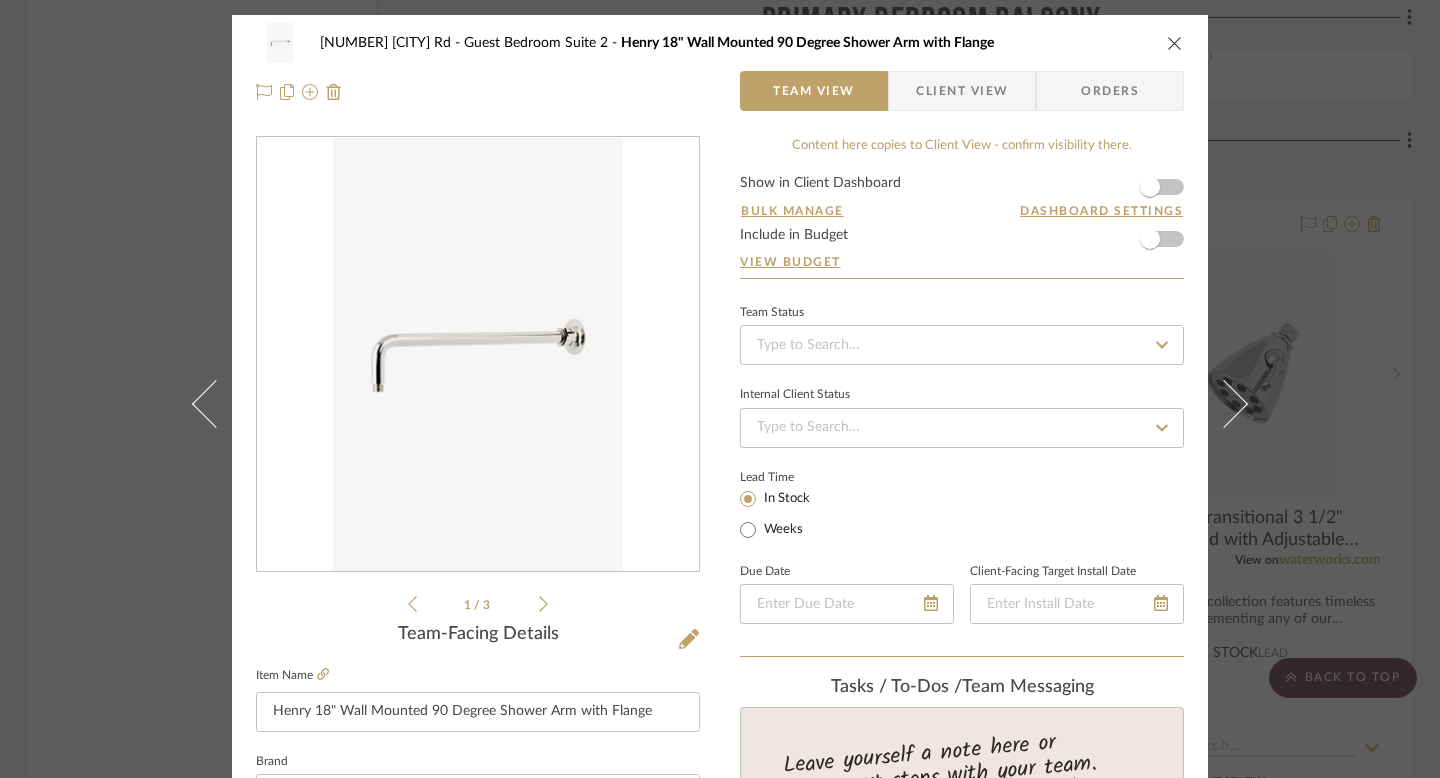 click at bounding box center (477, 355) 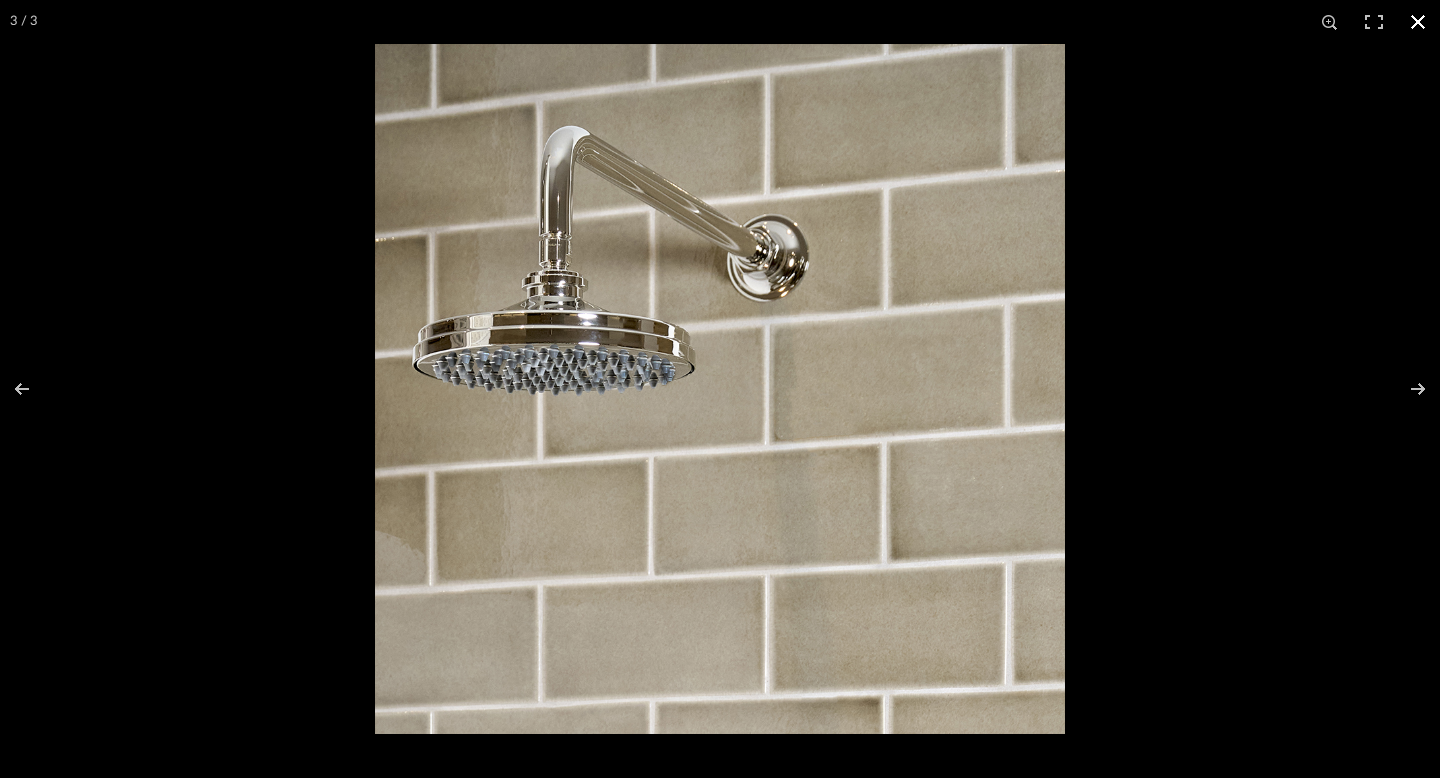 click at bounding box center [720, 389] 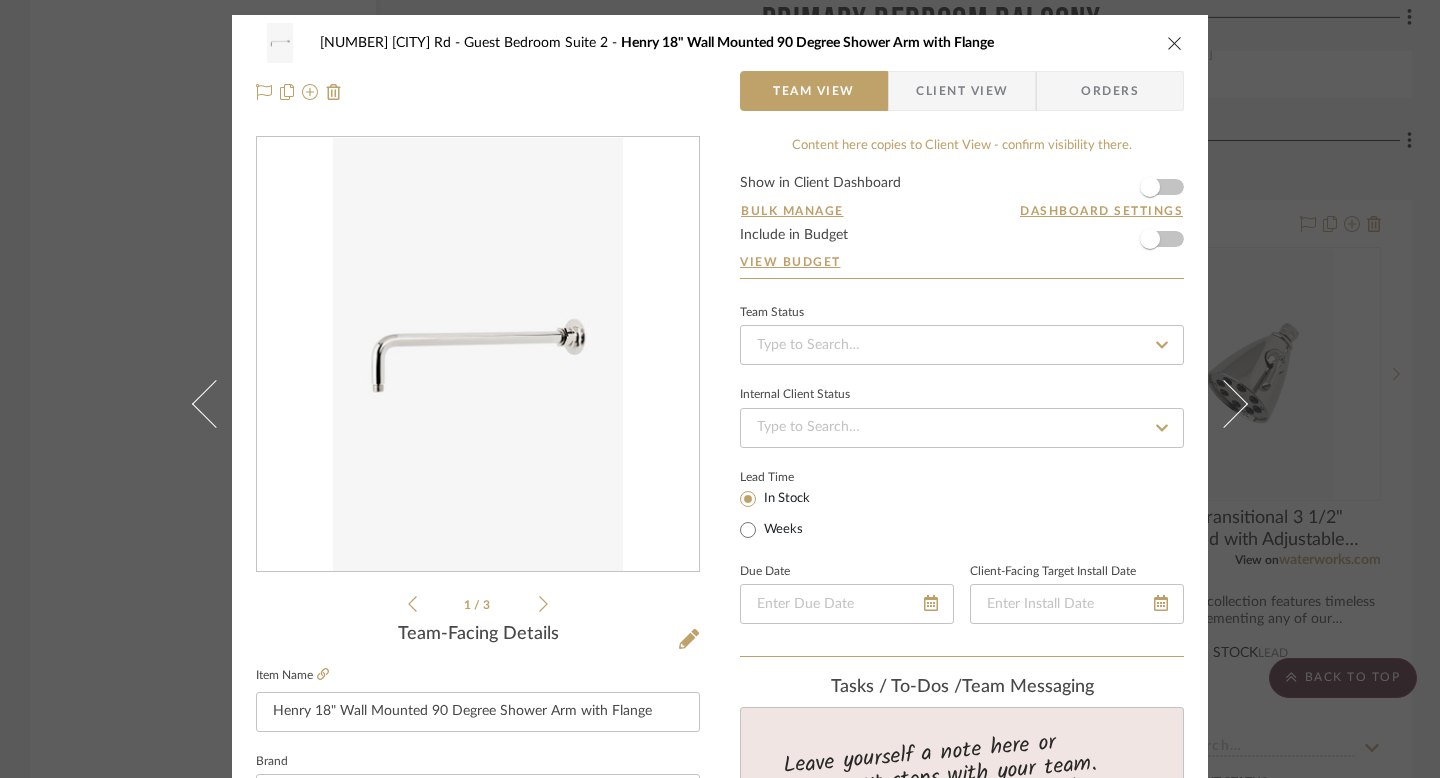 click on "1812 Bel Air Rd Guest Bedroom Suite 2 Henry 18" Wall Mounted 90 Degree Shower Arm with Flange Team View Client View Orders 1 / 3  Team-Facing Details   Item Name  Henry 18" Wall Mounted 90 Degree Shower Arm with Flange  Brand  Water Works  Internal Description  Influenced by the connection of industry and art Henry easily transitions between modern, traditional, utilitarian and classic settings.  Dimensions   Product Specifications  Compatible with an assortment of Waterworks showerheads, sold separately
Brass Construction
Includes 12" wall mounted 90 degree shower arm
Stocked in Chrome, Nickel and Brass  Reference Price   Reference Price Type  DNET  Item Costs   View Budget   Markup %  (Use "-X%" to discount) 16%  Unit Cost  $675.00  Cost Type  DNET  Client Unit Price  $783.00  Quantity  1  Unit Type  Each  Subtotal   $783.00   Tax %  10%  Total Tax   $78.30   Shipping Cost  $39.15  Ship. Markup %  0% Taxable  Total Shipping   $39.15  Total Client Price  $900.45  Your Cost  $781.65  Your Margin  $108.00  ," at bounding box center [720, 389] 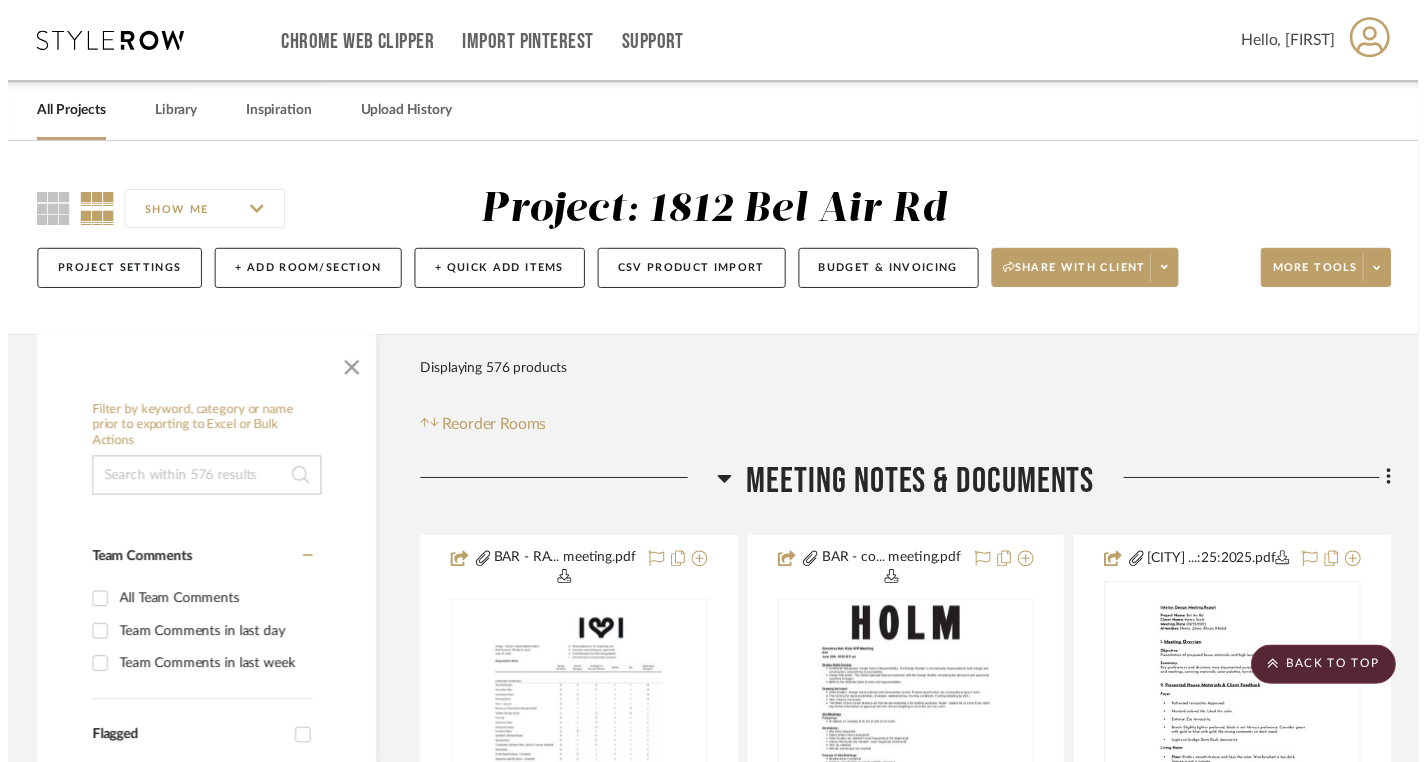 scroll, scrollTop: 49735, scrollLeft: 0, axis: vertical 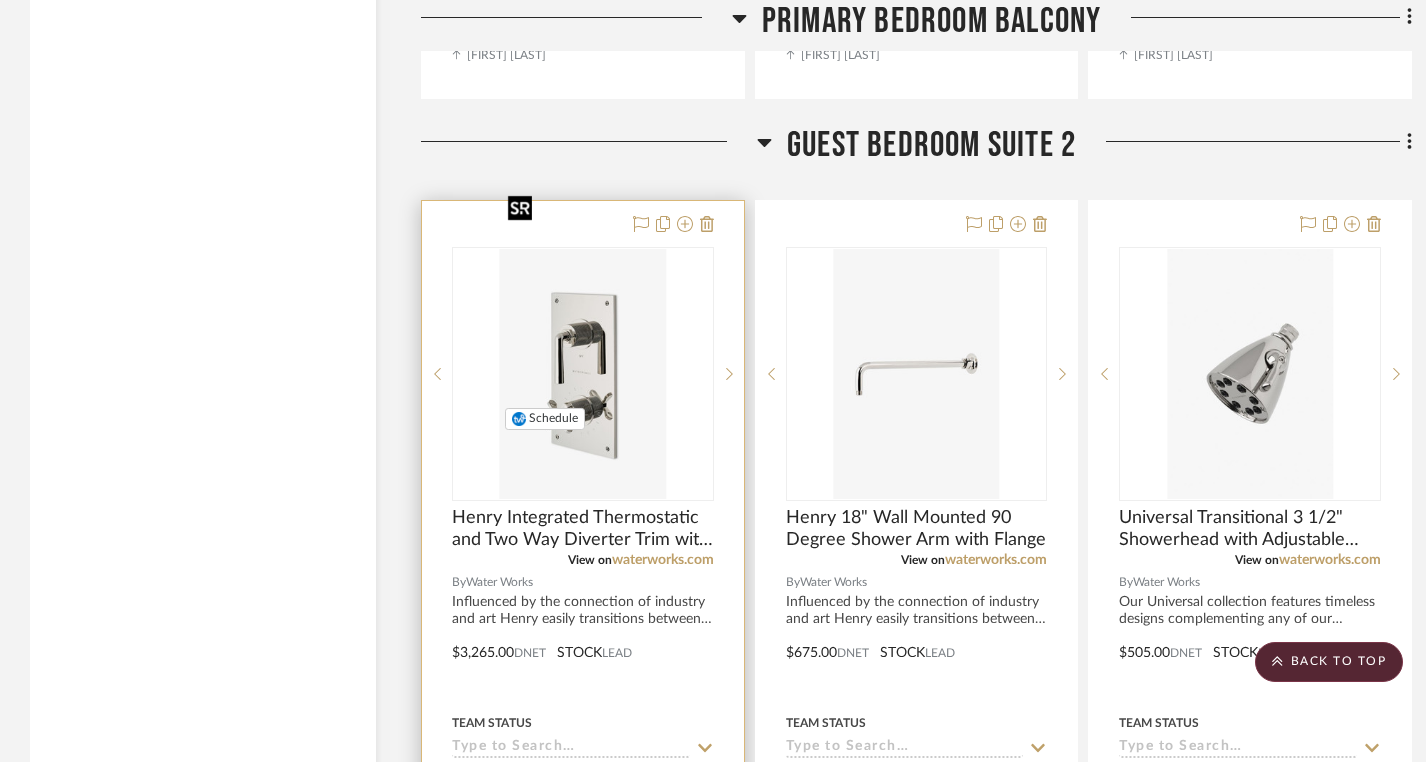click at bounding box center (583, 374) 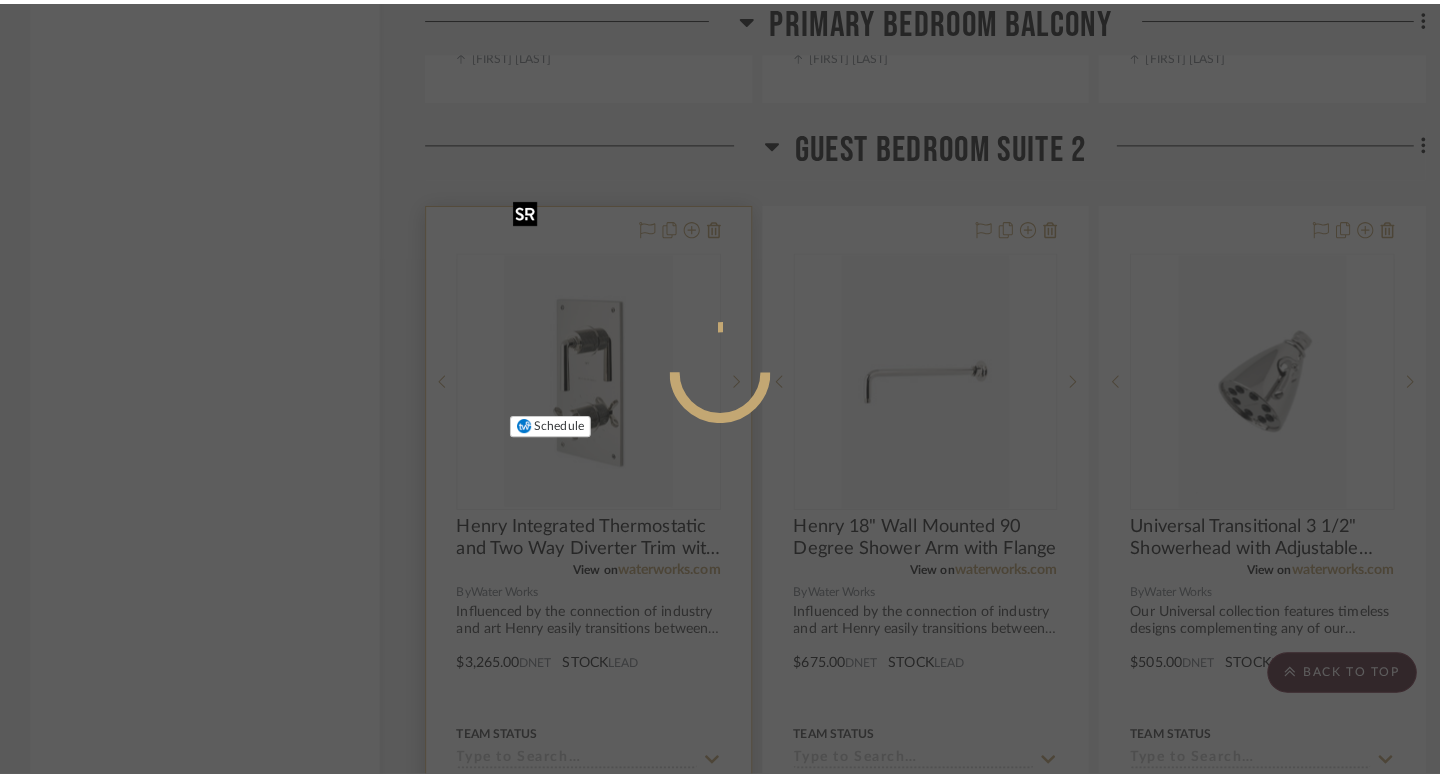 scroll, scrollTop: 0, scrollLeft: 0, axis: both 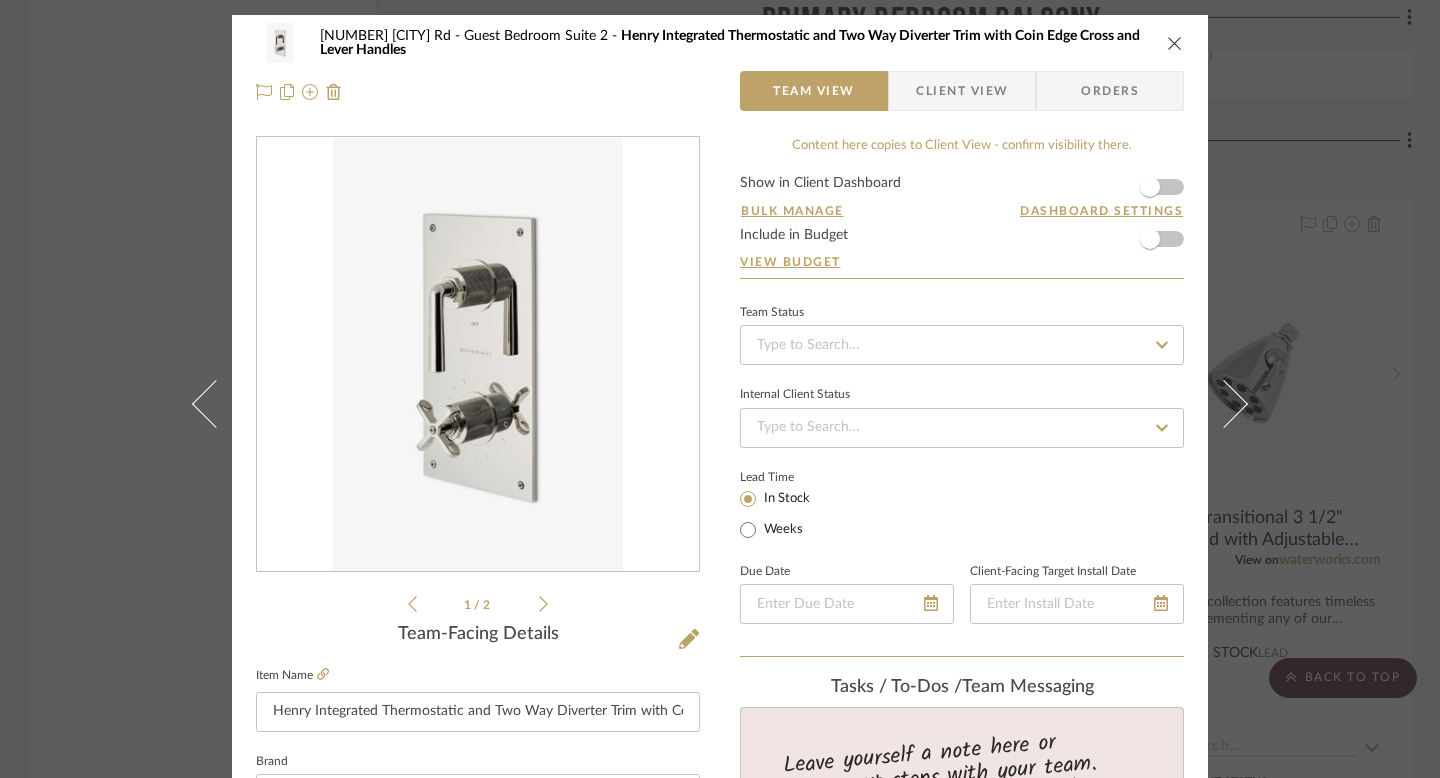 click at bounding box center [477, 355] 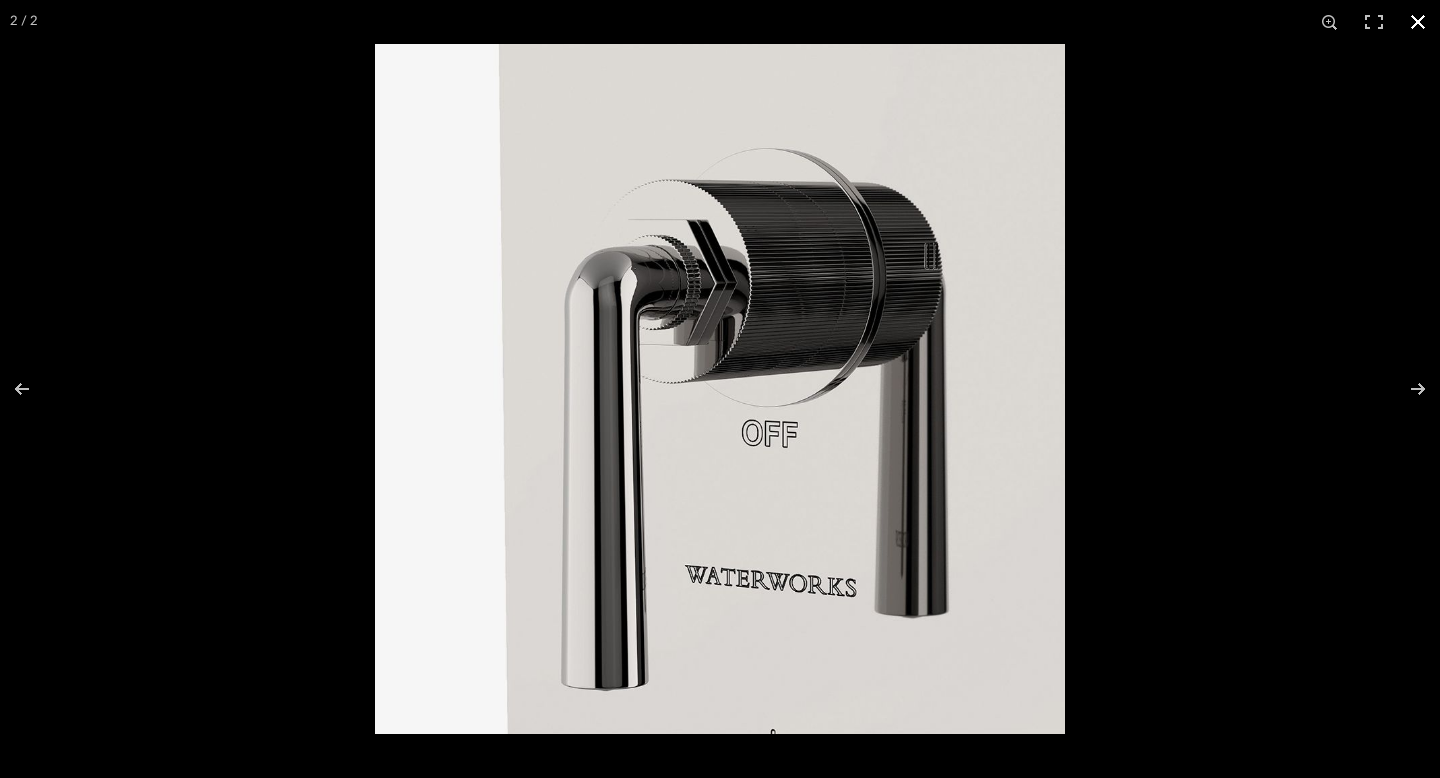 click at bounding box center (720, 389) 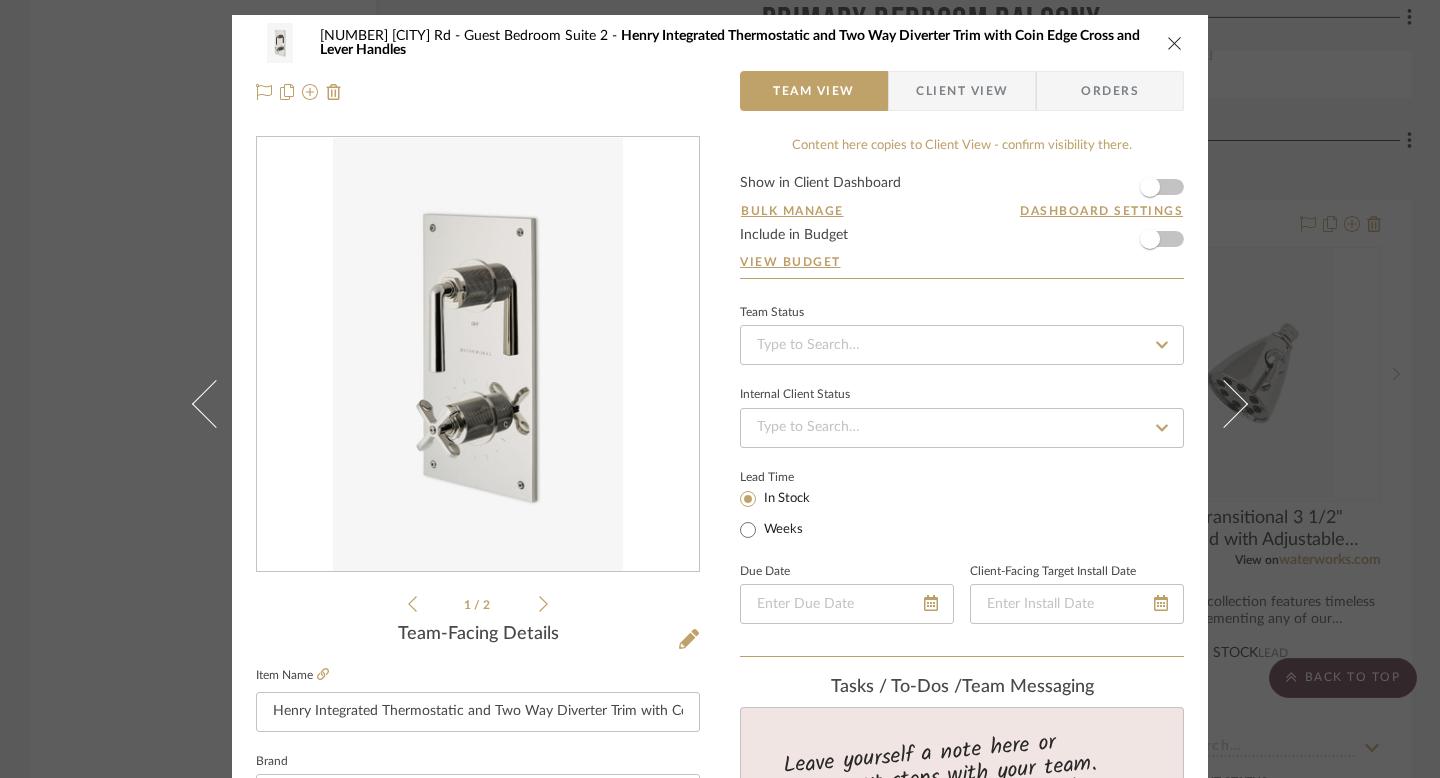 click on "1812 Bel Air Rd Guest Bedroom Suite 2 Henry Integrated Thermostatic and Two Way Diverter Trim with Coin Edge Cross and Lever Handles Team View Client View Orders 1 / 2  Team-Facing Details   Item Name  Henry Integrated Thermostatic and Two Way Diverter Trim with Coin Edge Cross and Lever Handles  Brand  Water Works  Internal Description  Influenced by the connection of industry and art Henry easily transitions between modern, traditional, utilitarian and classic settings.  Dimensions   Product Specifications  Coin Edge Cross and Lever Handles
Allows bather to adjust temperature of all waterway outlets with a hot limit safety stop providing anti-scald protection
Stocked in Brass, Chrome, Nickel and Dark Nickel
Requires valve rough sold separately  Reference Price   Reference Price Type  DNET  Item Costs   View Budget   Markup %  (Use "-X%" to discount) 16%  Unit Cost  $3,265.00  Cost Type  DNET  Client Unit Price  $3,787.40  Quantity  1  Unit Type  Each  Subtotal   $3,787.40   Tax %  10%  Total Tax   $378.74" at bounding box center [720, 389] 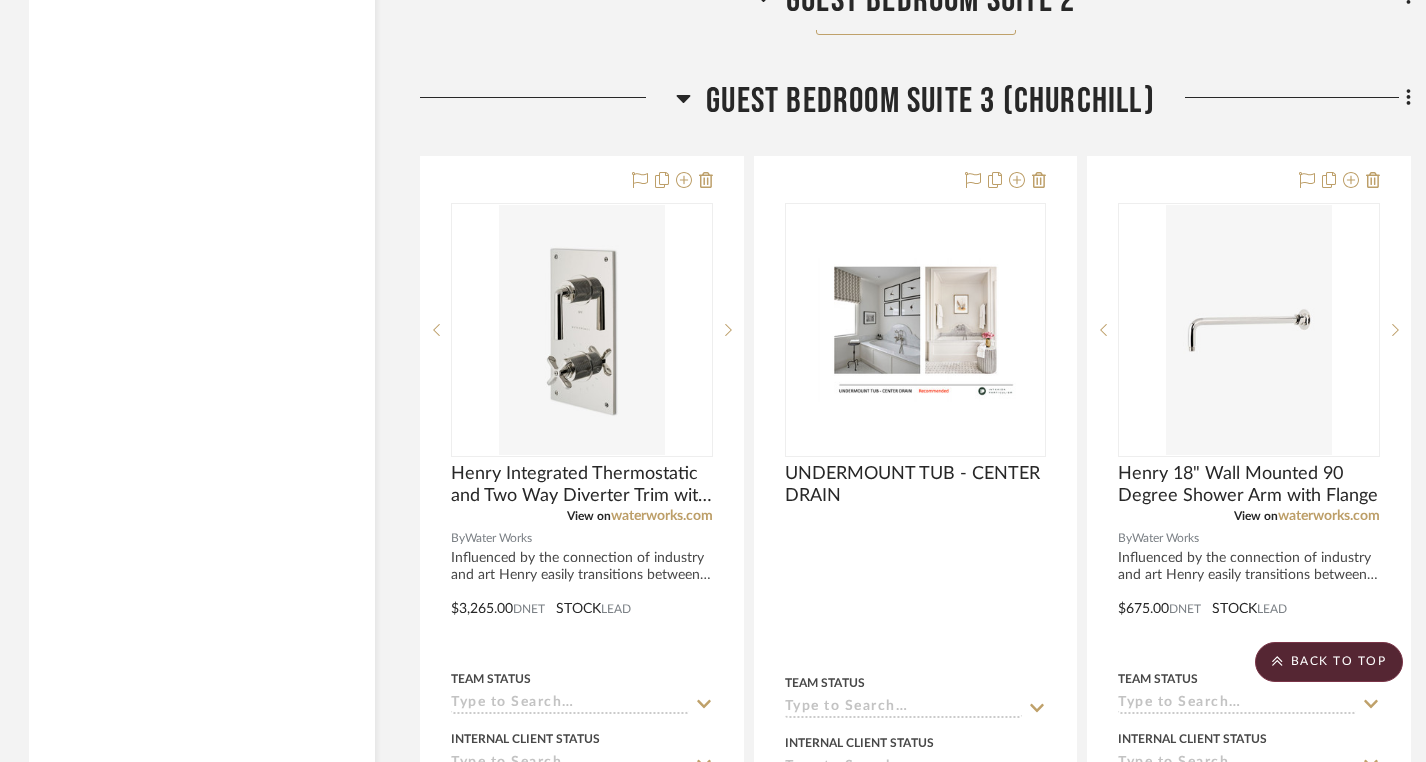 scroll, scrollTop: 52627, scrollLeft: 1, axis: both 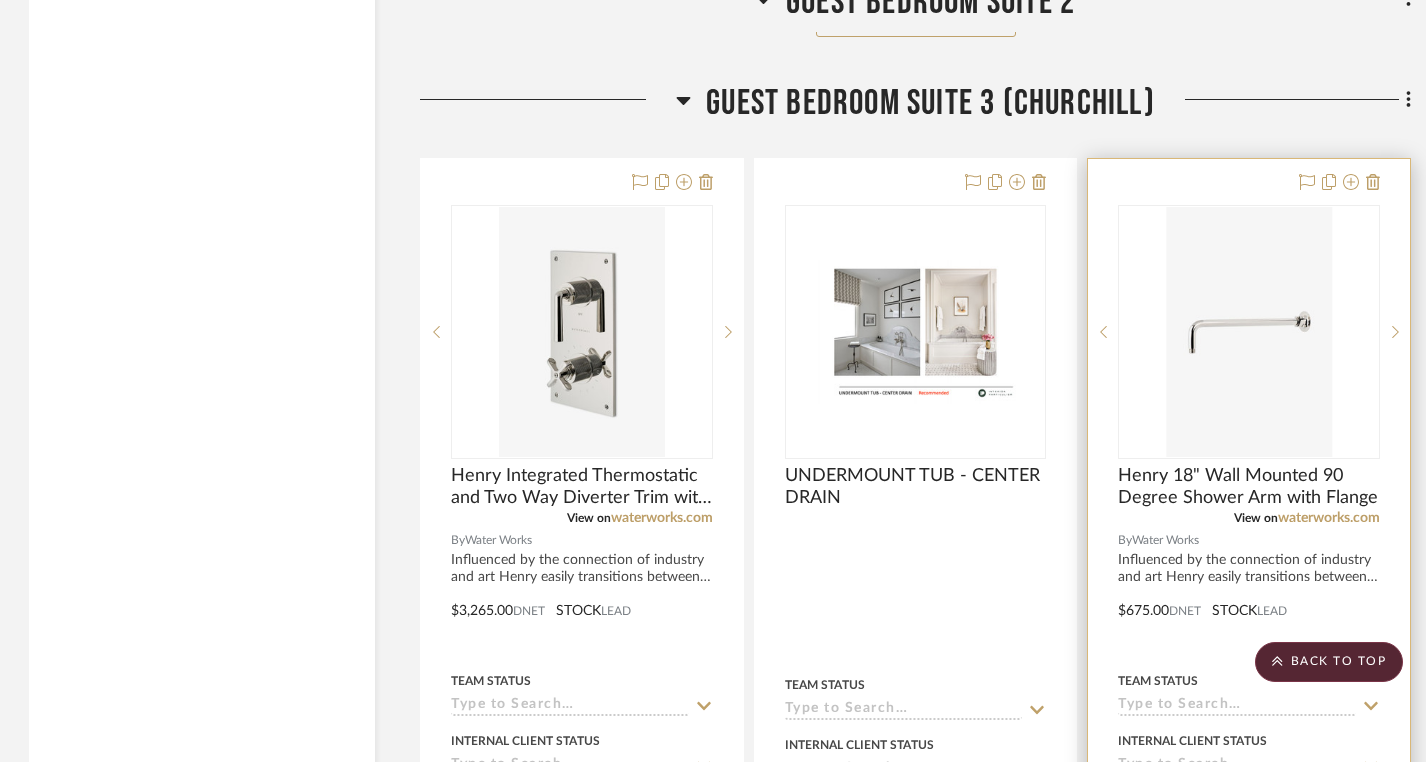 type 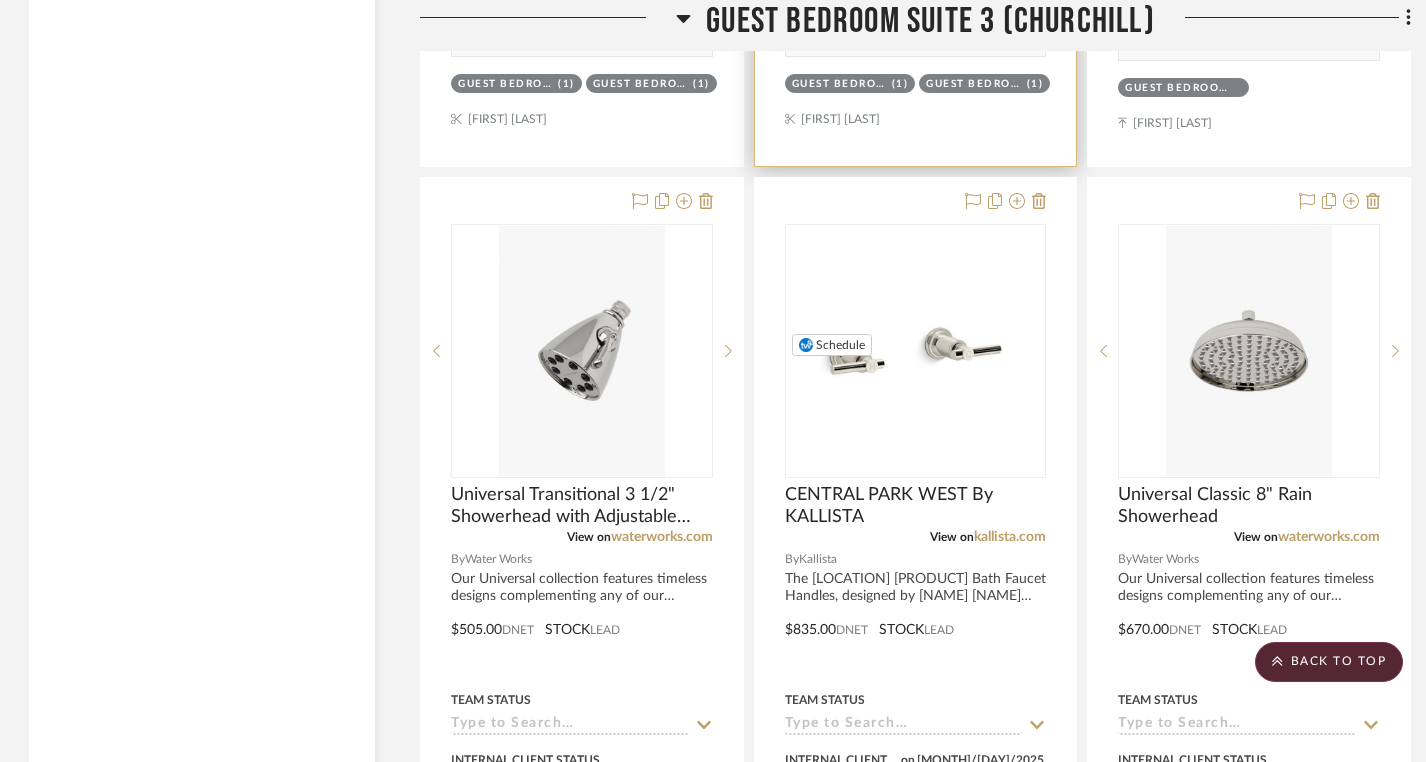 scroll, scrollTop: 53517, scrollLeft: 0, axis: vertical 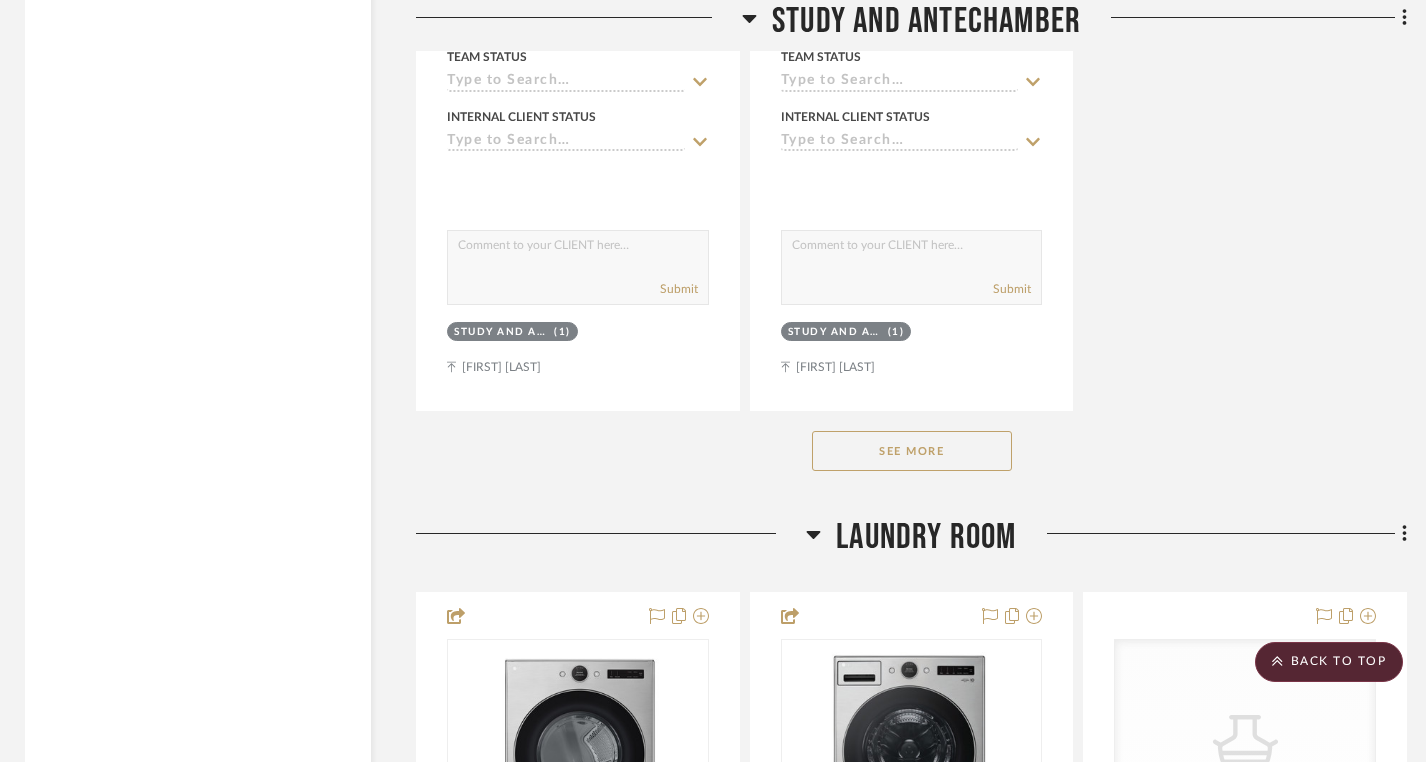 drag, startPoint x: 875, startPoint y: 233, endPoint x: 205, endPoint y: 2, distance: 708.70374 